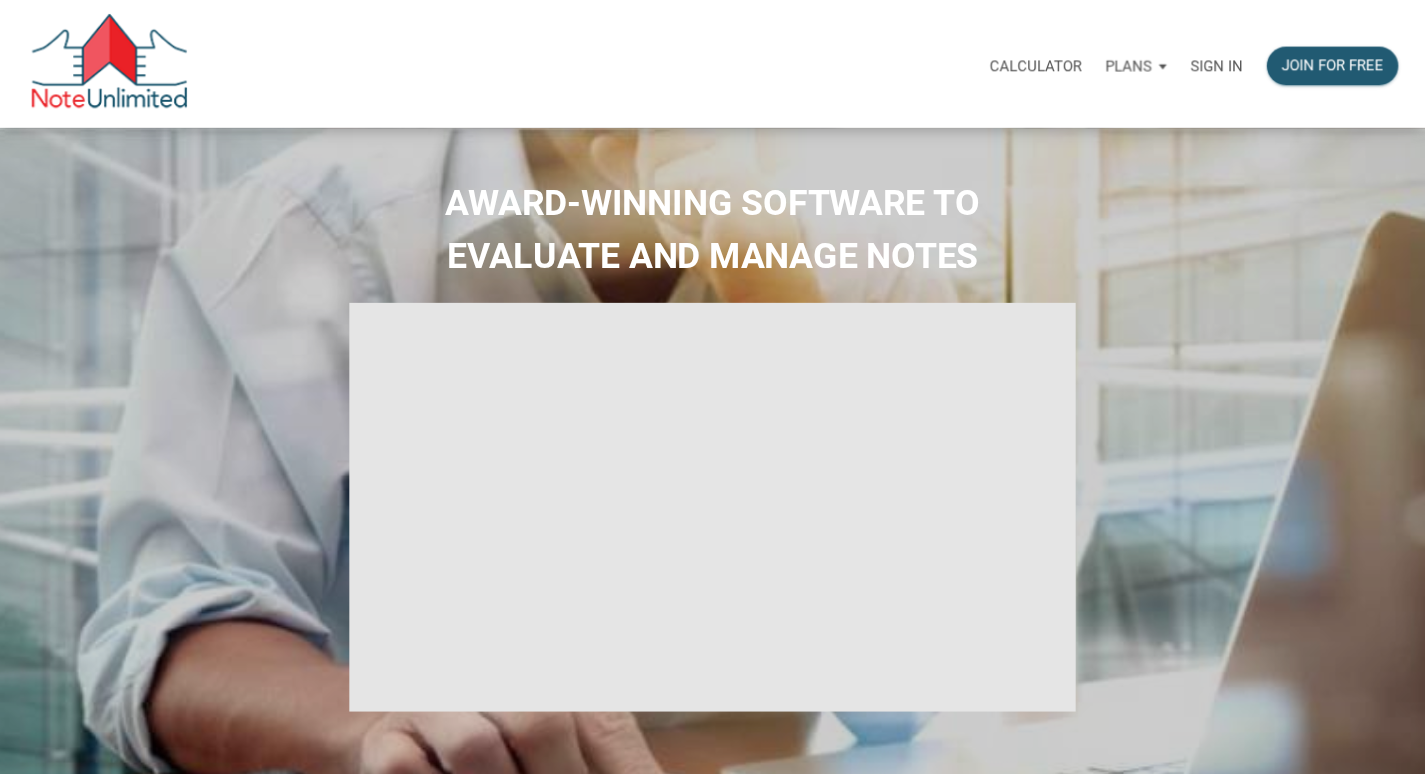 scroll, scrollTop: 0, scrollLeft: 0, axis: both 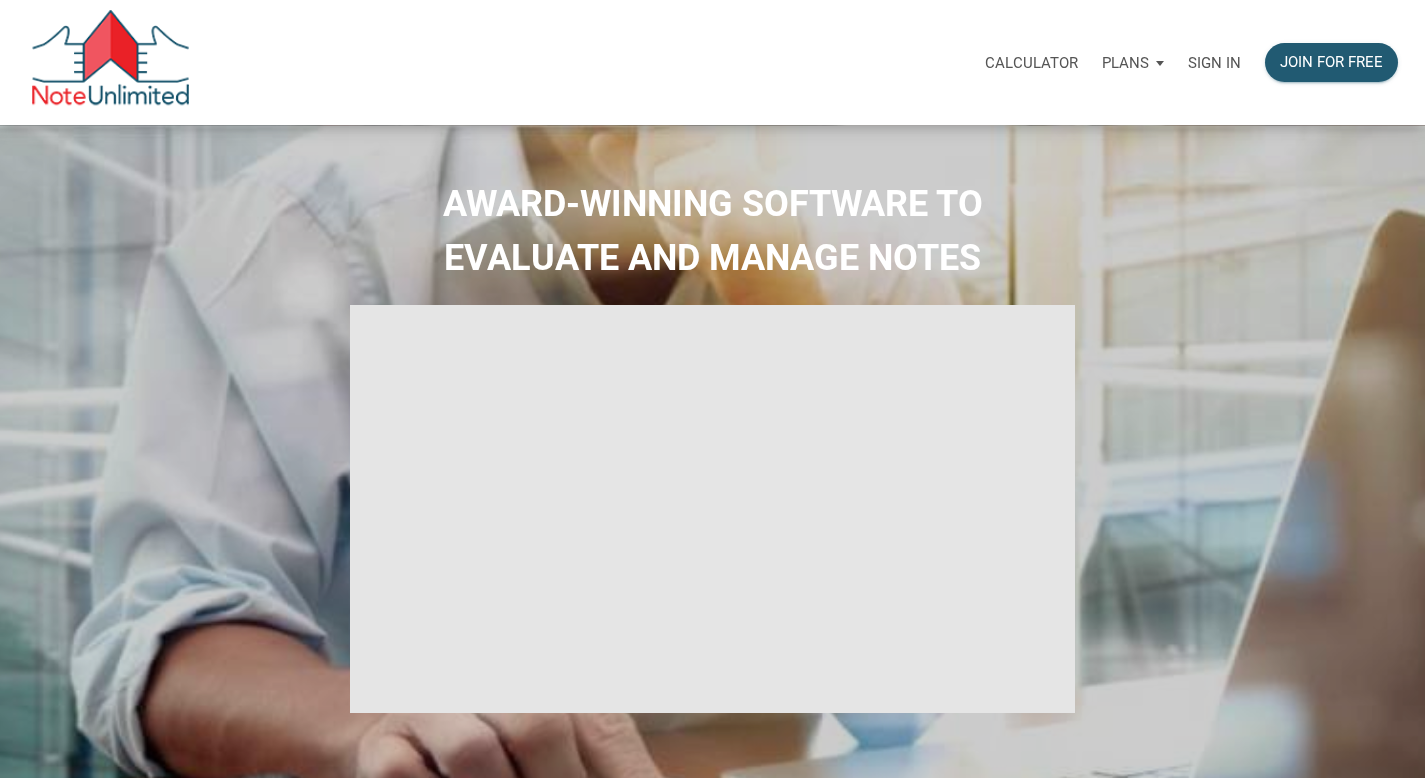 click on "Sign in" at bounding box center [1214, 63] 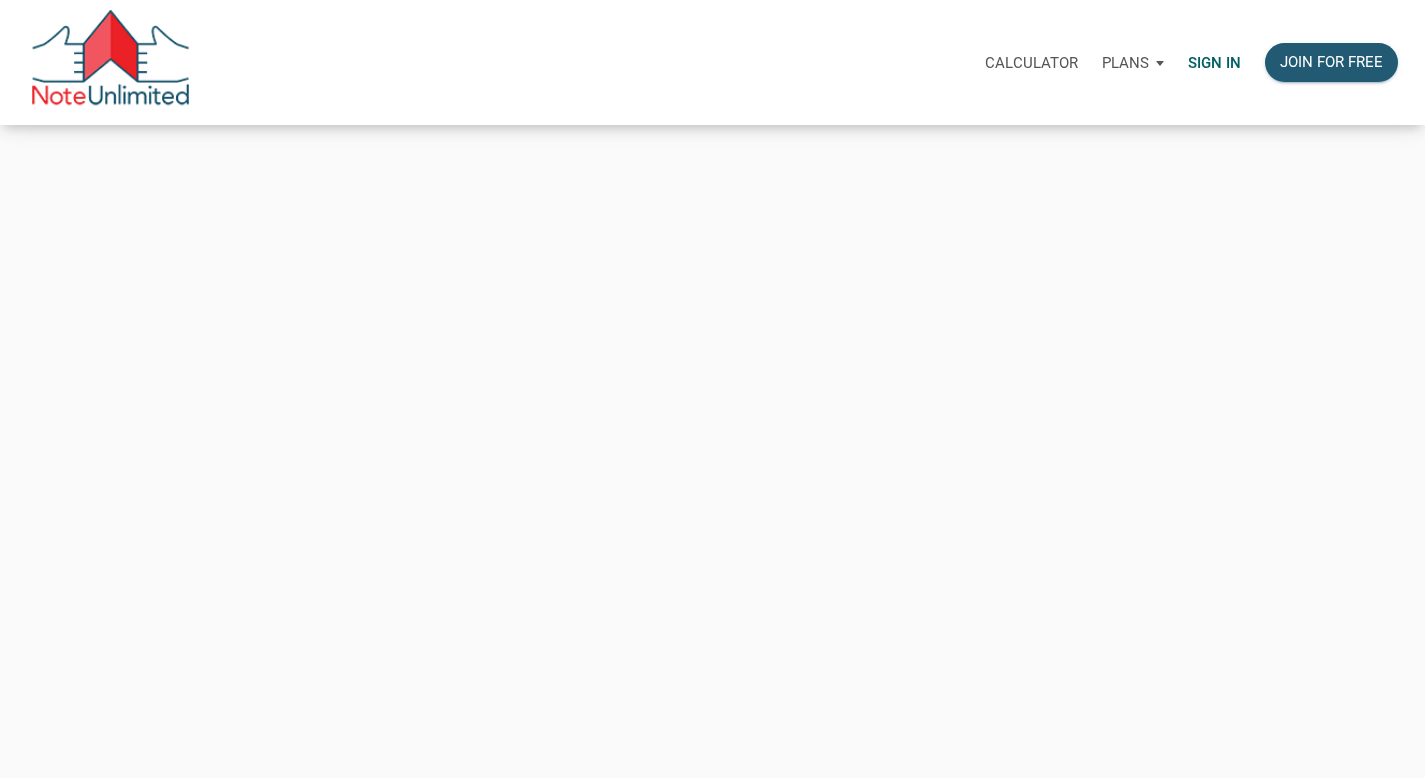 type on "billmims@cox.net" 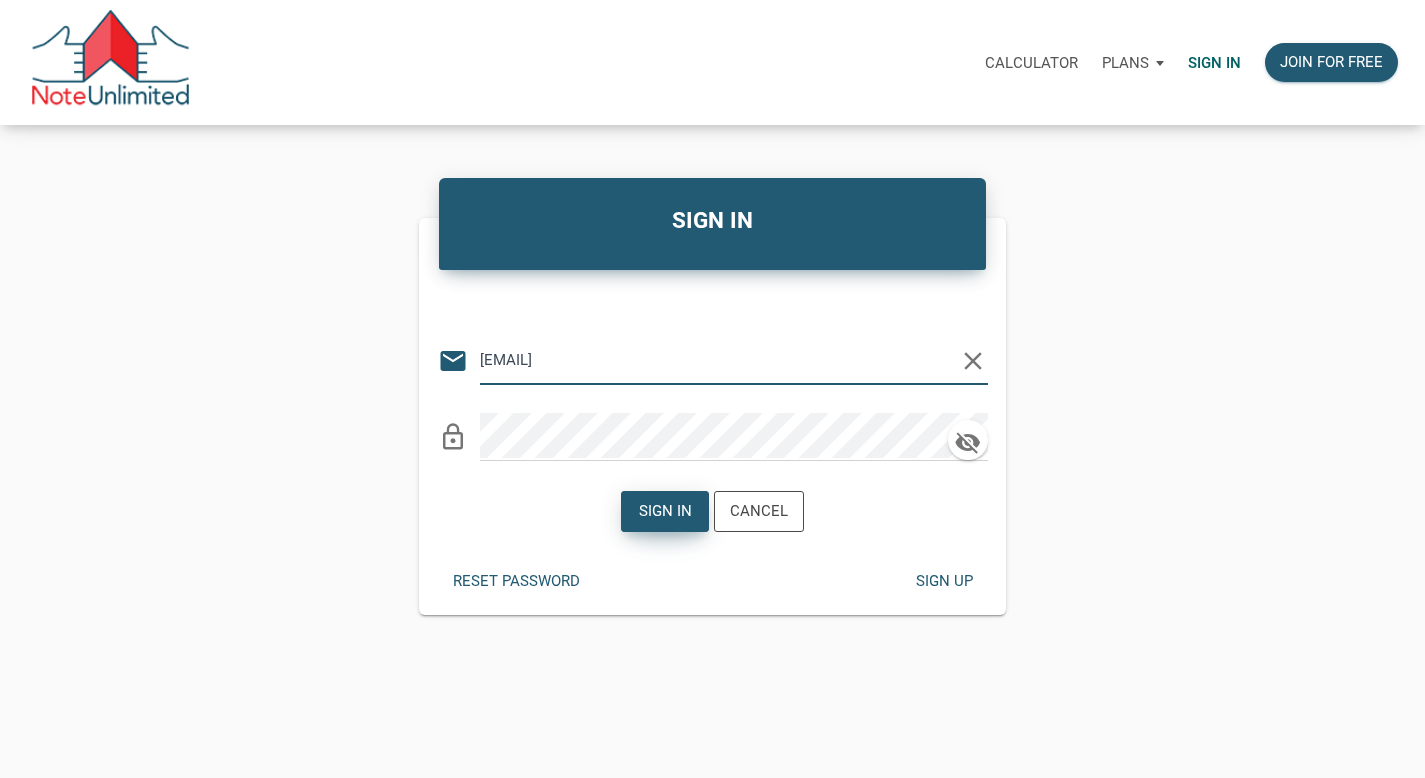 click on "Sign in" at bounding box center [665, 511] 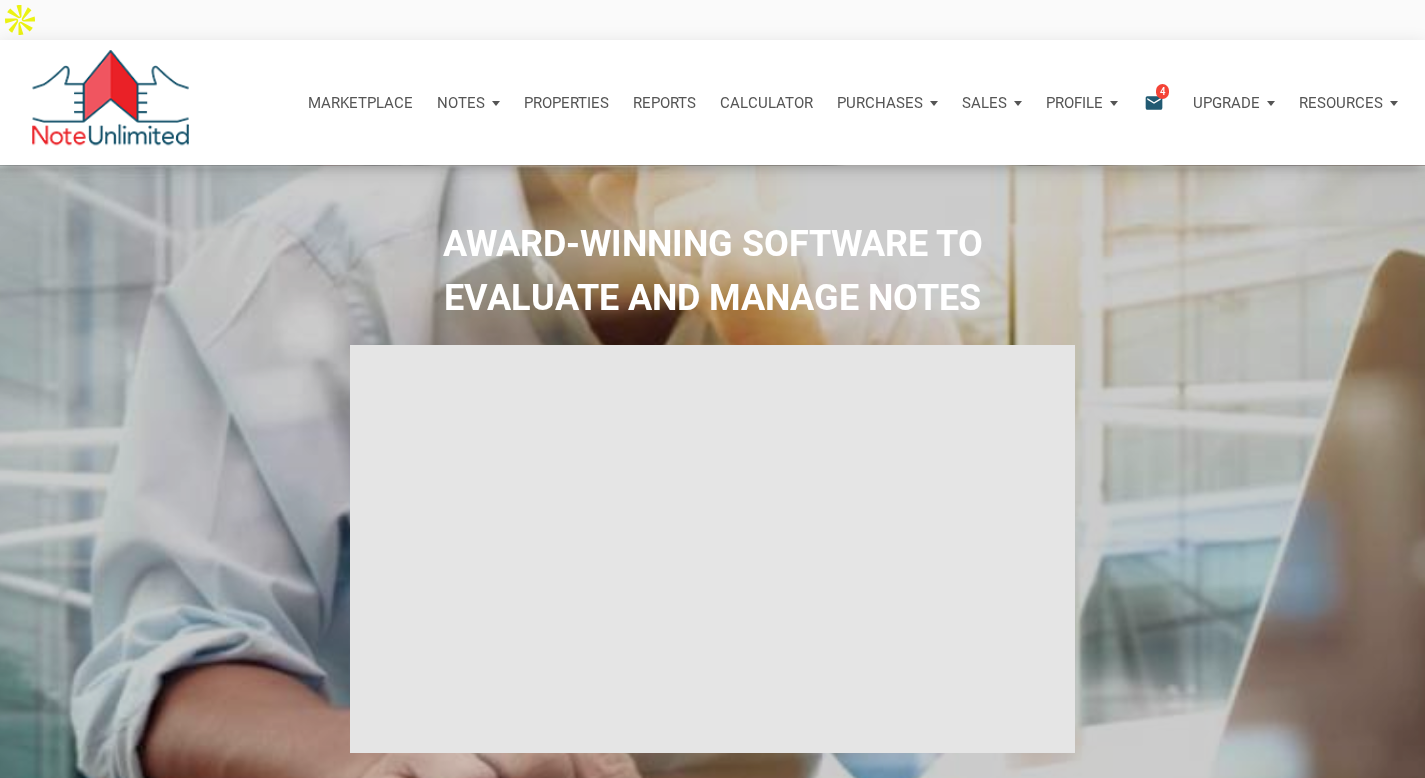 click on "email" at bounding box center [1154, 102] 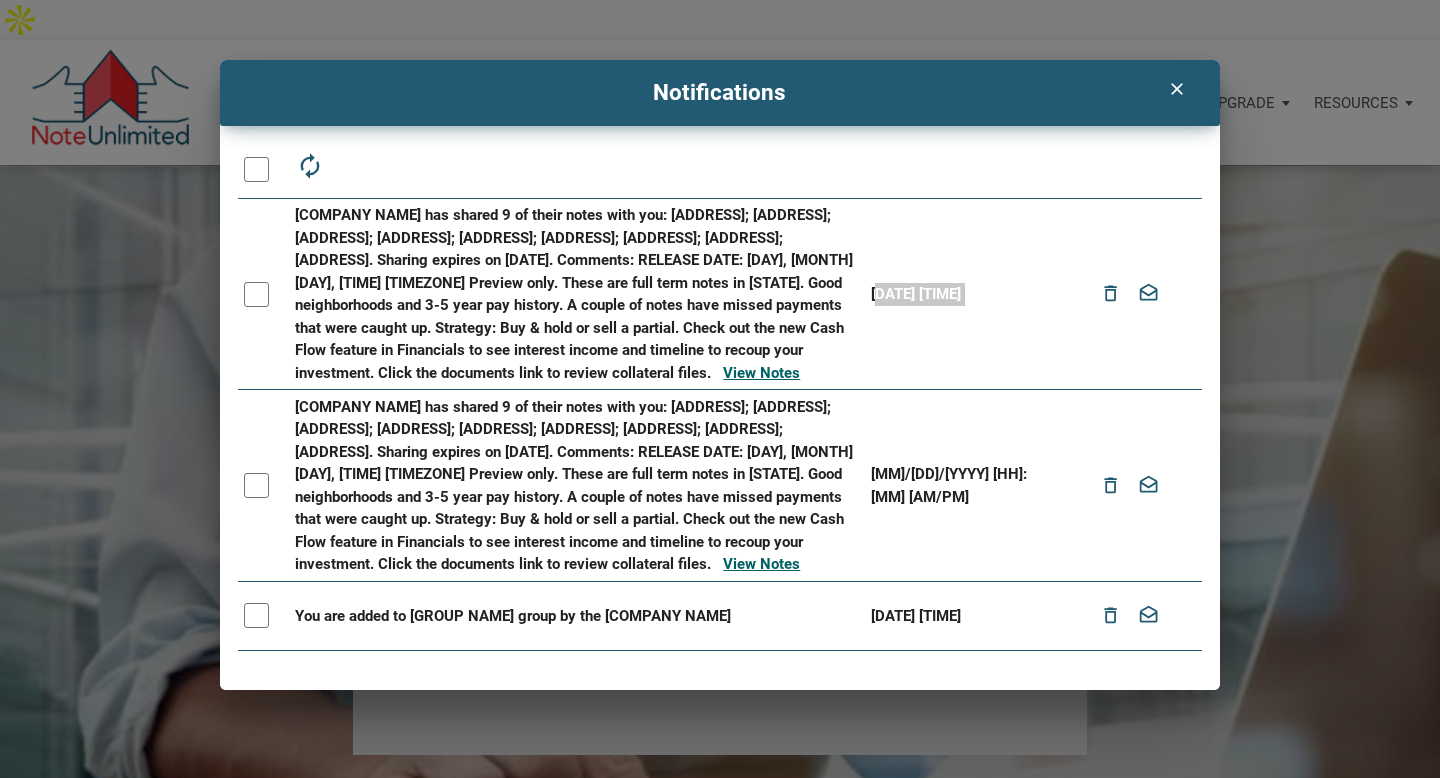 drag, startPoint x: 868, startPoint y: 340, endPoint x: 1050, endPoint y: 340, distance: 182 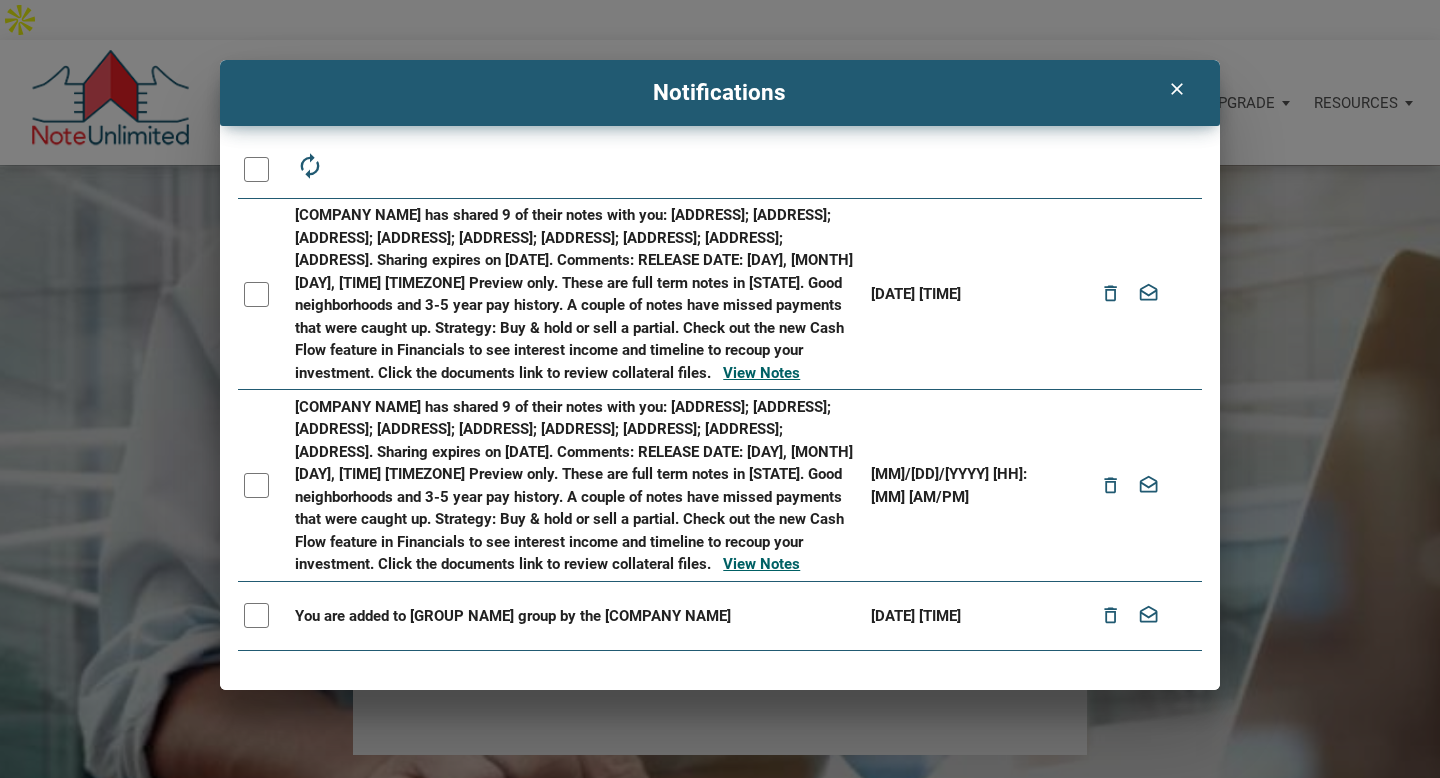 click on "06/30/2025 03:43 PM" at bounding box center (961, 294) 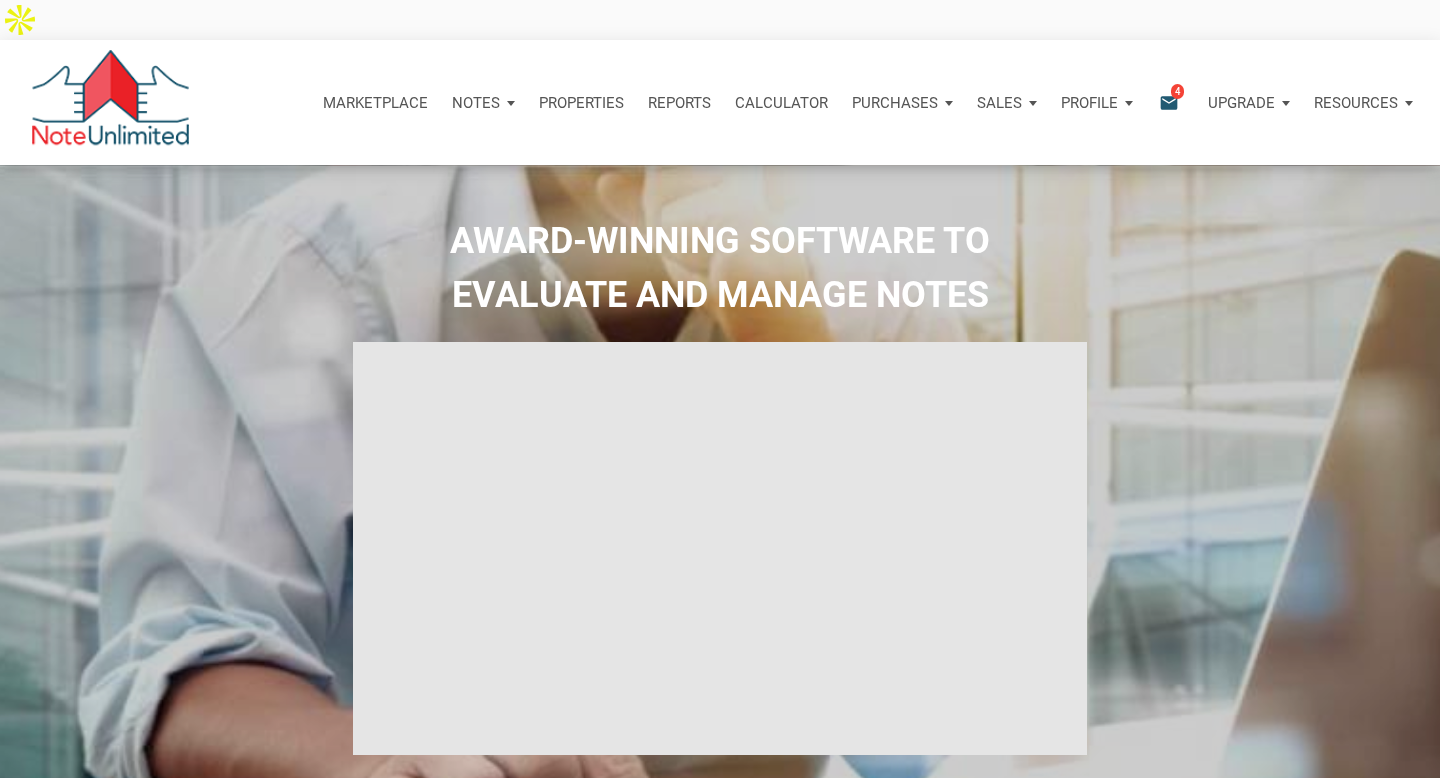 click on "clear" at bounding box center [1176, 74] 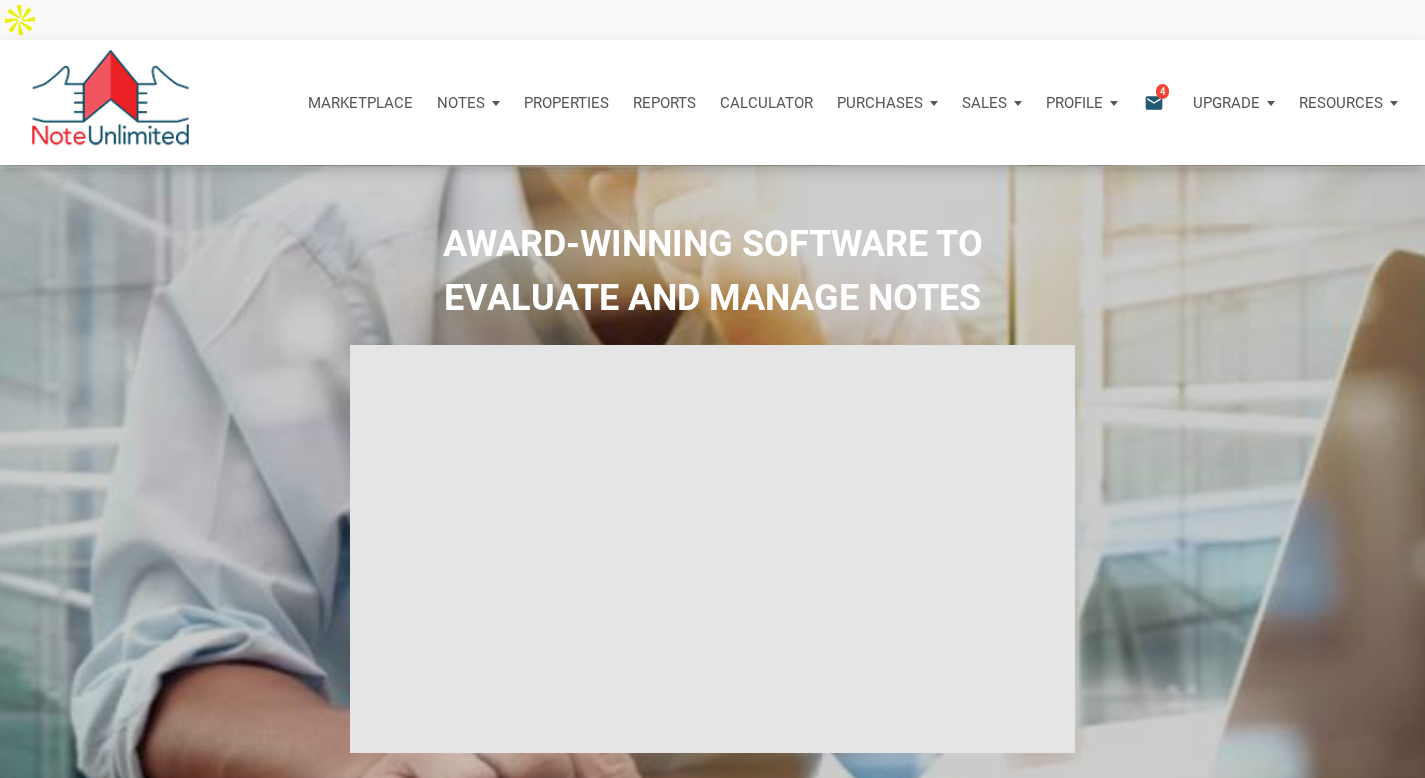 click on "Notes" at bounding box center (461, 103) 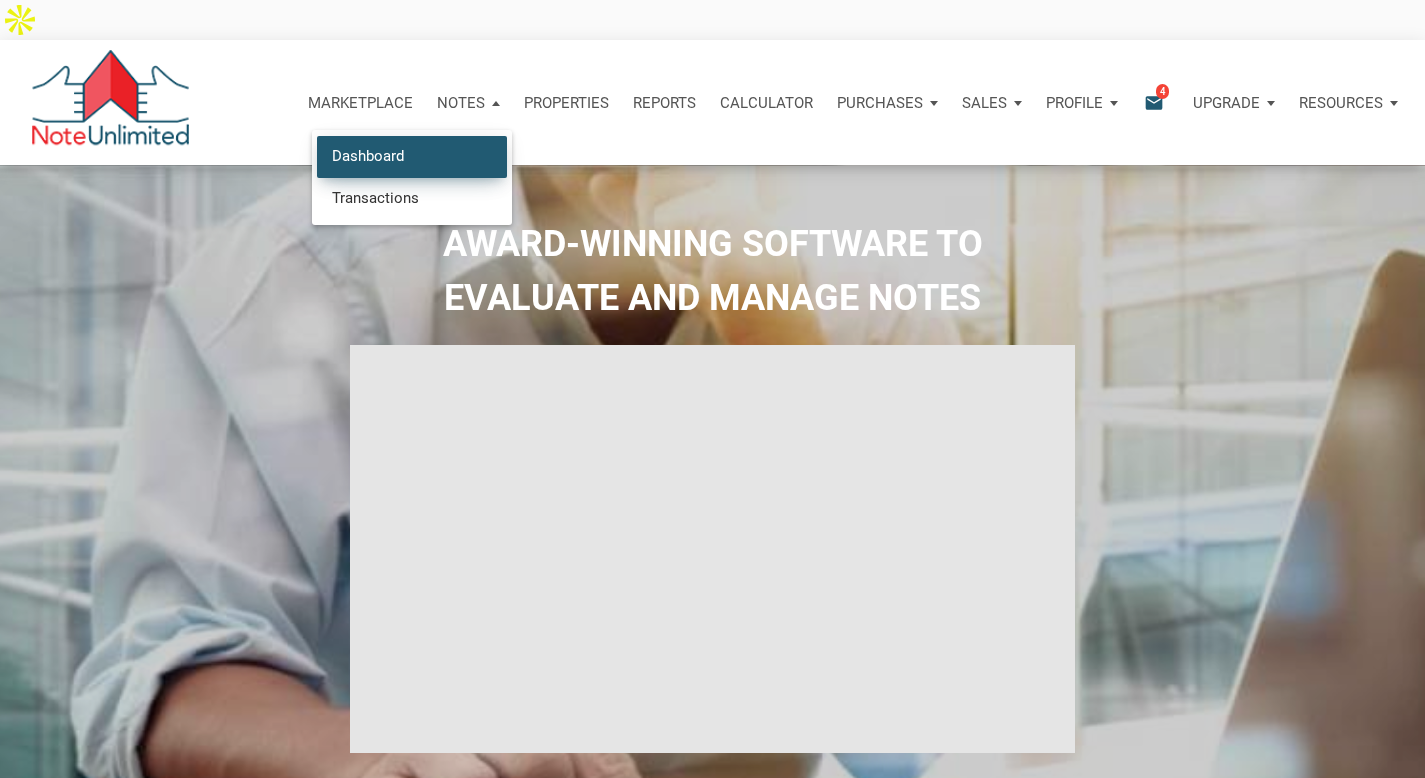 click on "Dashboard" at bounding box center (412, 156) 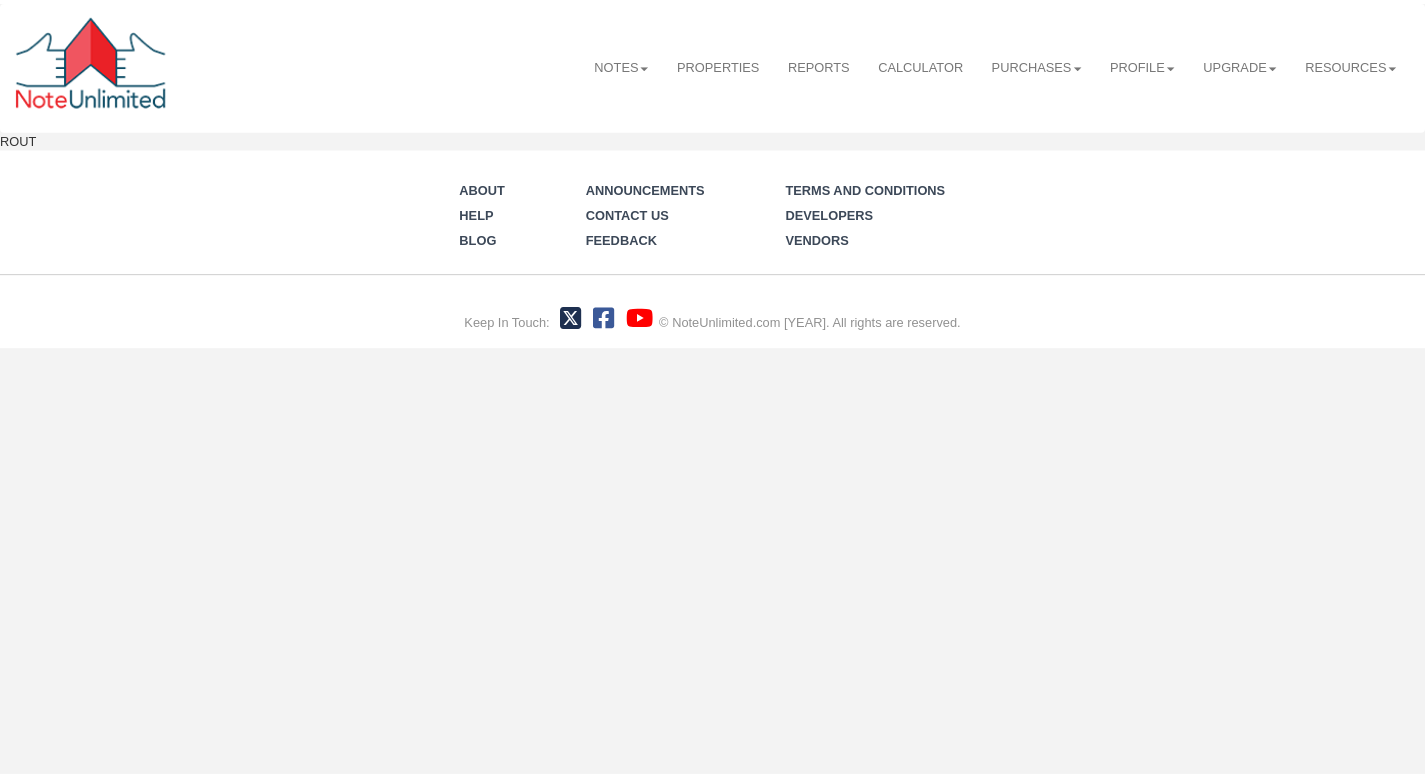 scroll, scrollTop: 0, scrollLeft: 0, axis: both 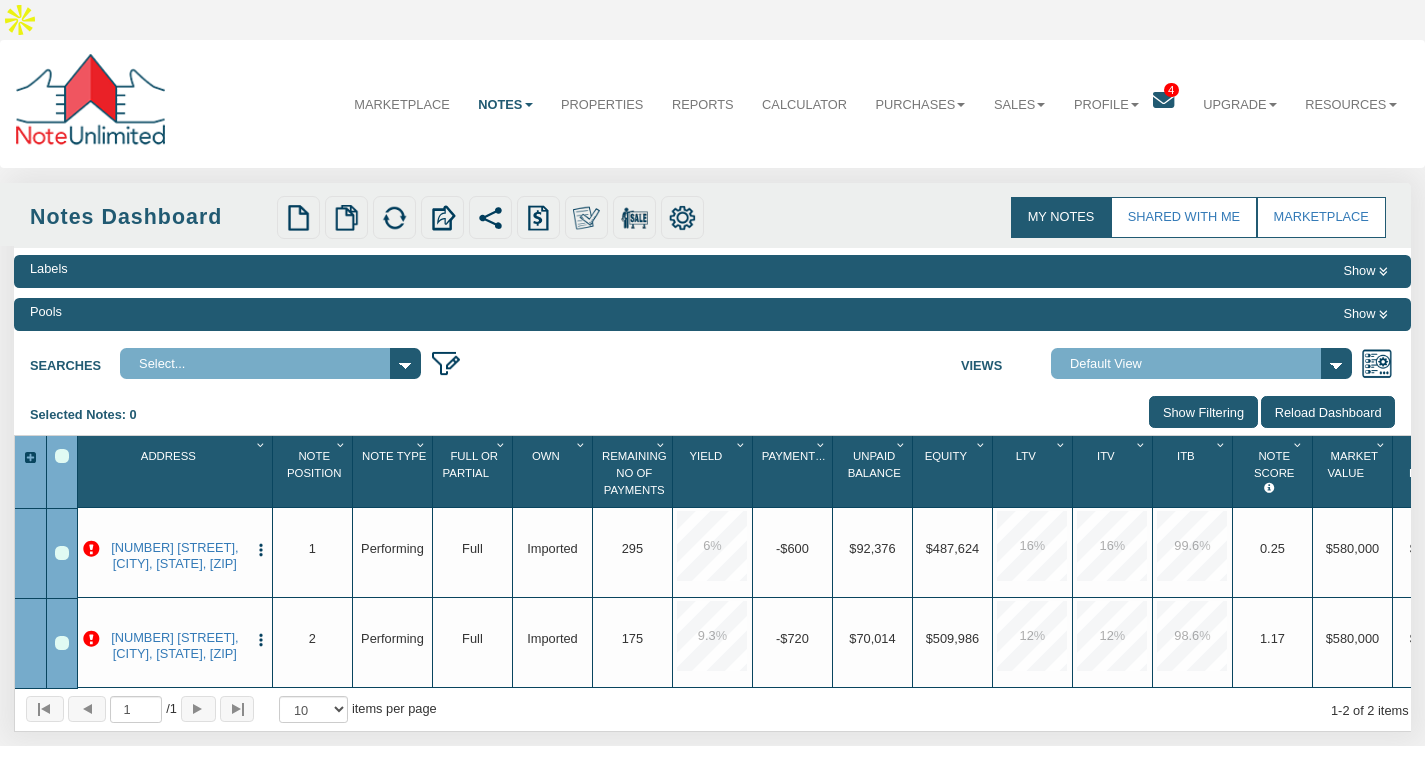 click at bounding box center [1163, 100] 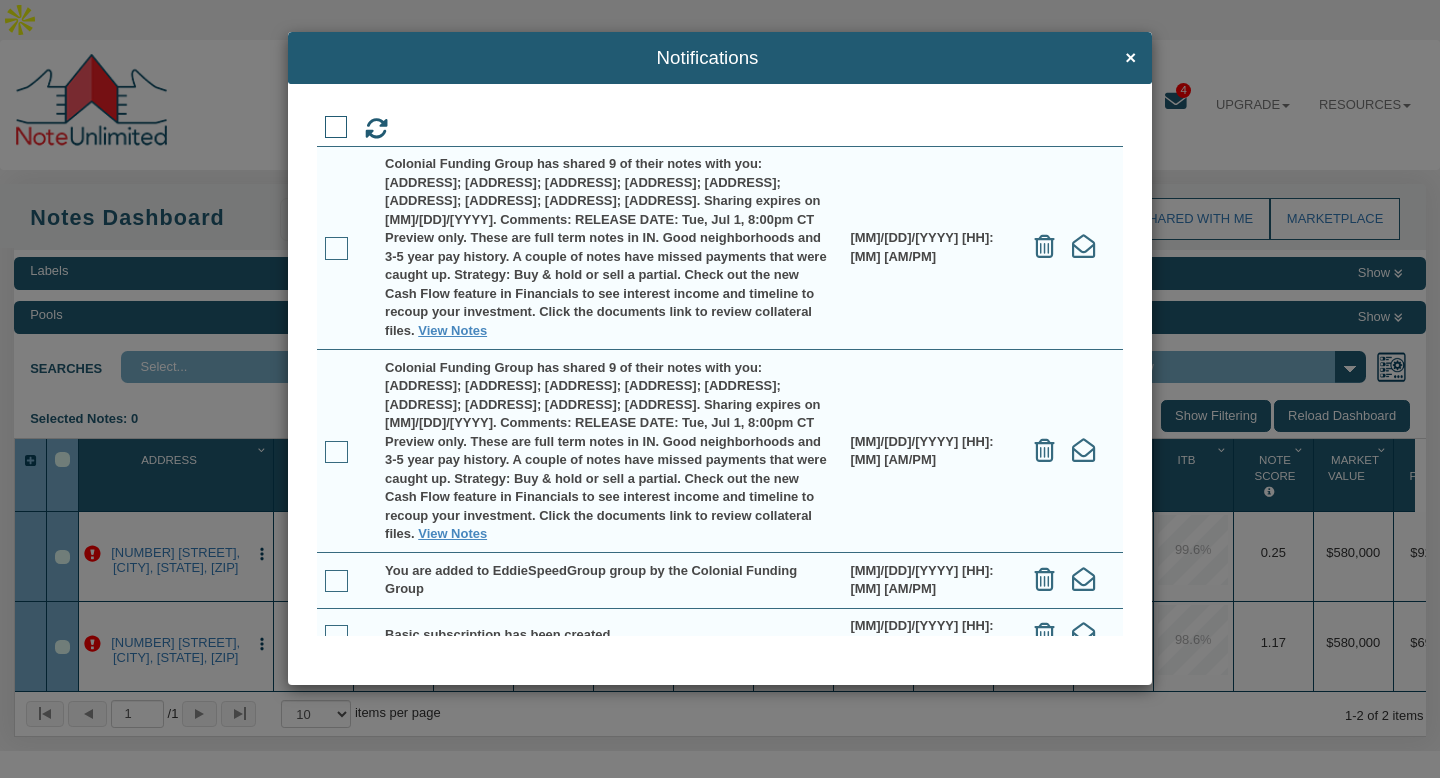 drag, startPoint x: 380, startPoint y: 184, endPoint x: 391, endPoint y: 195, distance: 15.556349 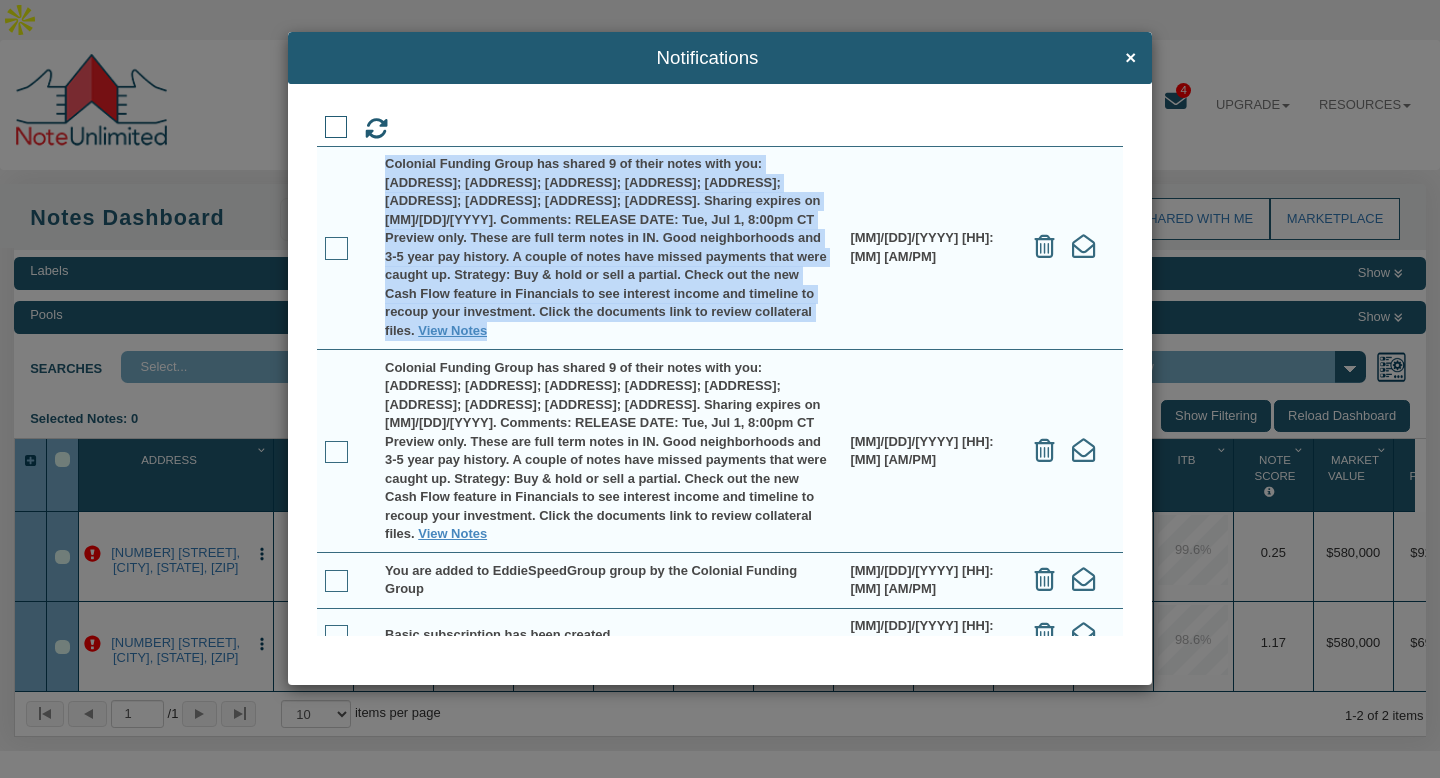 drag, startPoint x: 445, startPoint y: 413, endPoint x: 352, endPoint y: 165, distance: 264.8641 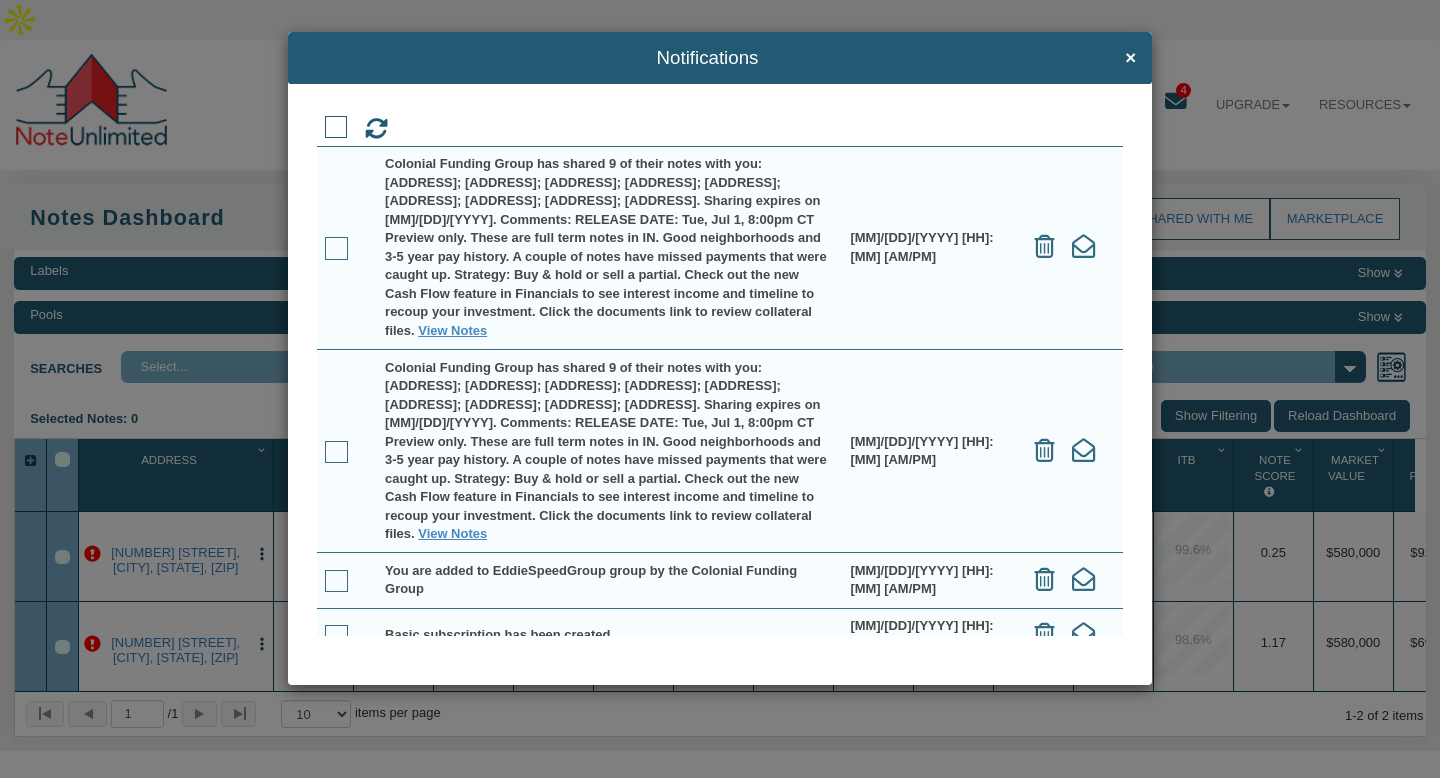 drag, startPoint x: 1139, startPoint y: 52, endPoint x: 1130, endPoint y: 62, distance: 13.453624 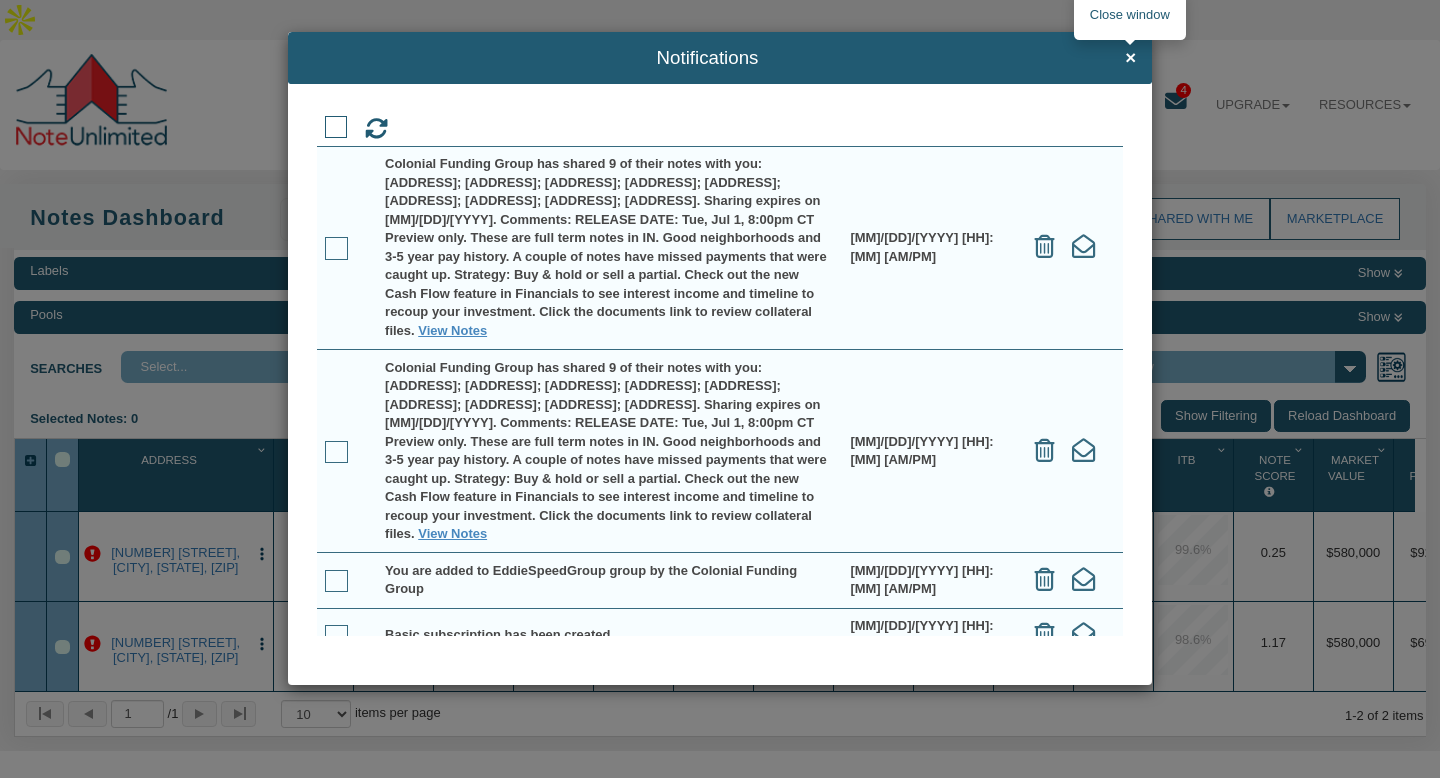 click on "×" at bounding box center (1130, 58) 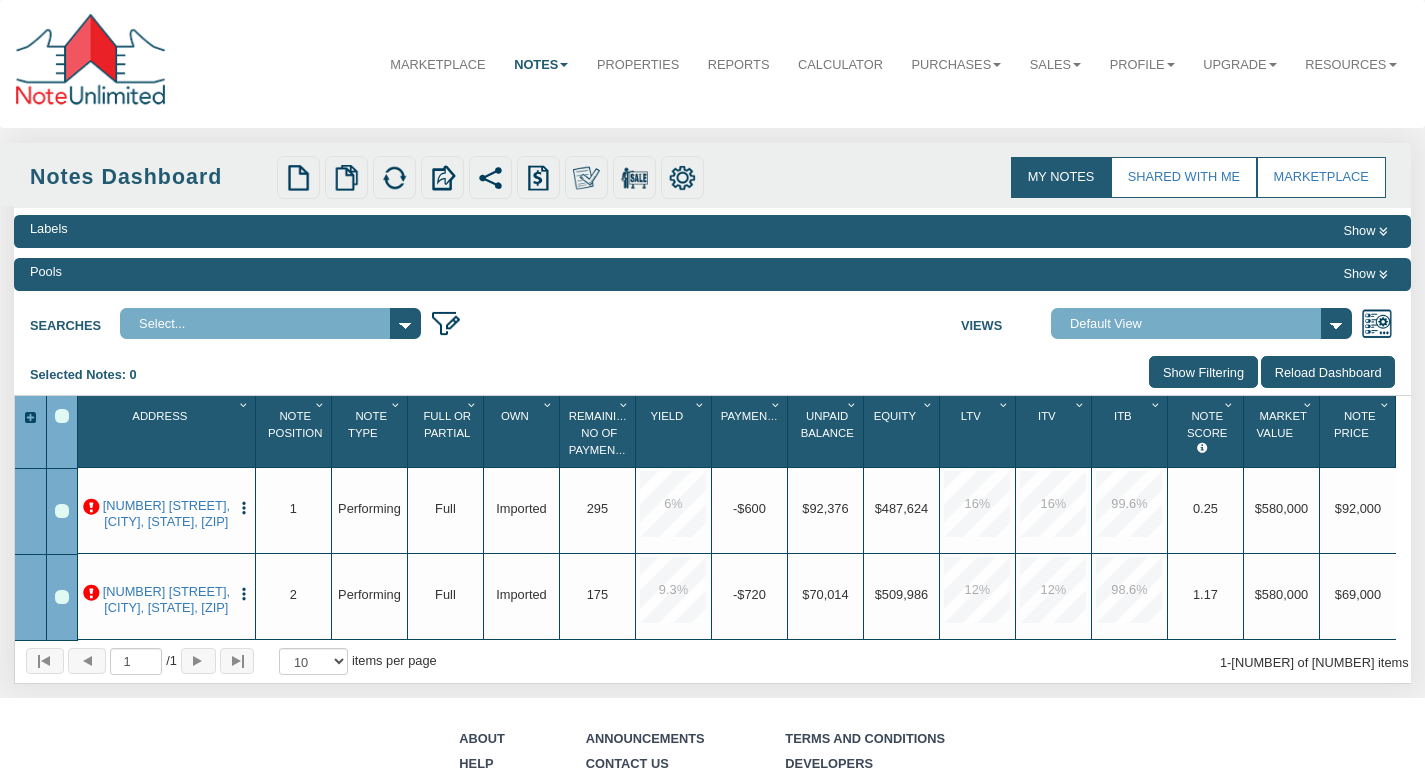 scroll, scrollTop: 0, scrollLeft: 0, axis: both 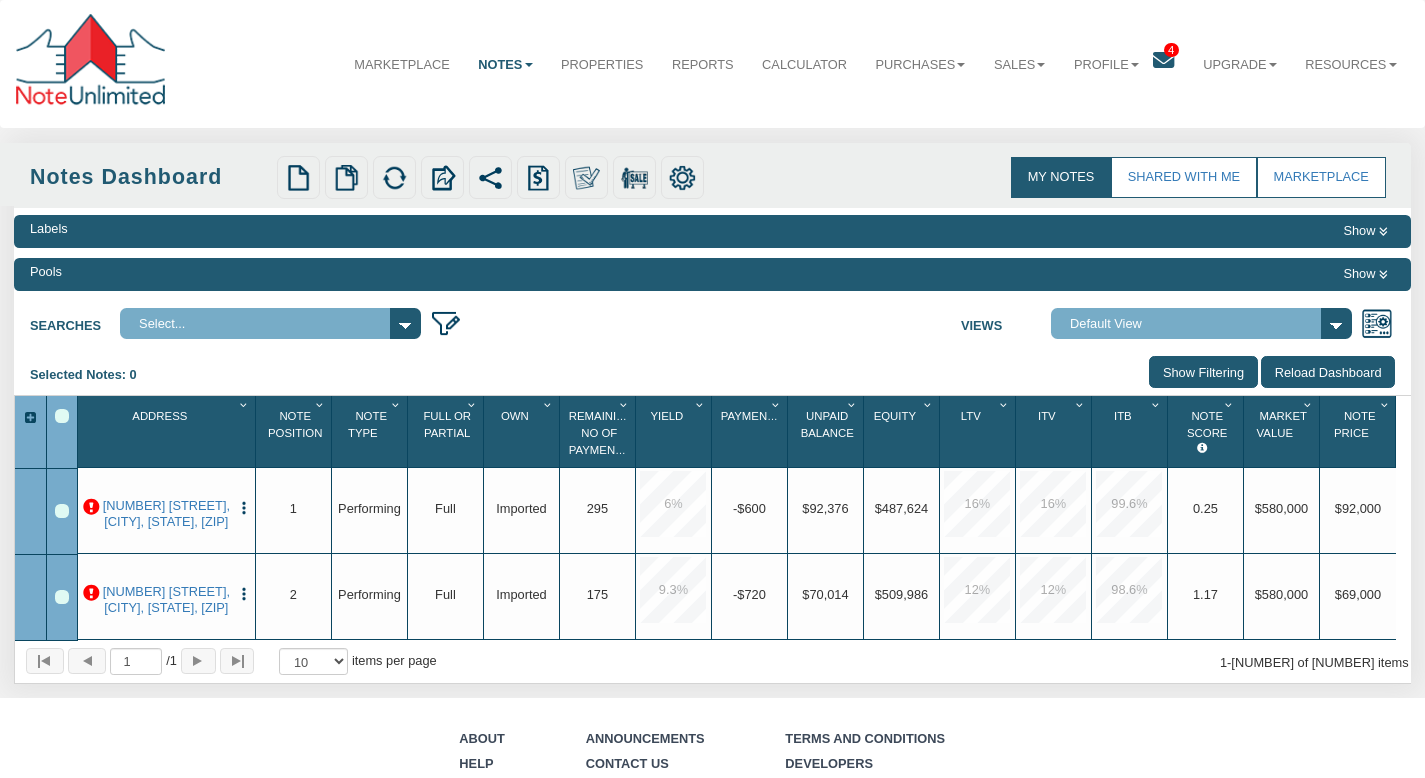 click at bounding box center [1163, 60] 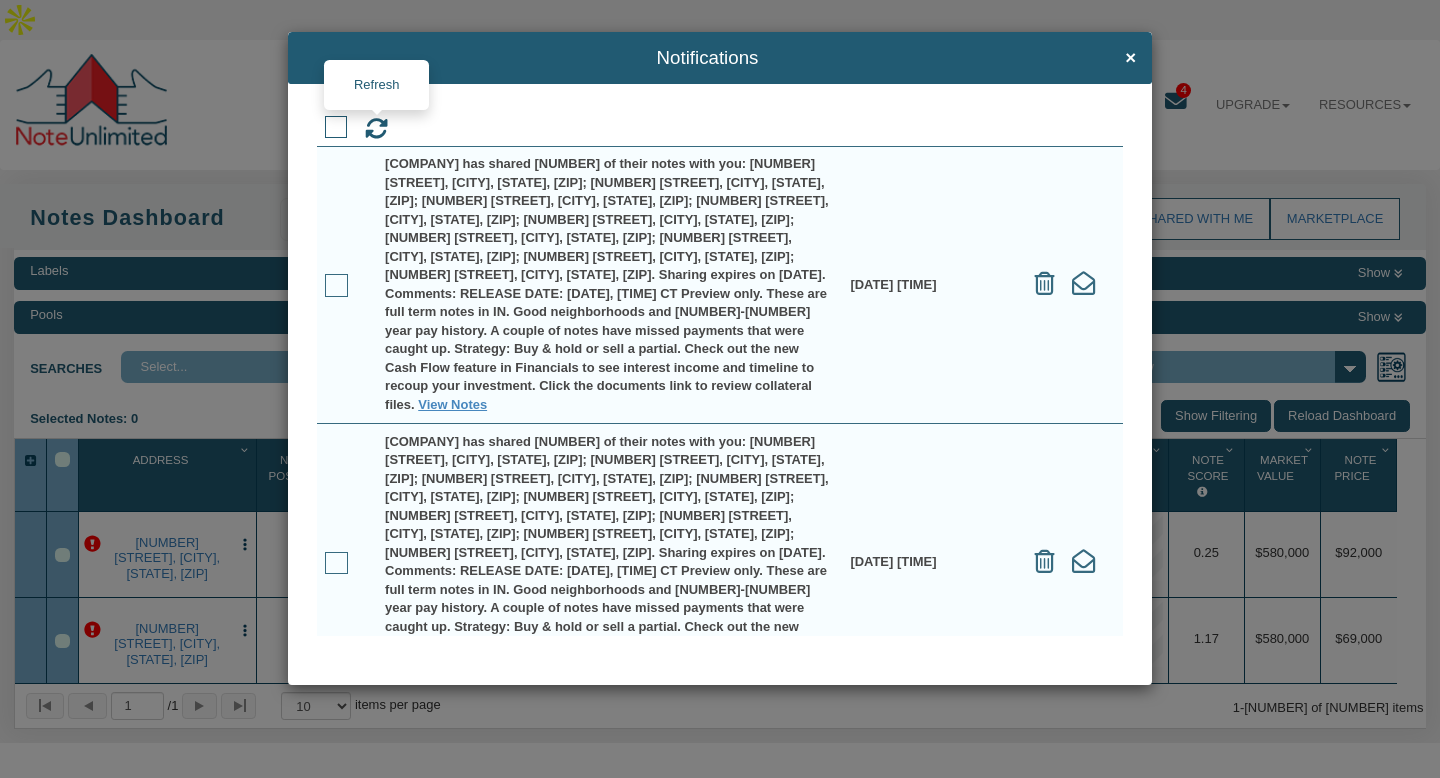 click at bounding box center [376, 128] 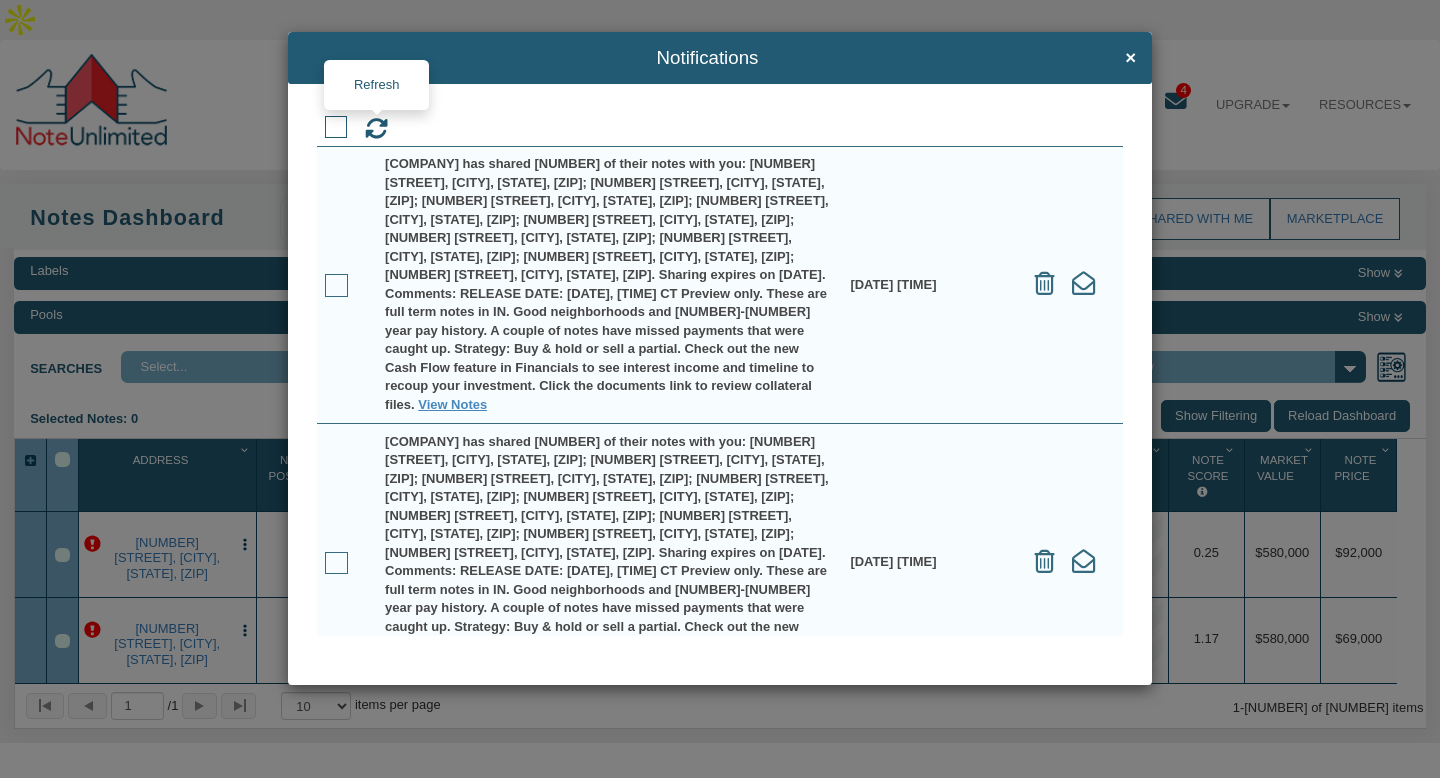 click at bounding box center (376, 128) 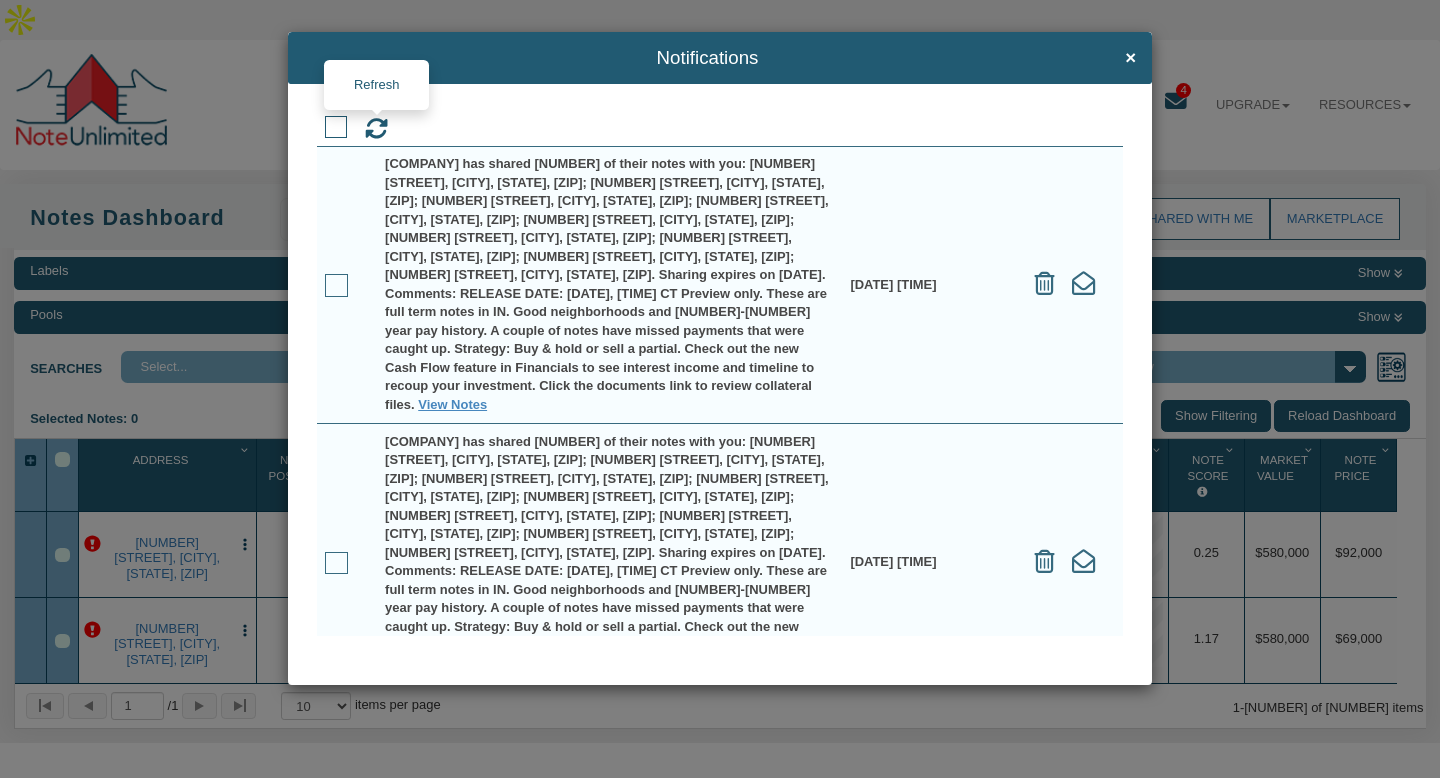 click at bounding box center [376, 128] 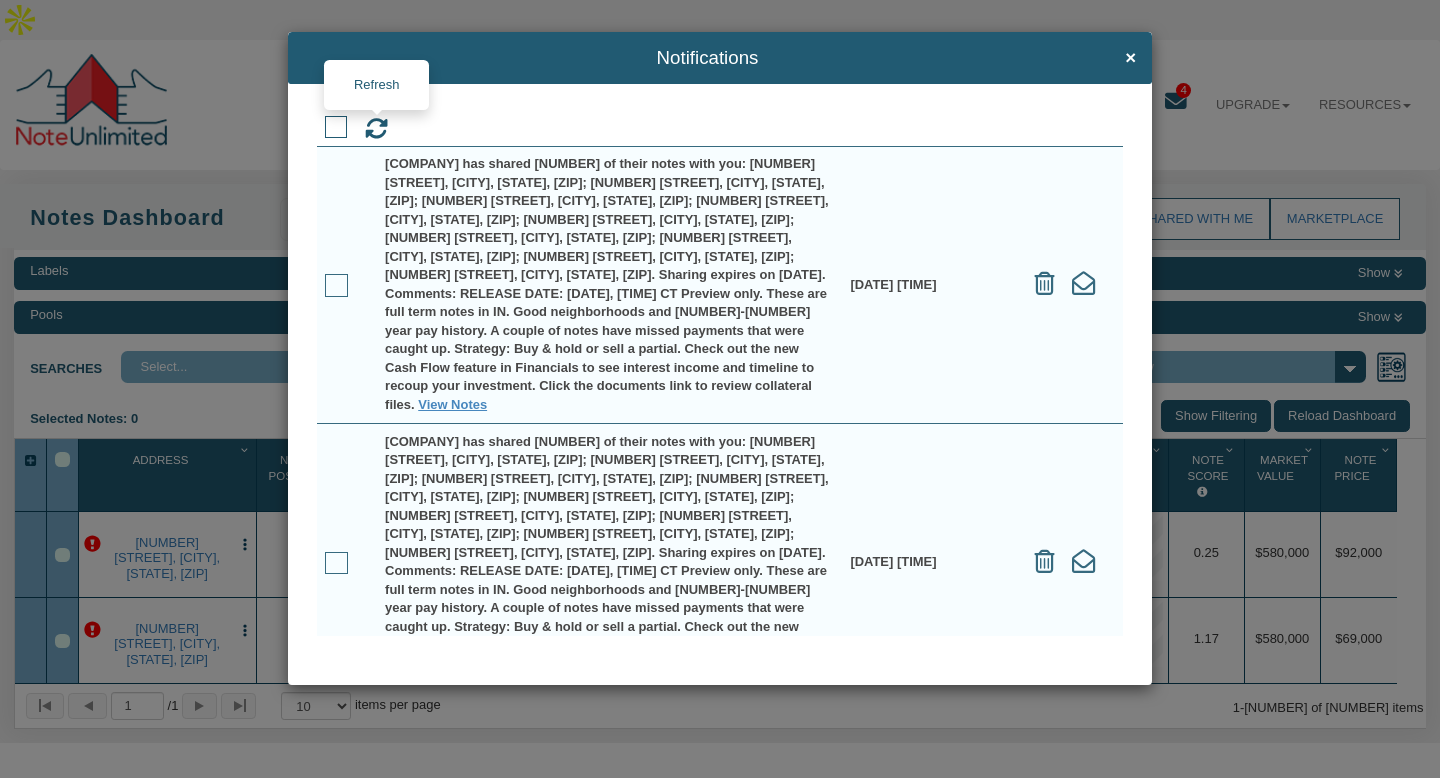 click at bounding box center (376, 128) 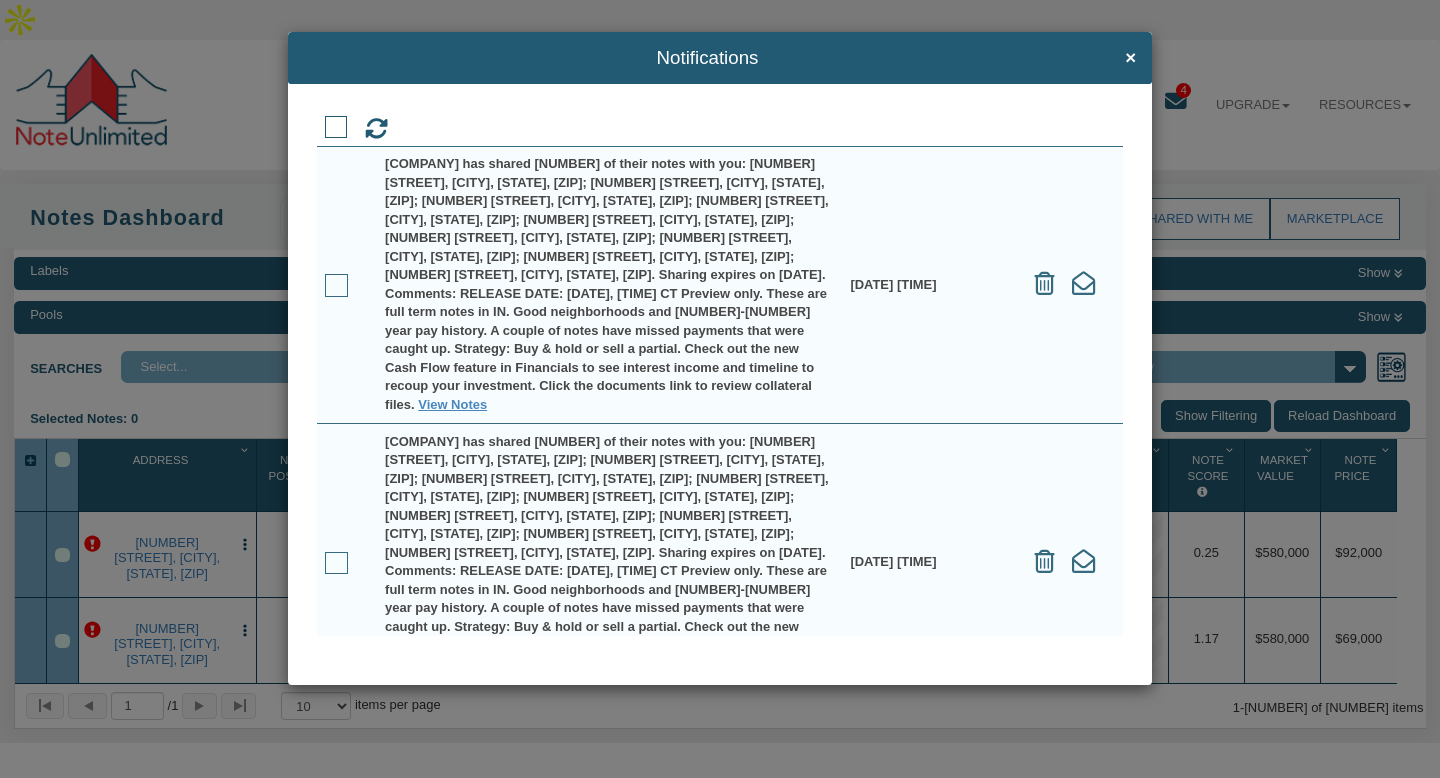 click at bounding box center (376, 129) 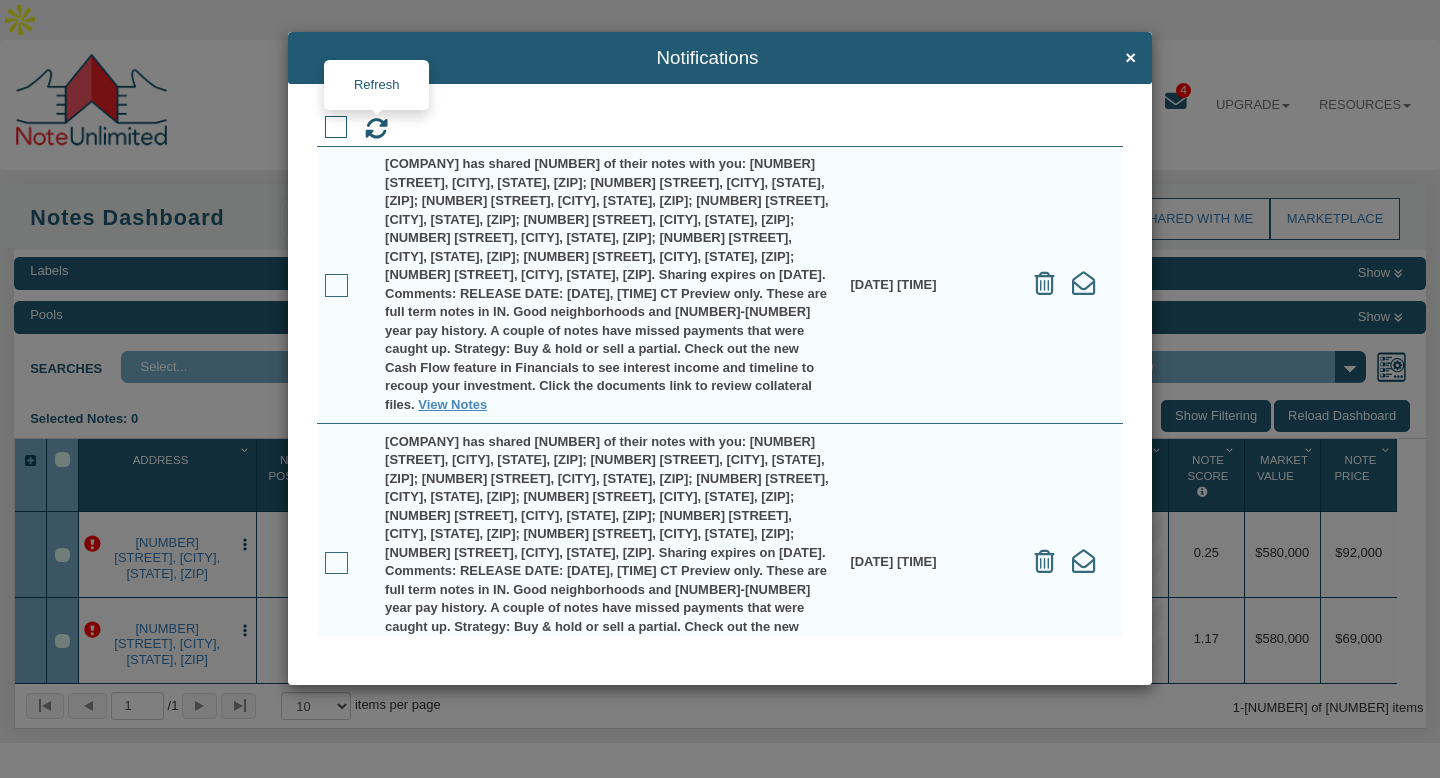 click at bounding box center (376, 128) 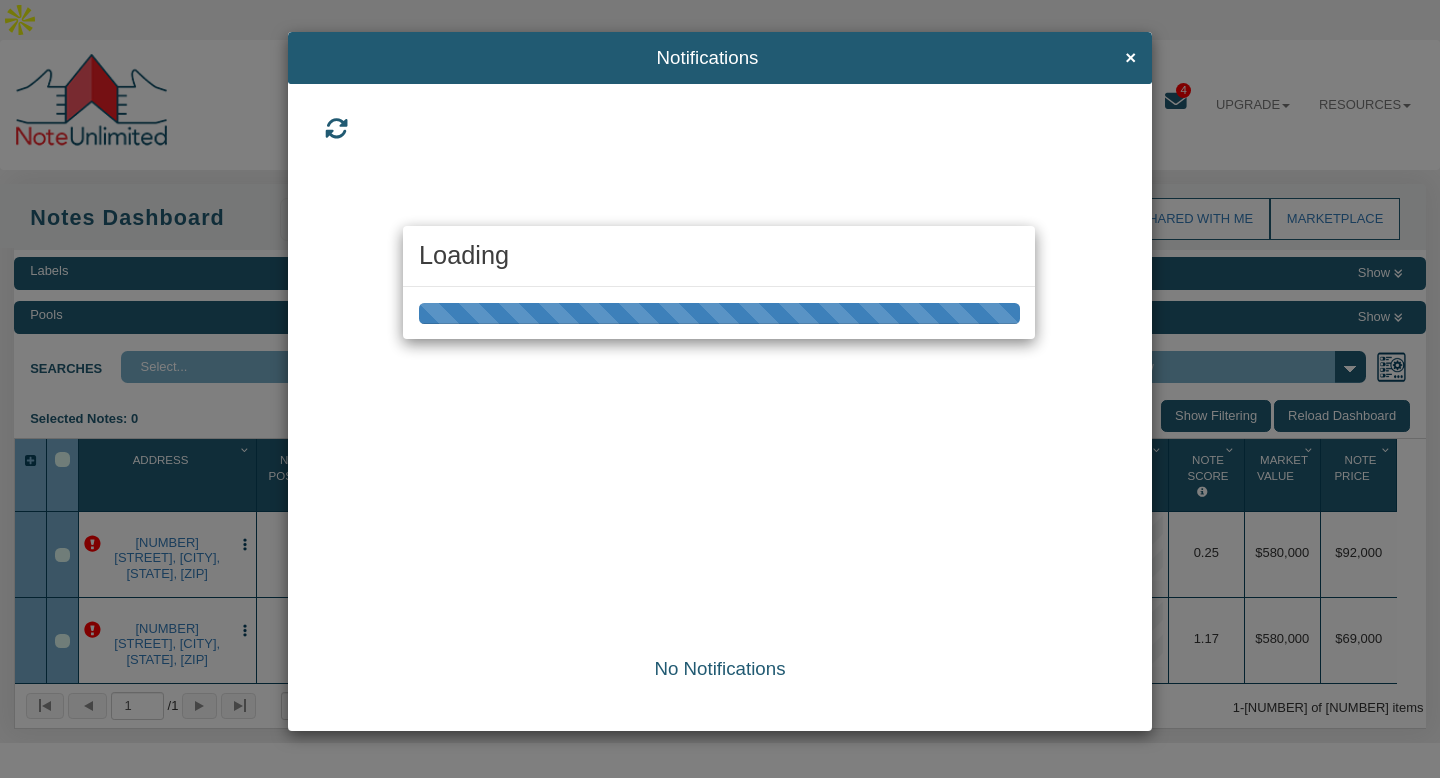 click at bounding box center [336, 128] 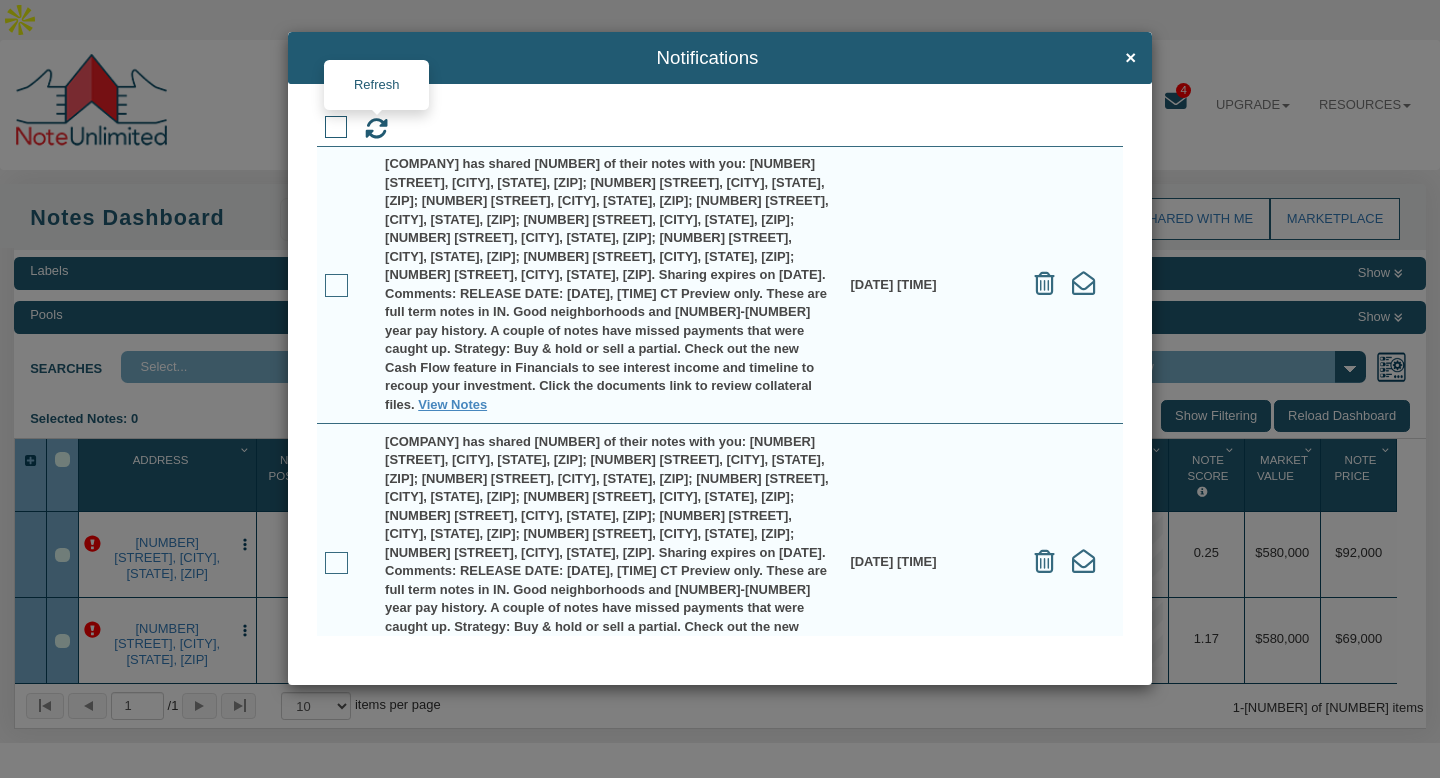 click at bounding box center (376, 128) 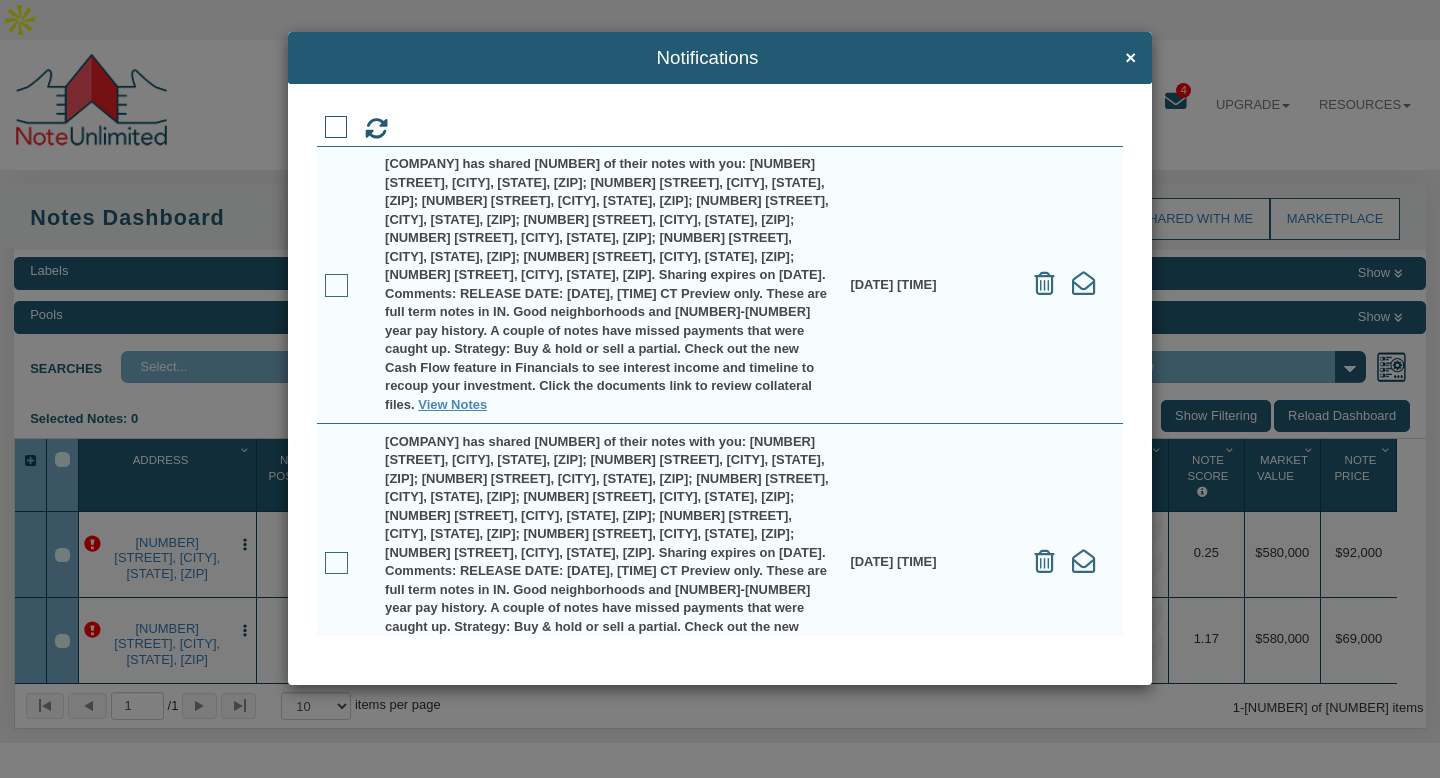 click at bounding box center [376, 128] 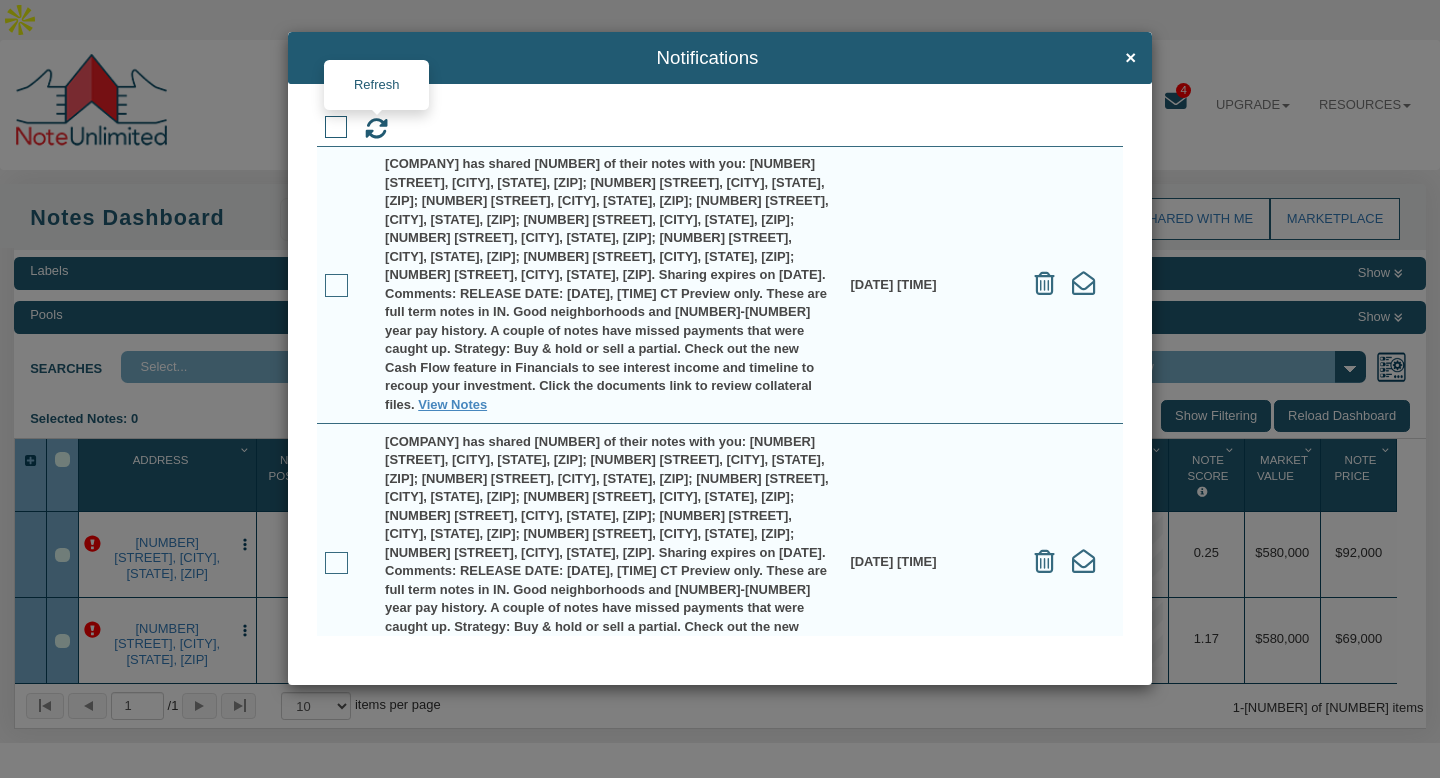 click at bounding box center (376, 128) 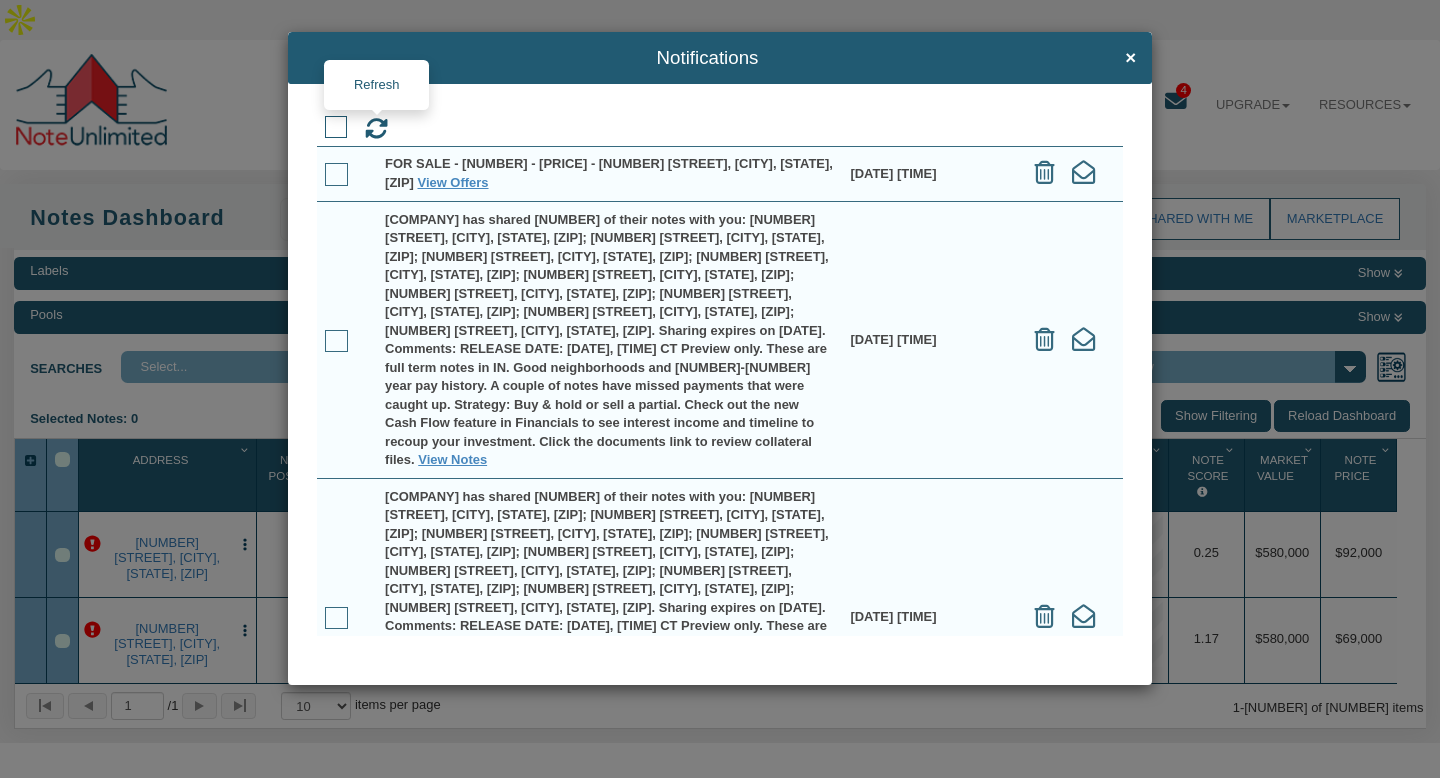 click at bounding box center (376, 128) 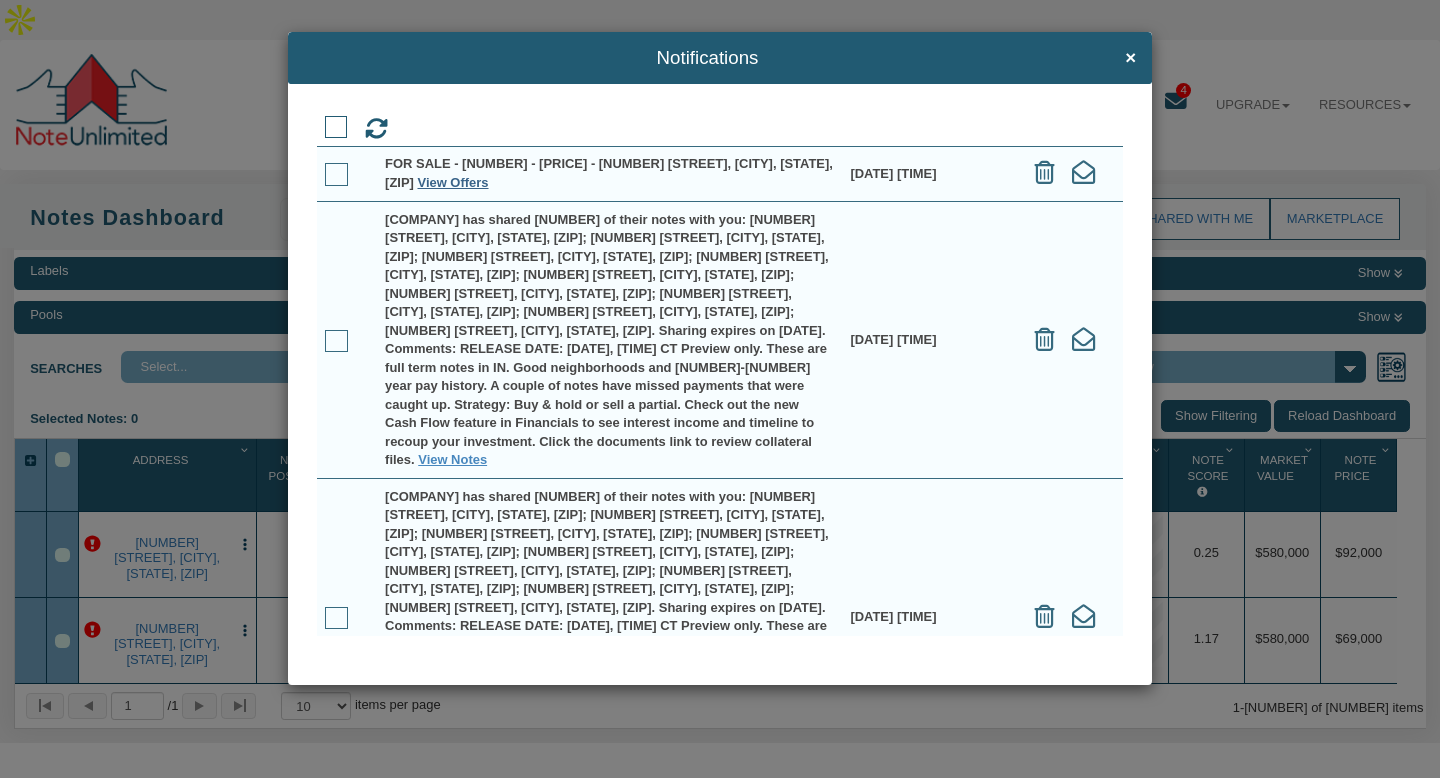 click on "View Offers" at bounding box center (452, 182) 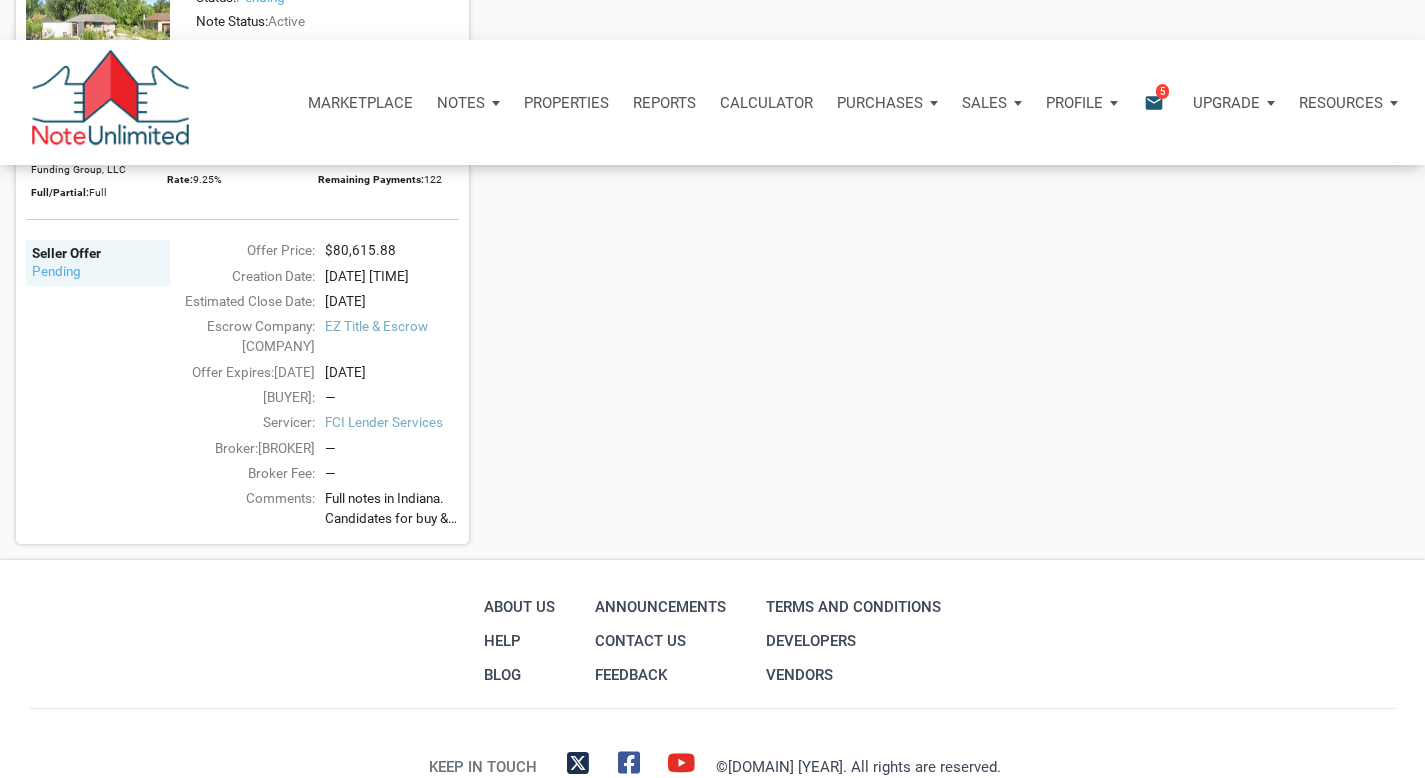 scroll, scrollTop: 0, scrollLeft: 0, axis: both 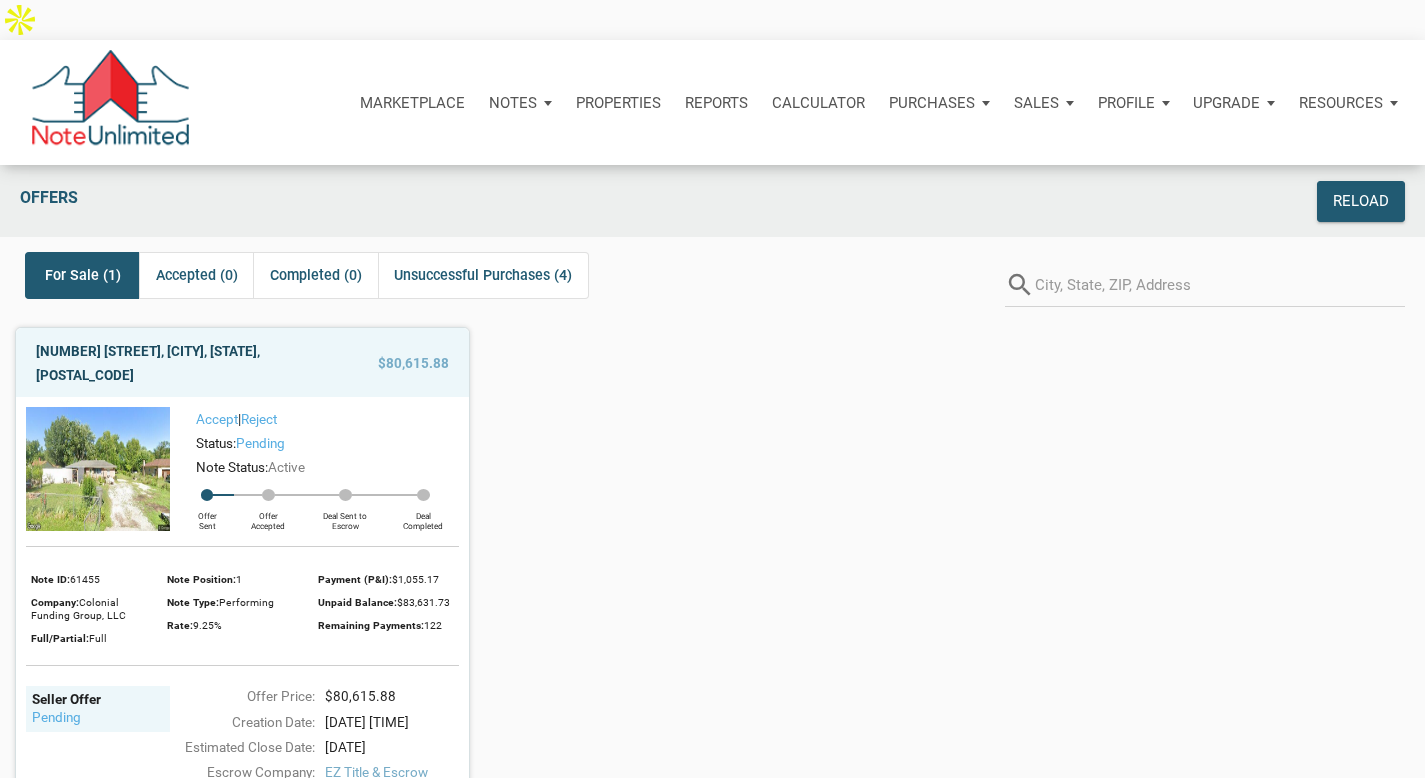 click on "[NUMBER] [STREET], [CITY], [STATE], [POSTAL_CODE]" at bounding box center [177, 363] 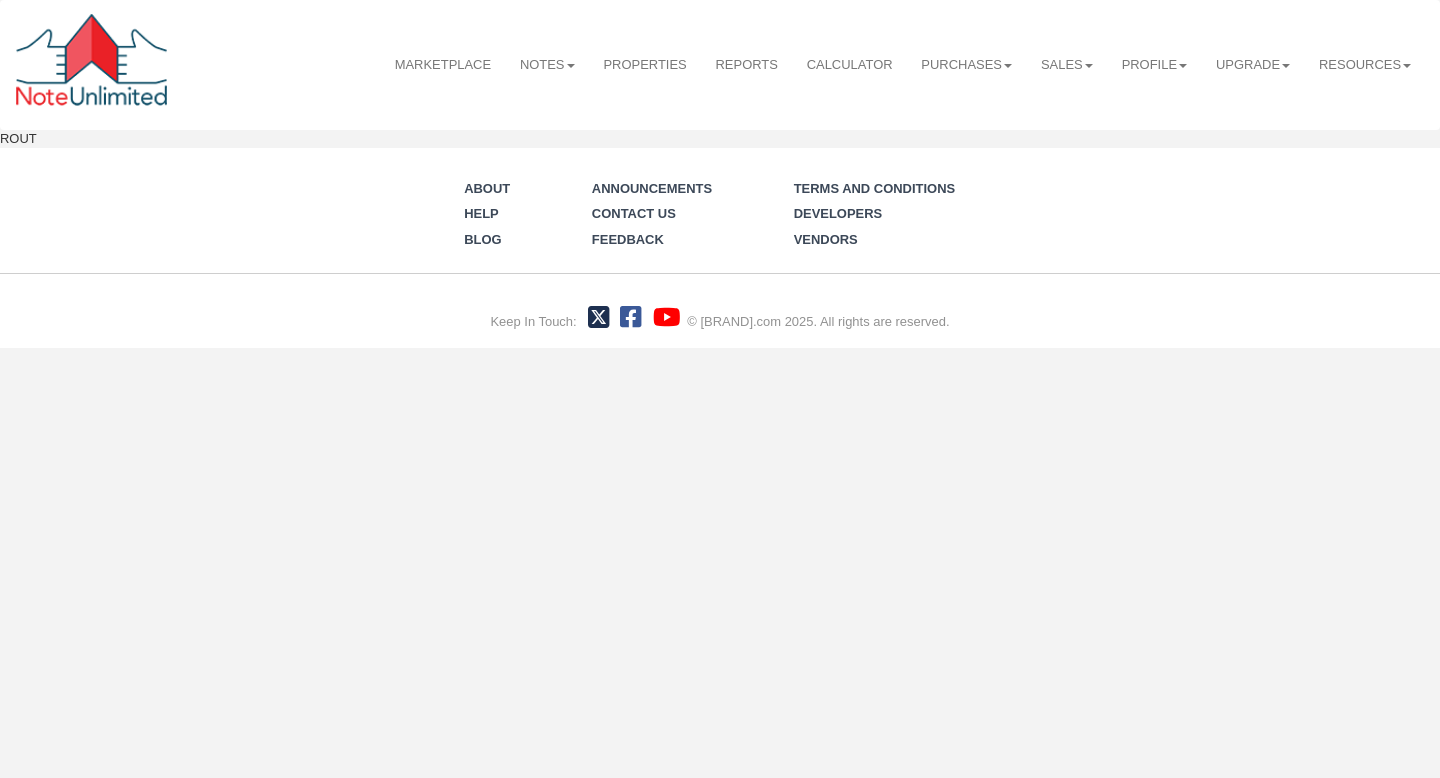 scroll, scrollTop: 0, scrollLeft: 0, axis: both 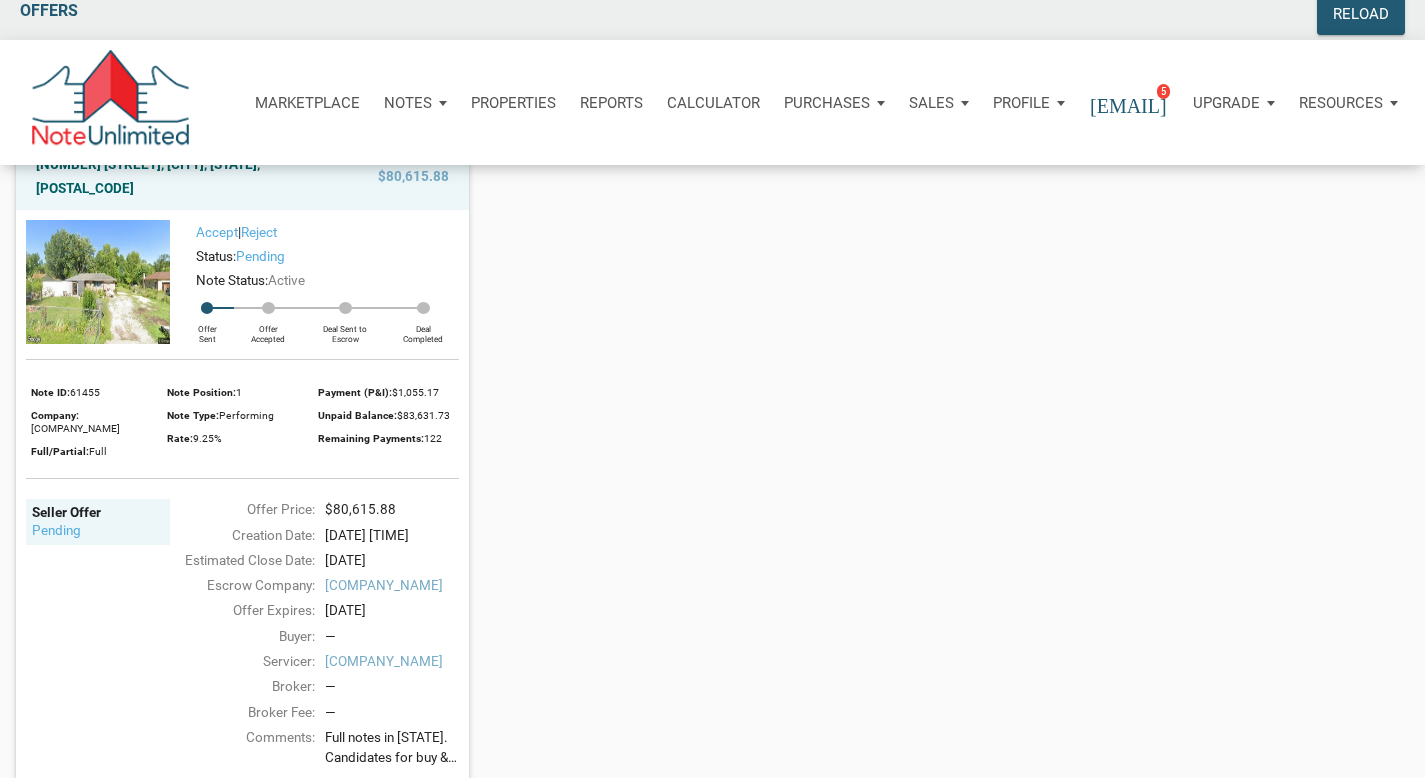 click on "pending" at bounding box center [99, 531] 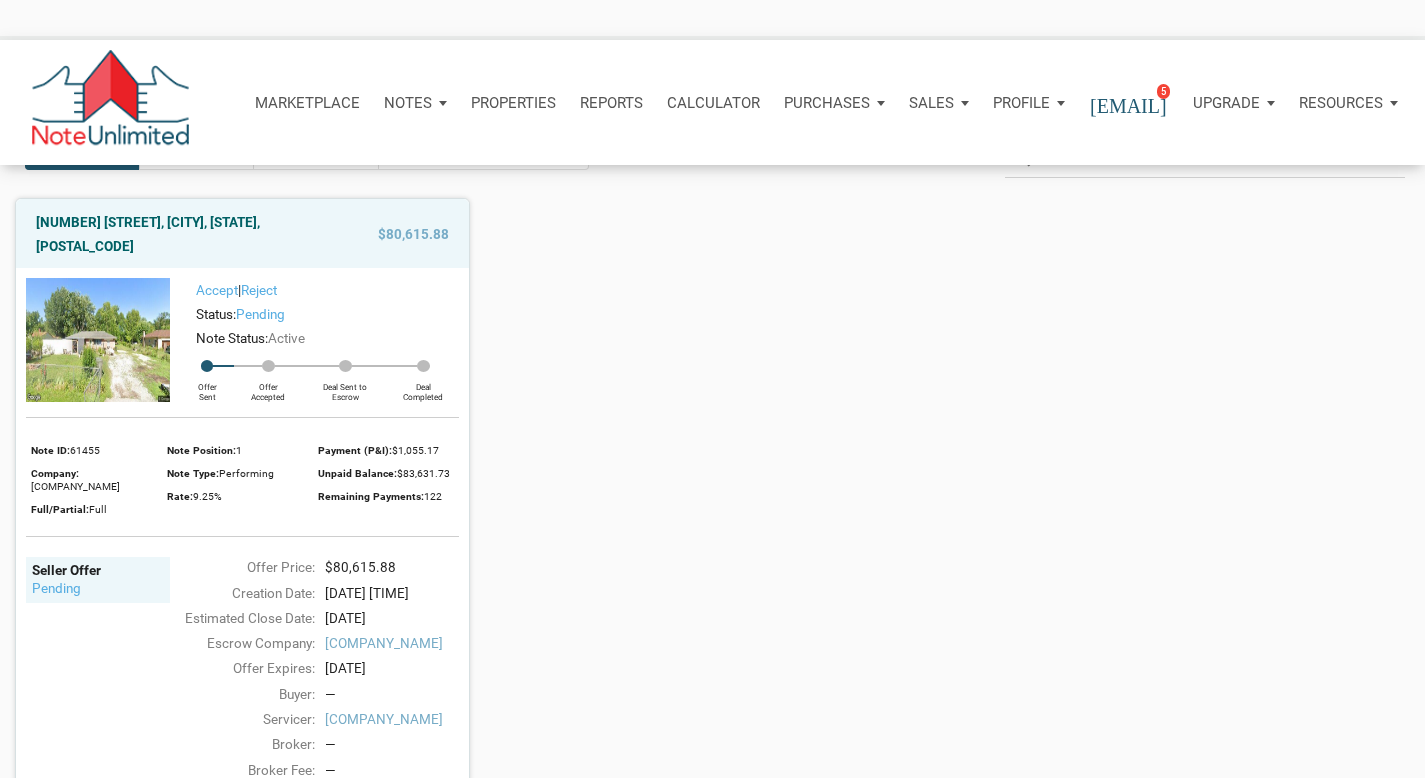 scroll, scrollTop: 44, scrollLeft: 0, axis: vertical 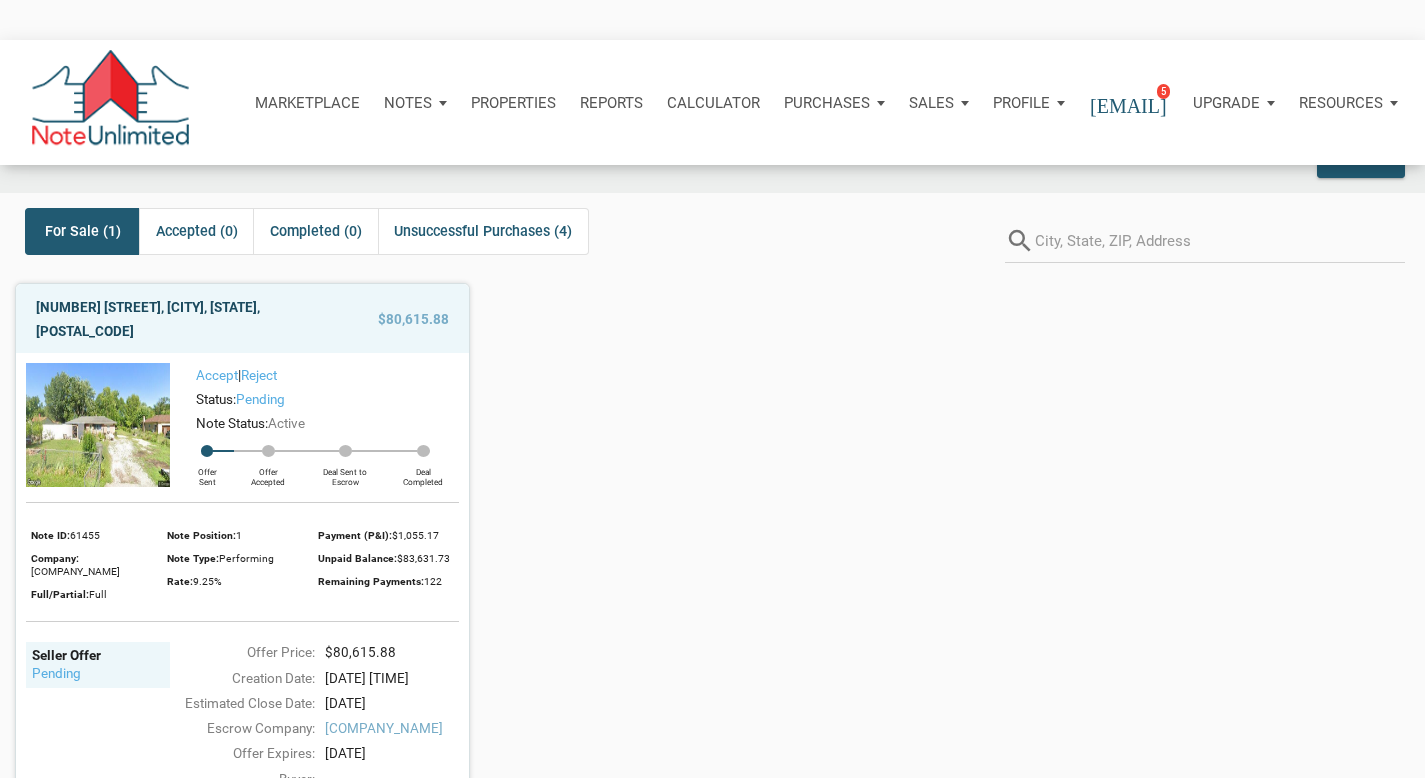 click on "4102 N Kitley Ave, Indianapolis, IN, 46226" at bounding box center [177, 319] 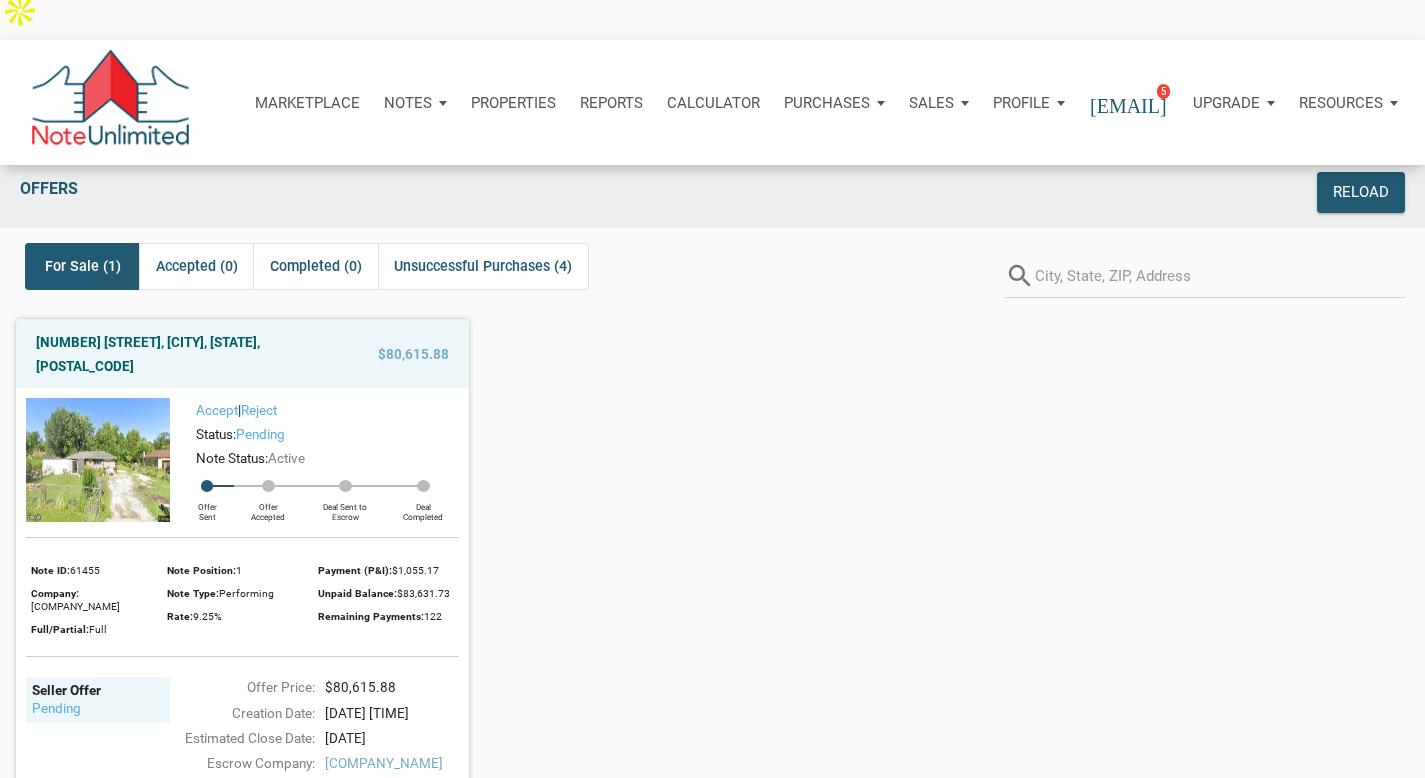 scroll, scrollTop: 0, scrollLeft: 0, axis: both 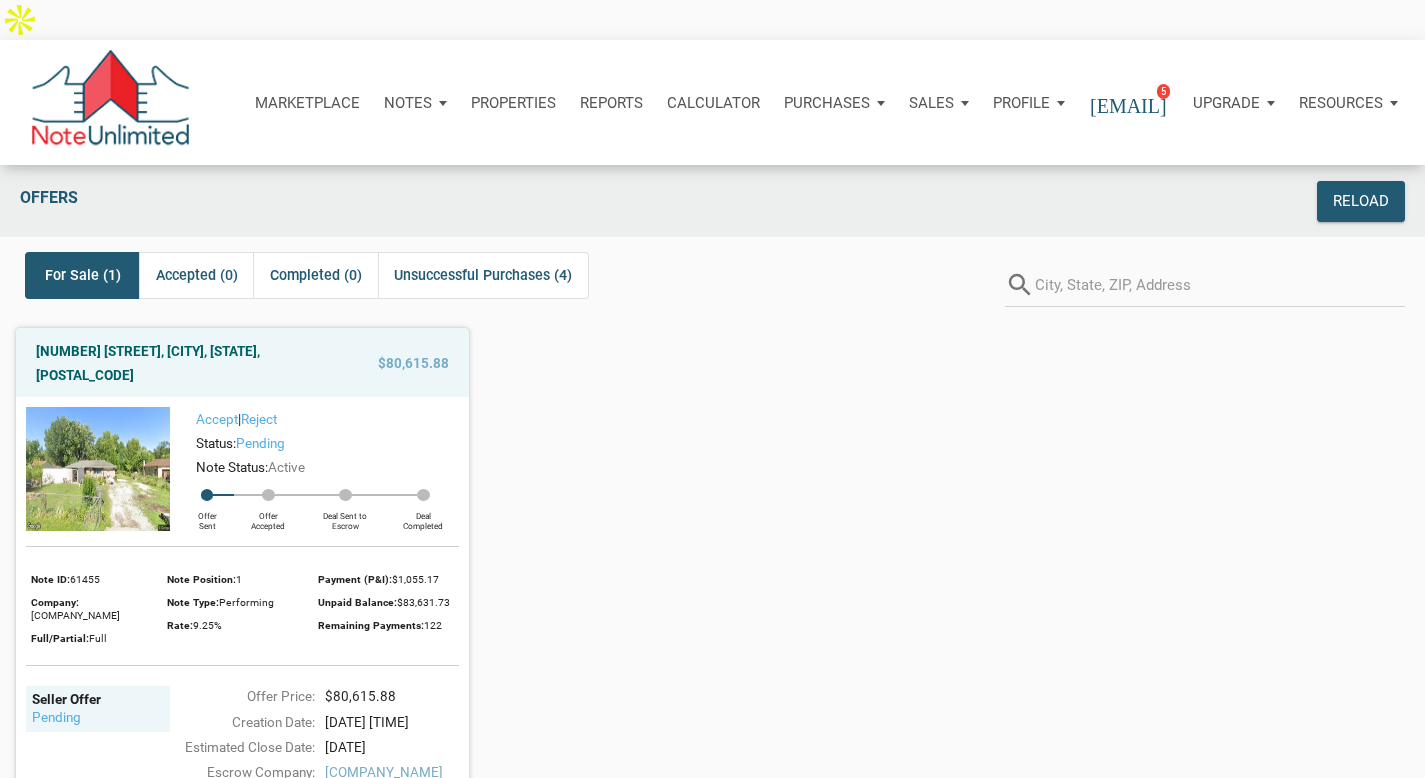 click on "pending" at bounding box center [99, 718] 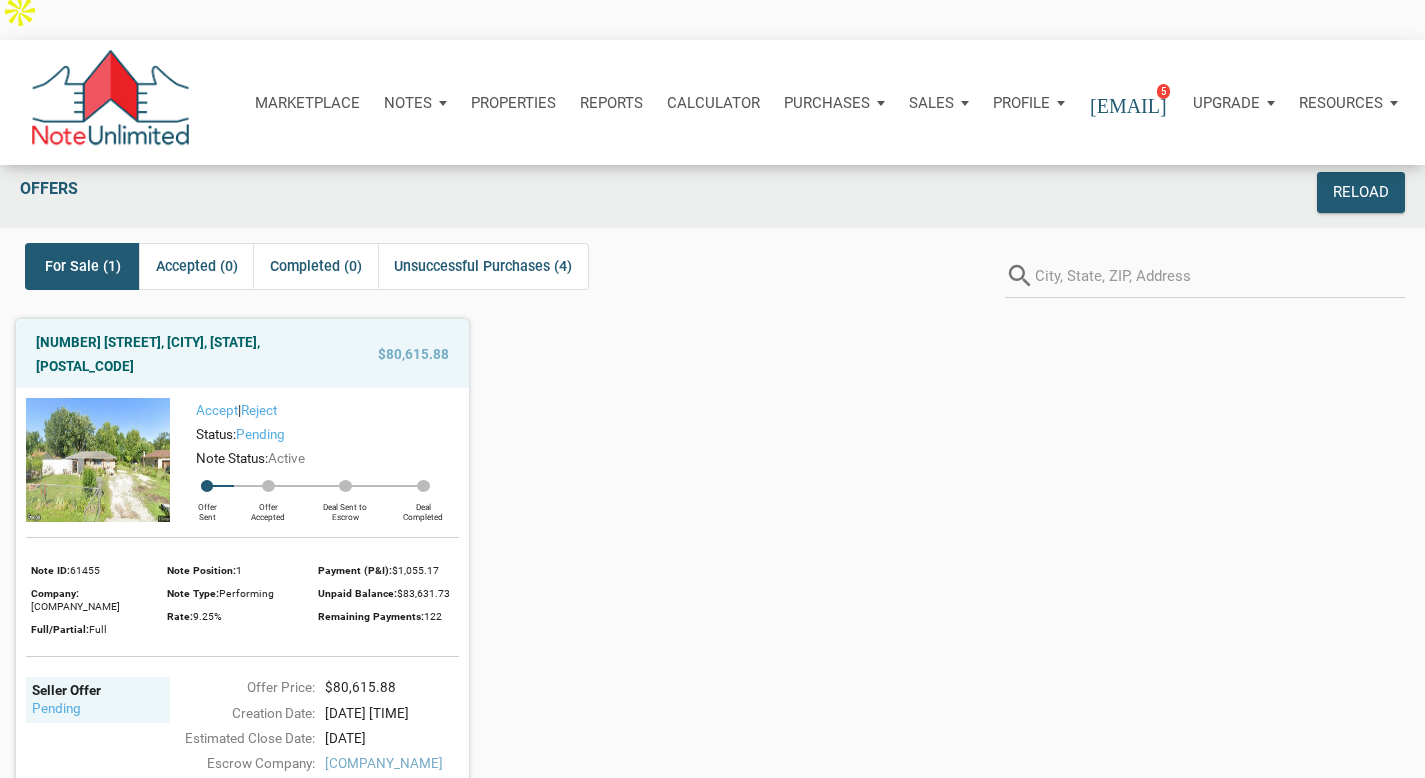 scroll, scrollTop: 0, scrollLeft: 0, axis: both 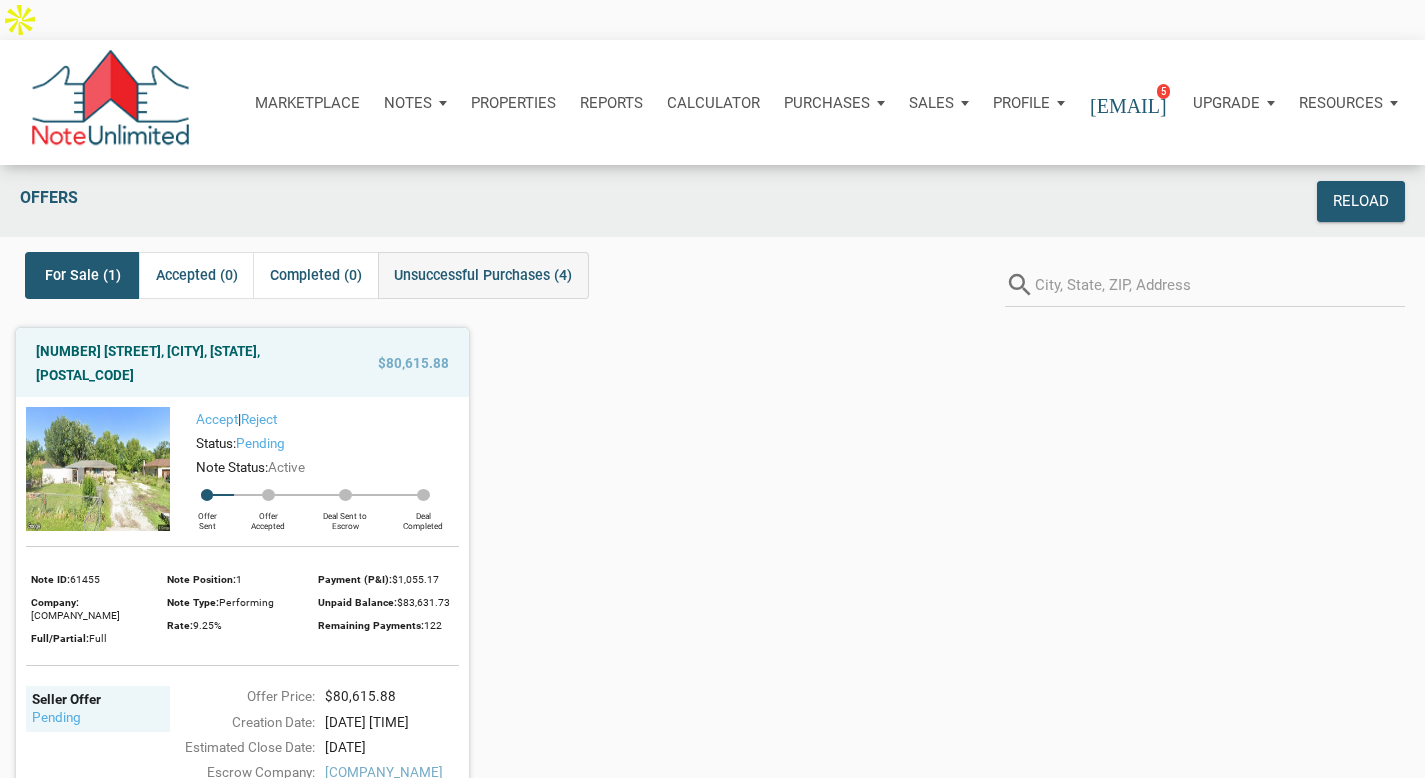 click on "Unsuccessful Purchases (4)" at bounding box center [483, 275] 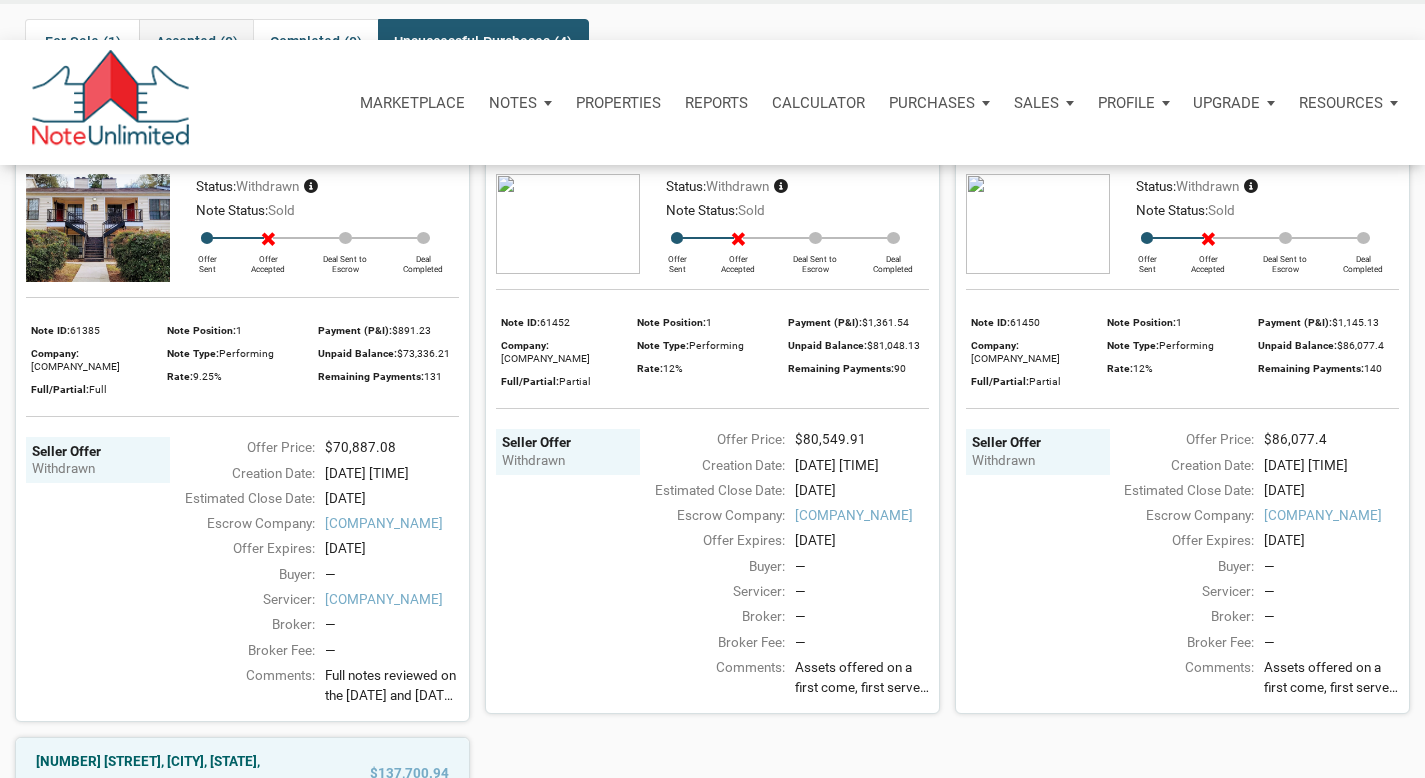 scroll, scrollTop: 0, scrollLeft: 0, axis: both 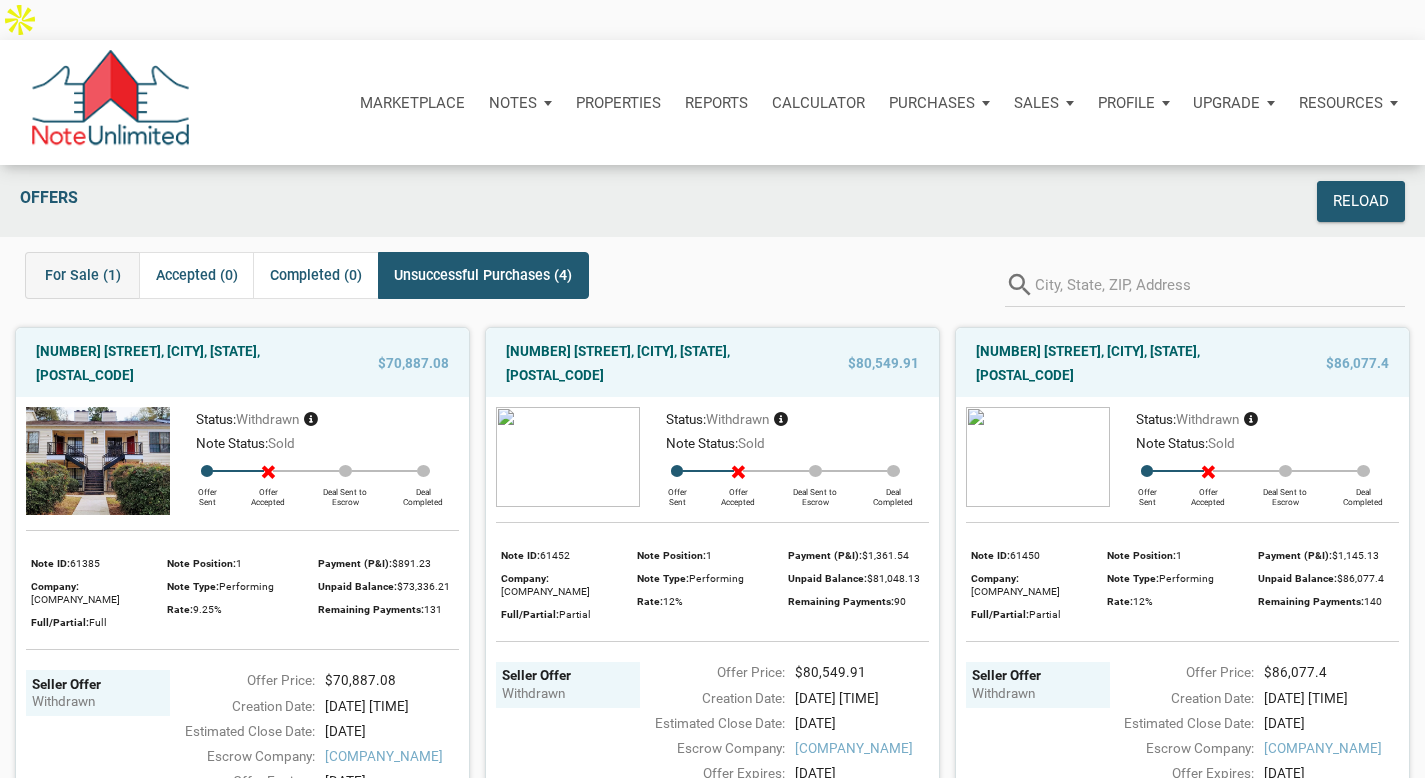 click on "For Sale (1)" at bounding box center (83, 275) 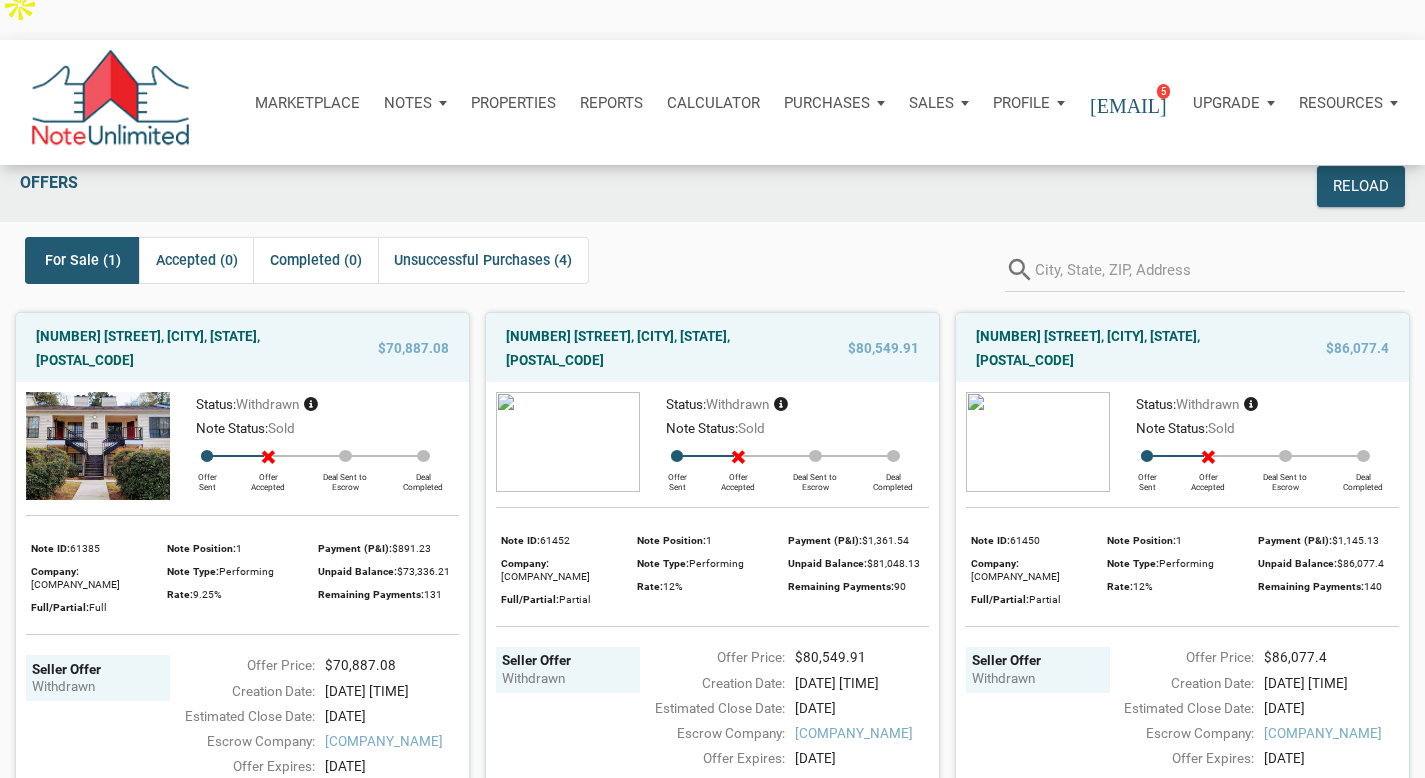 scroll, scrollTop: 3, scrollLeft: 0, axis: vertical 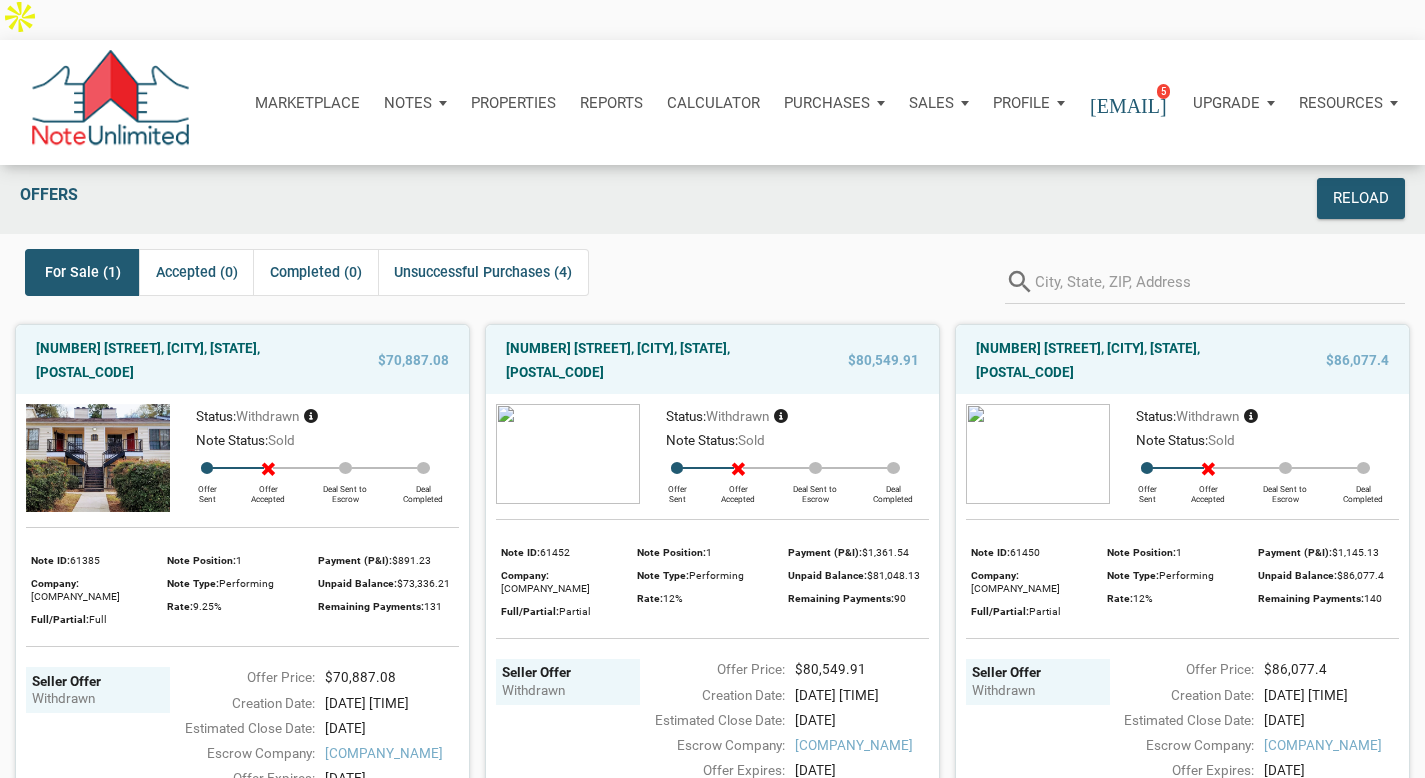 click on "For Sale (1)" at bounding box center (83, 272) 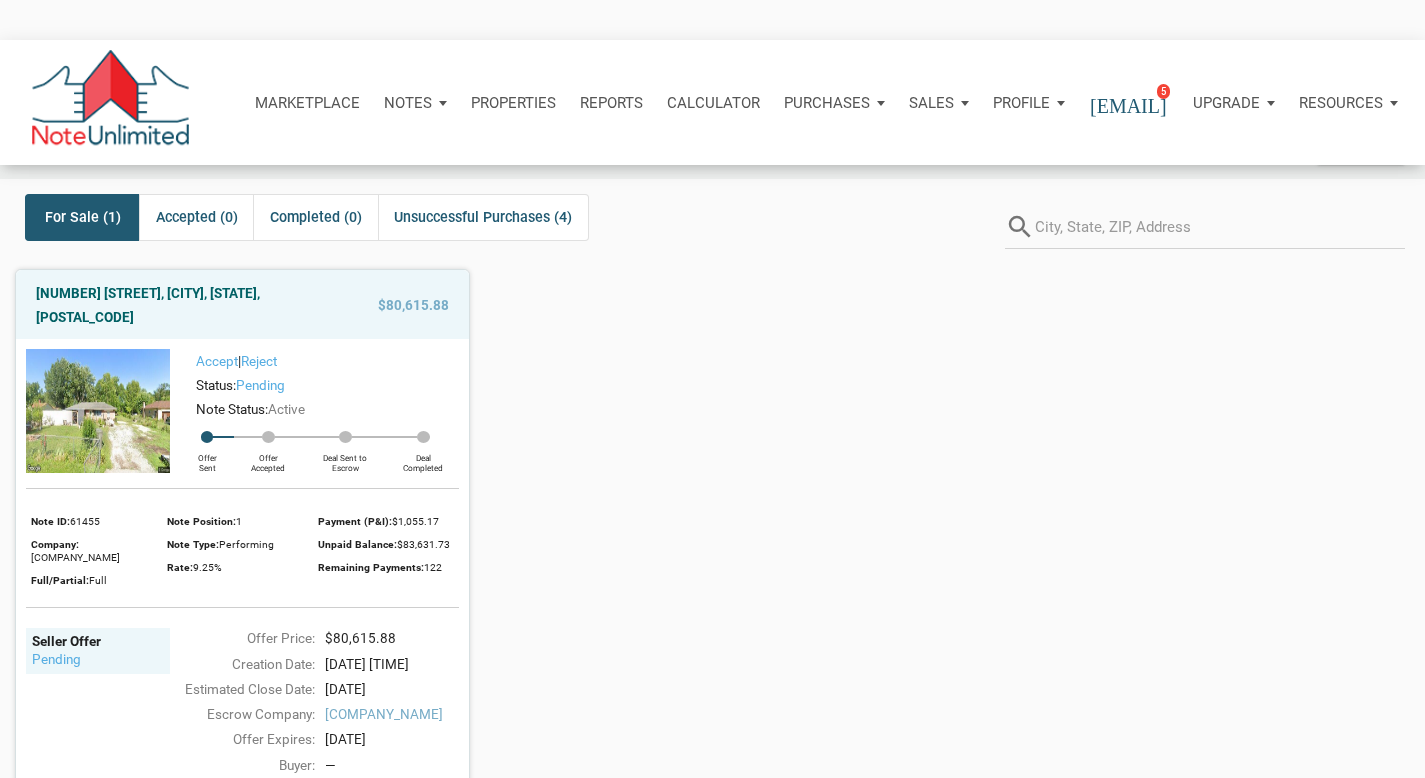 scroll, scrollTop: 58, scrollLeft: 0, axis: vertical 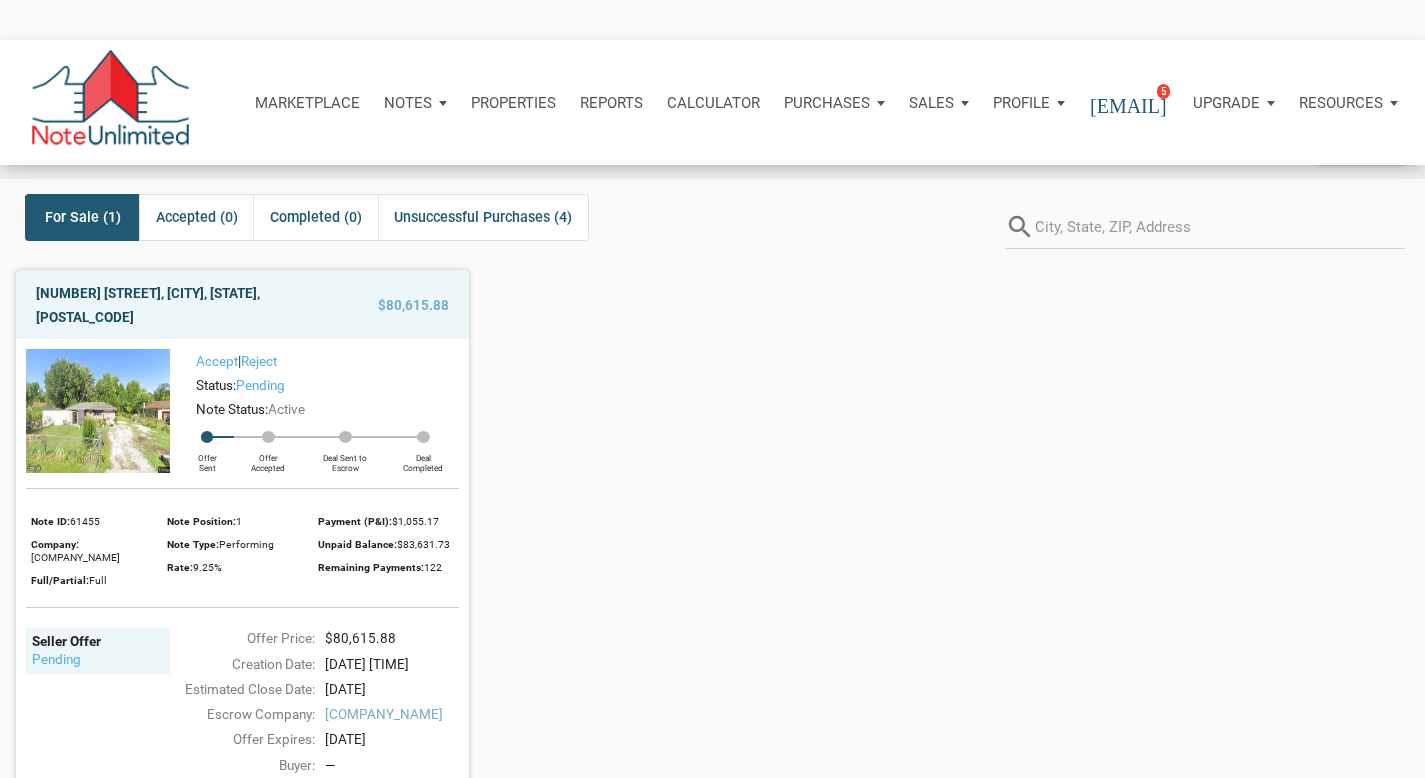 click on "[NUMBER] [STREET], [CITY], [STATE], [POSTAL_CODE]" at bounding box center [177, 305] 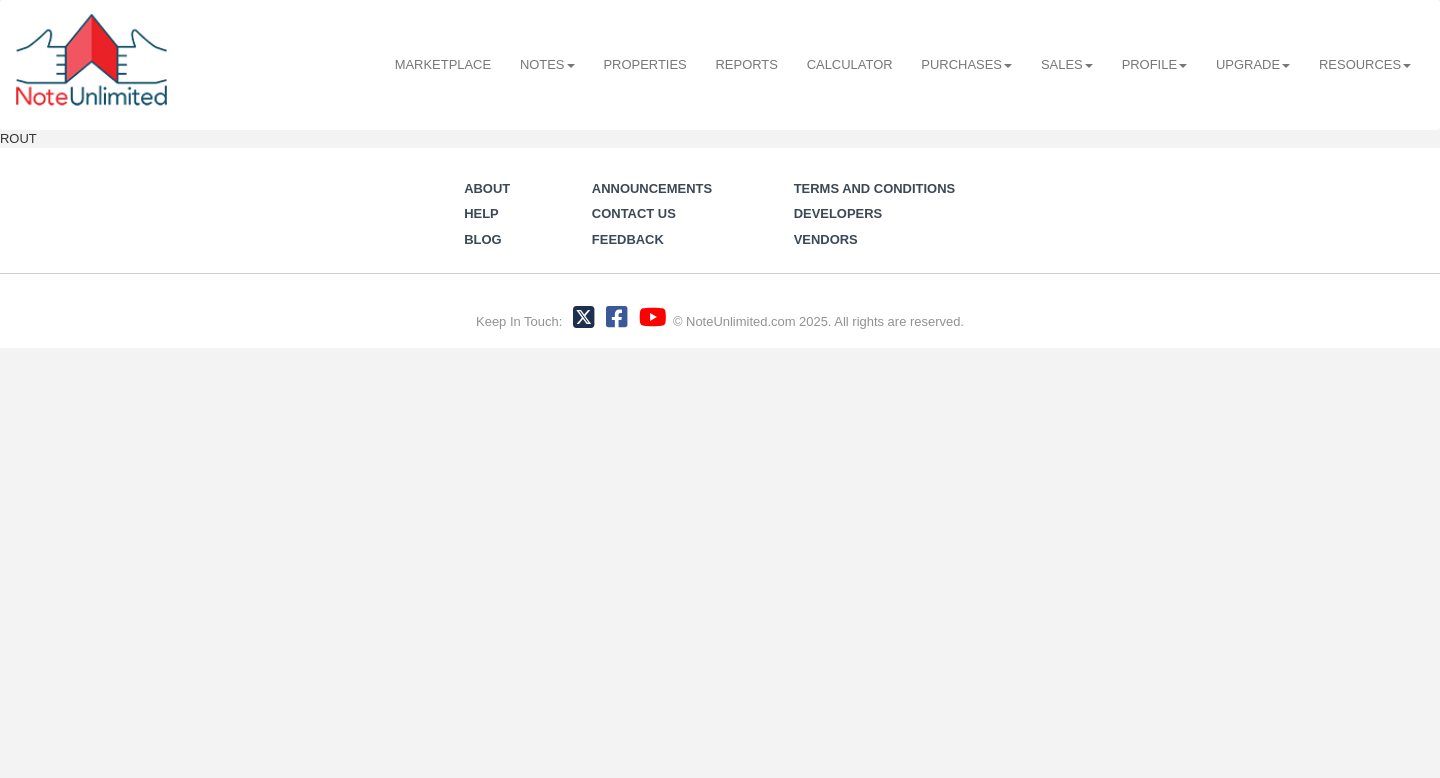scroll, scrollTop: 0, scrollLeft: 0, axis: both 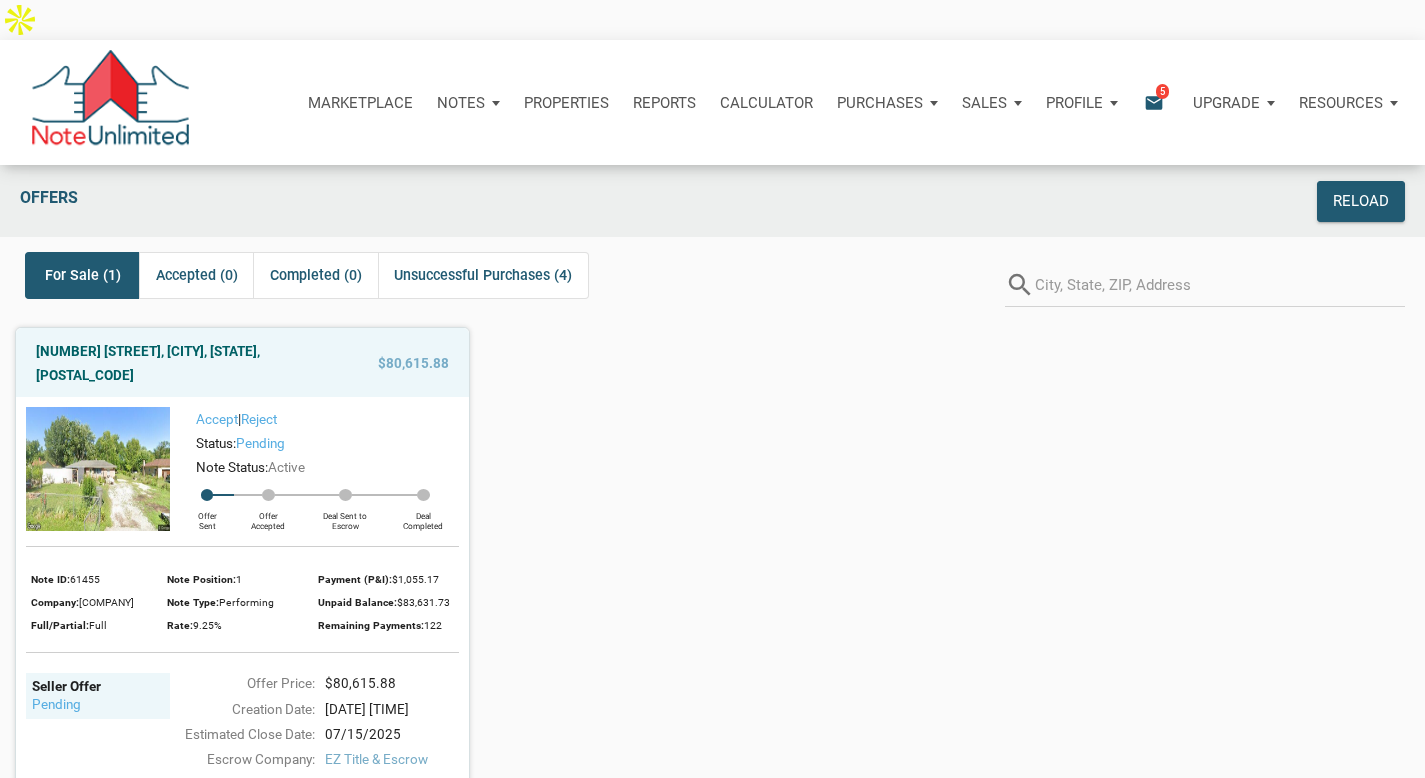 click on "email" at bounding box center [1154, 102] 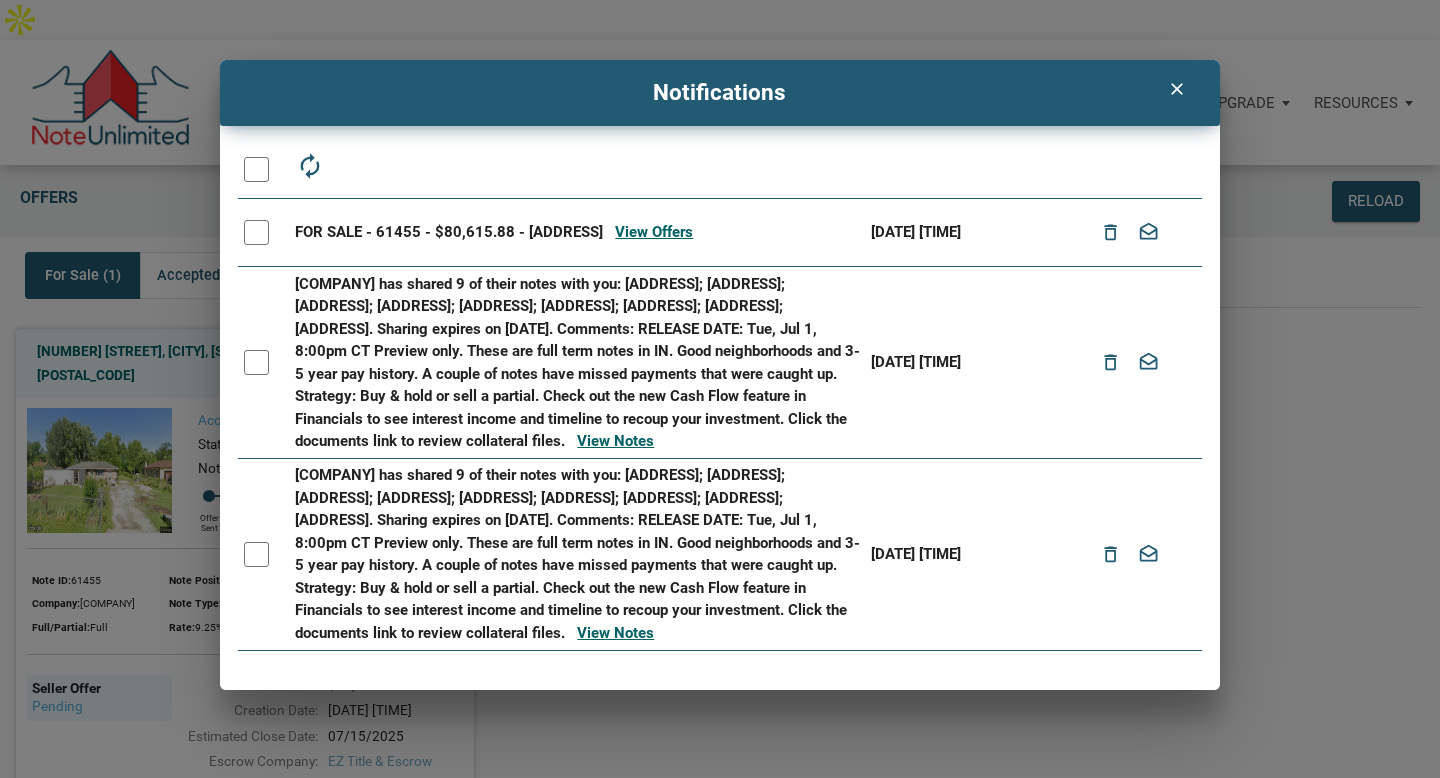 click on "clear" at bounding box center [1177, 89] 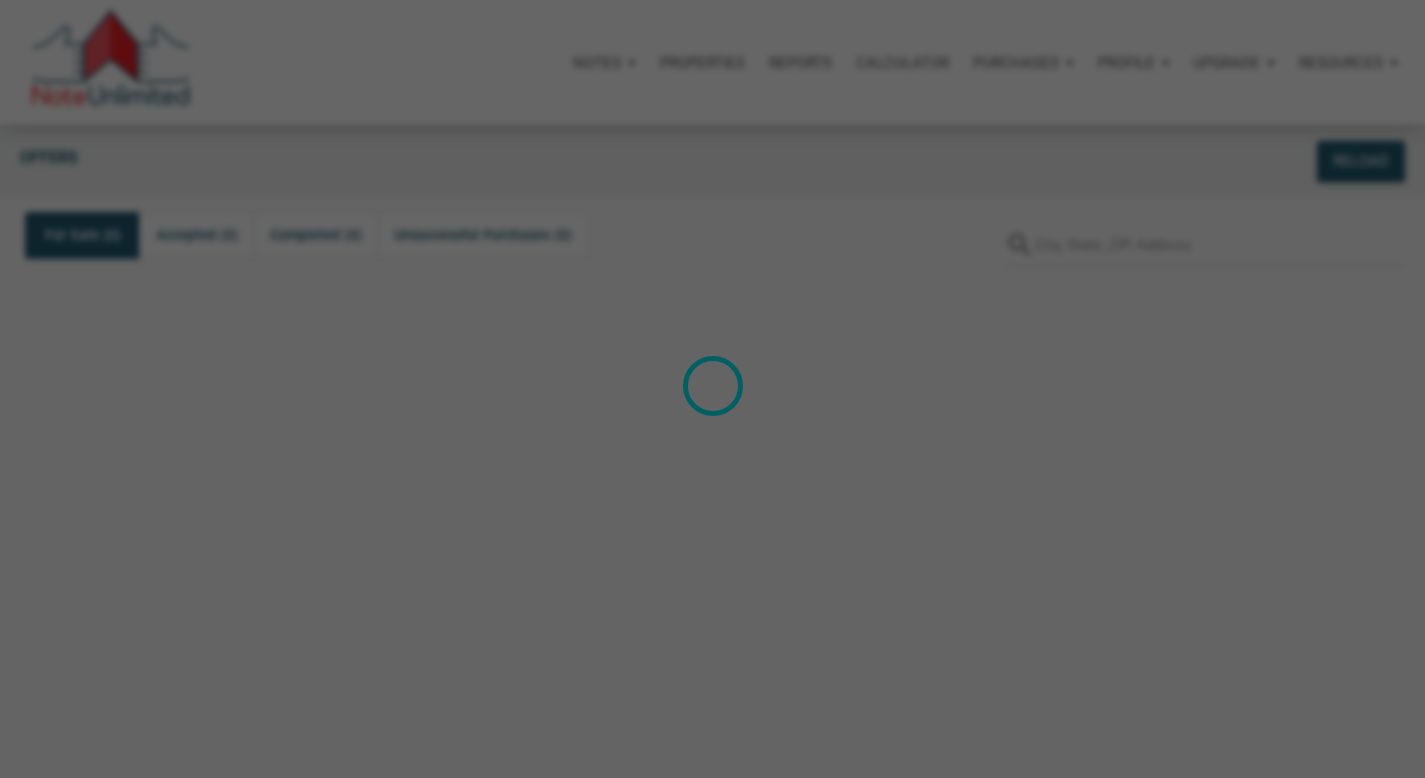 scroll, scrollTop: 0, scrollLeft: 0, axis: both 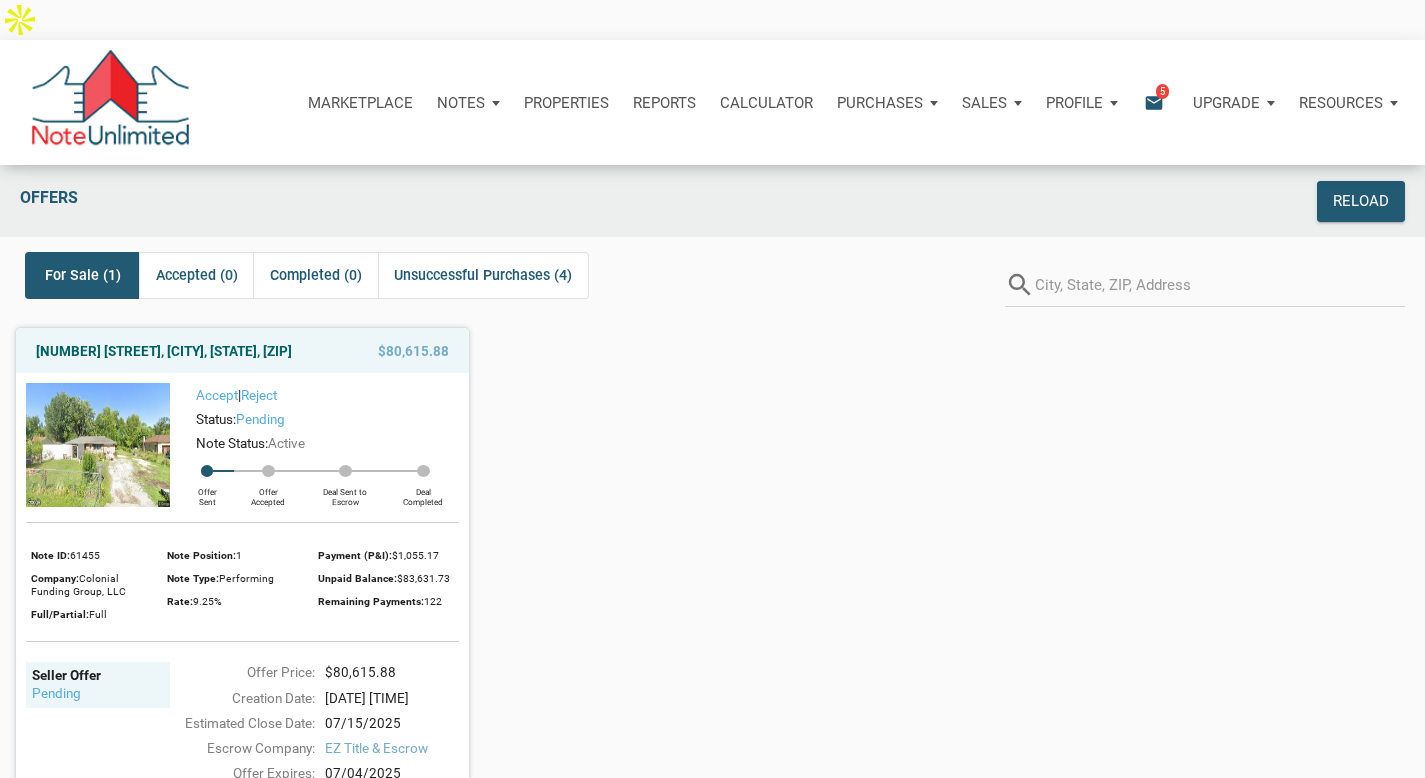 click on "email" at bounding box center (1154, 102) 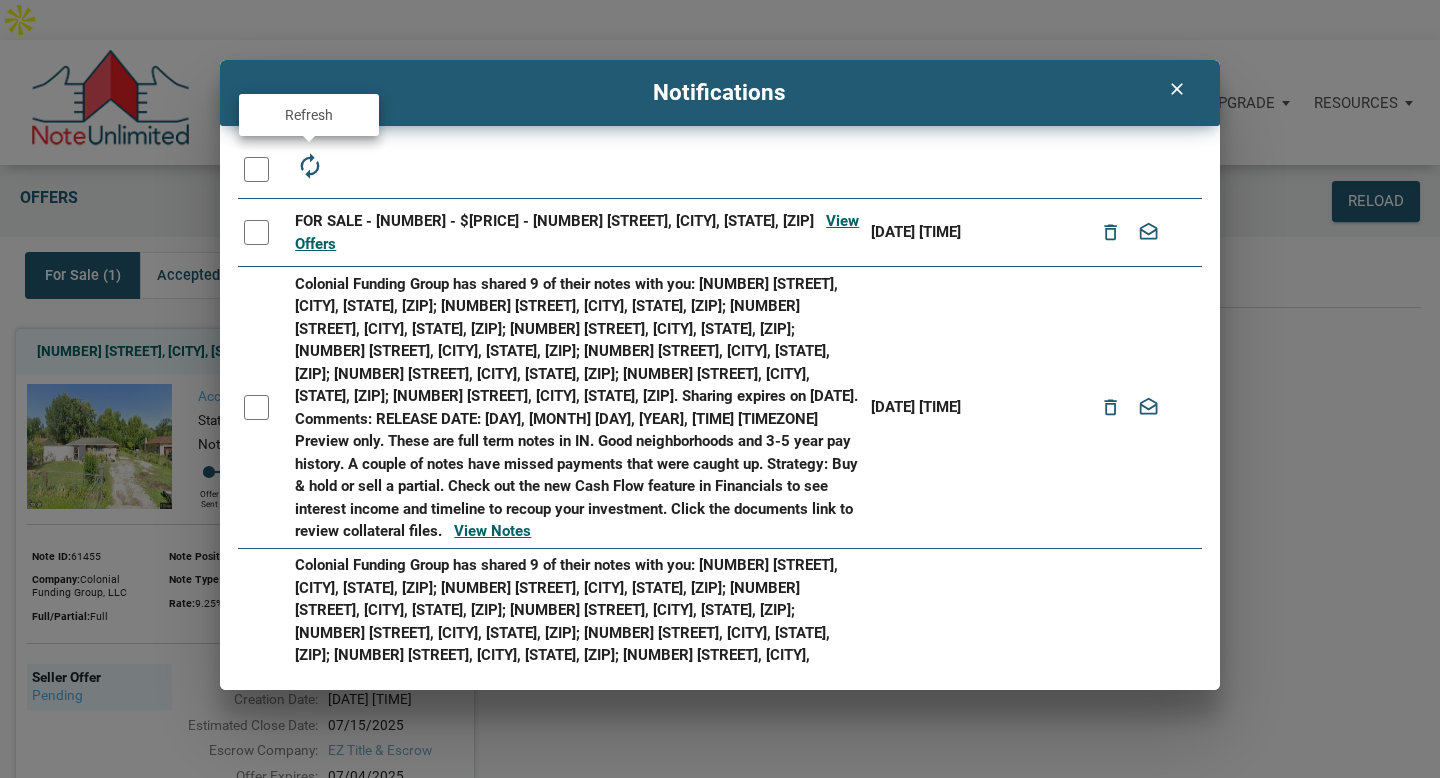 click on "autorenew" at bounding box center (309, 166) 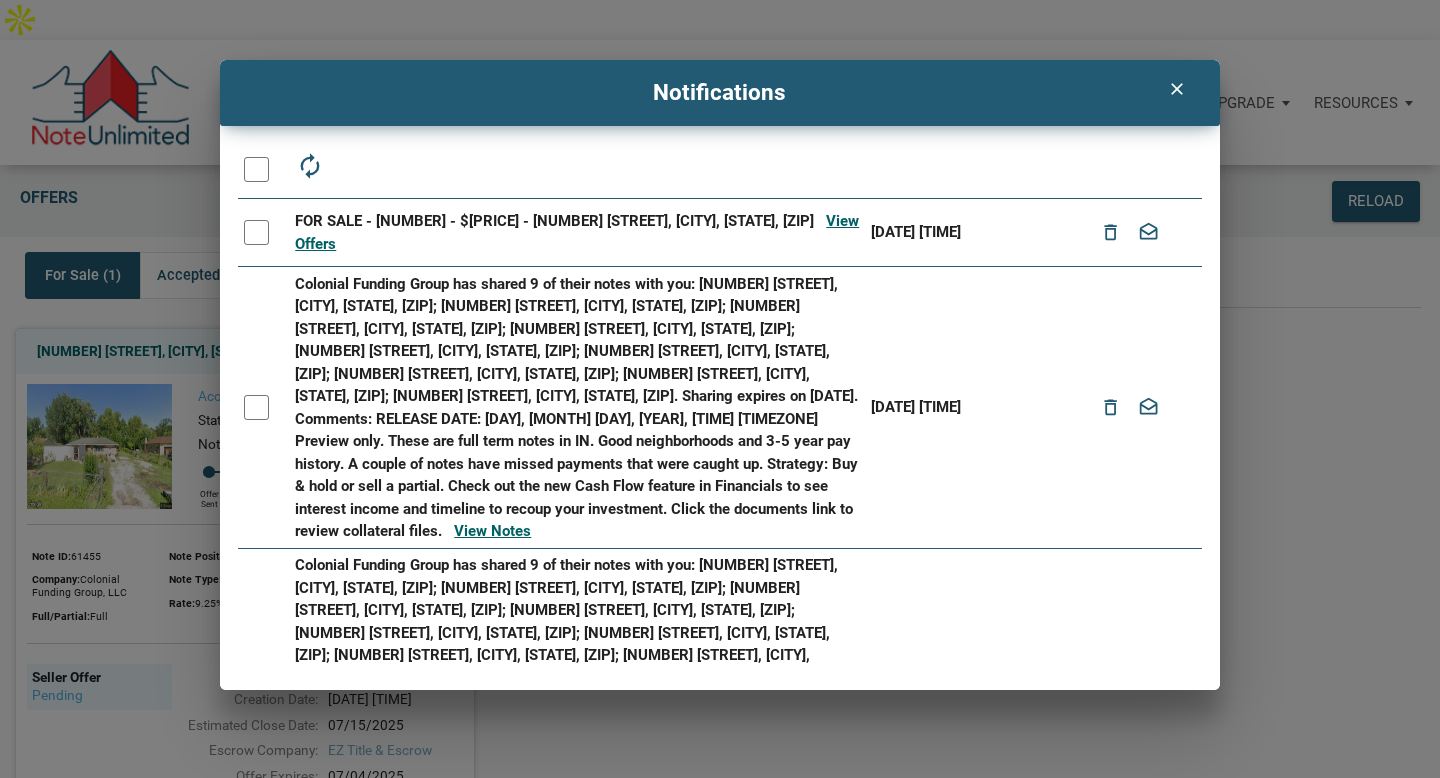 click on "Marketplace   Notes    Dashboard   Transactions  Properties   Reports   Calculator   Purchases   Offers  Orders  Sales   Offers  Orders  Profile    Settings  Logout  Notifications   email   5     Upgrade    Personal Business Resources    Download notes template csv   Download NOD template csv file   Download notes payments template csv file   Download properties template csv  clear   Notifications     autorenew   delete_outline   drafts    email        FOR SALE - 61455 - $80,615.88 - 4102 N Kitley Ave, Indianapolis, IN, 46226     View Offers 07/01/2025 06:00 PM delete_outline   drafts           View Notes 06/30/2025 03:43 PM delete_outline   drafts           View Notes 06/30/2025 03:42 PM delete_outline   drafts       You are added to EddieSpeedGroup group by the Colonial Funding Group 06/02/2025 10:13 AM delete_outline   drafts       Basic subscription has been created 06/02/2025 08:23 AM delete_outline   drafts   Offers Reload   For Sale (1) Accepted (0) Completed (0) Unsuccessful Purchases (4)" at bounding box center [720, 503] 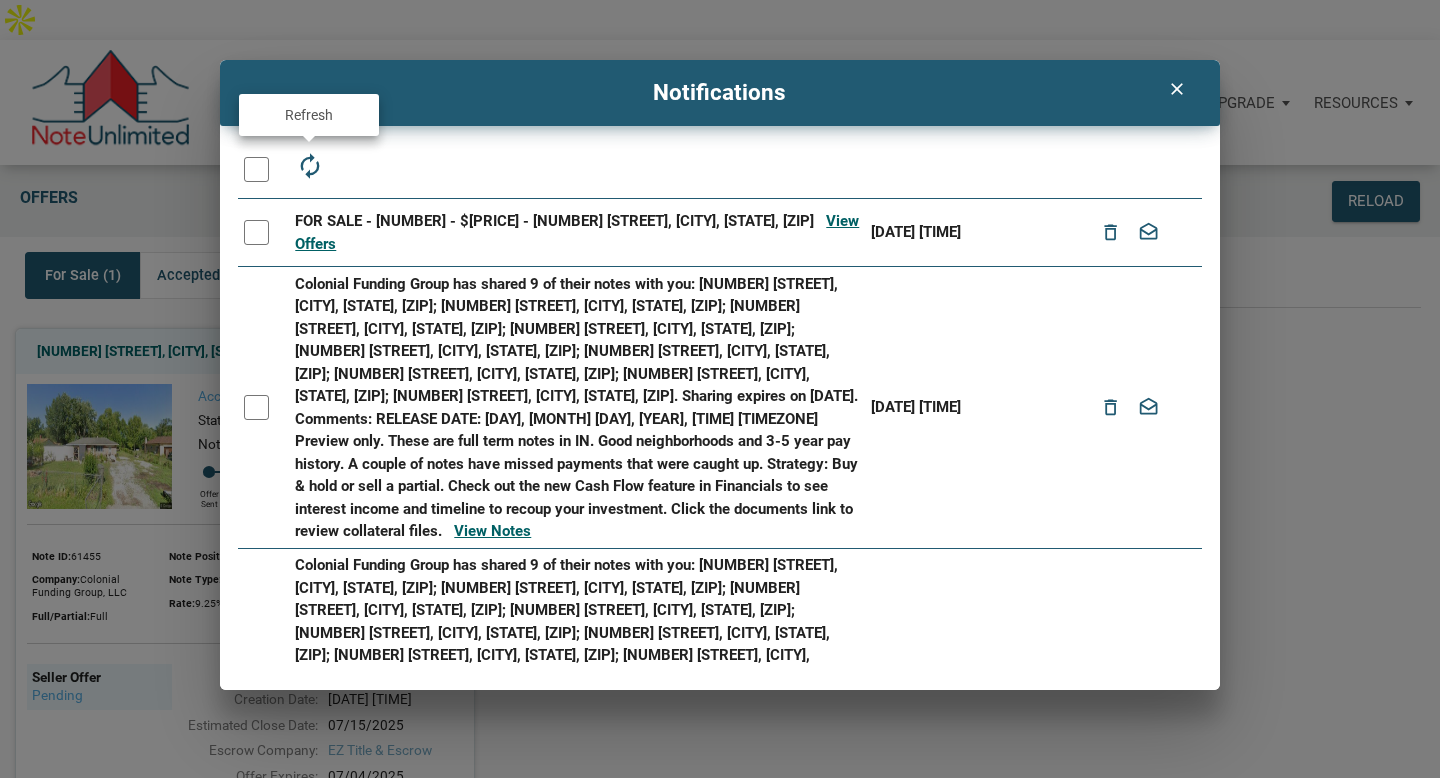 click on "autorenew" at bounding box center [309, 166] 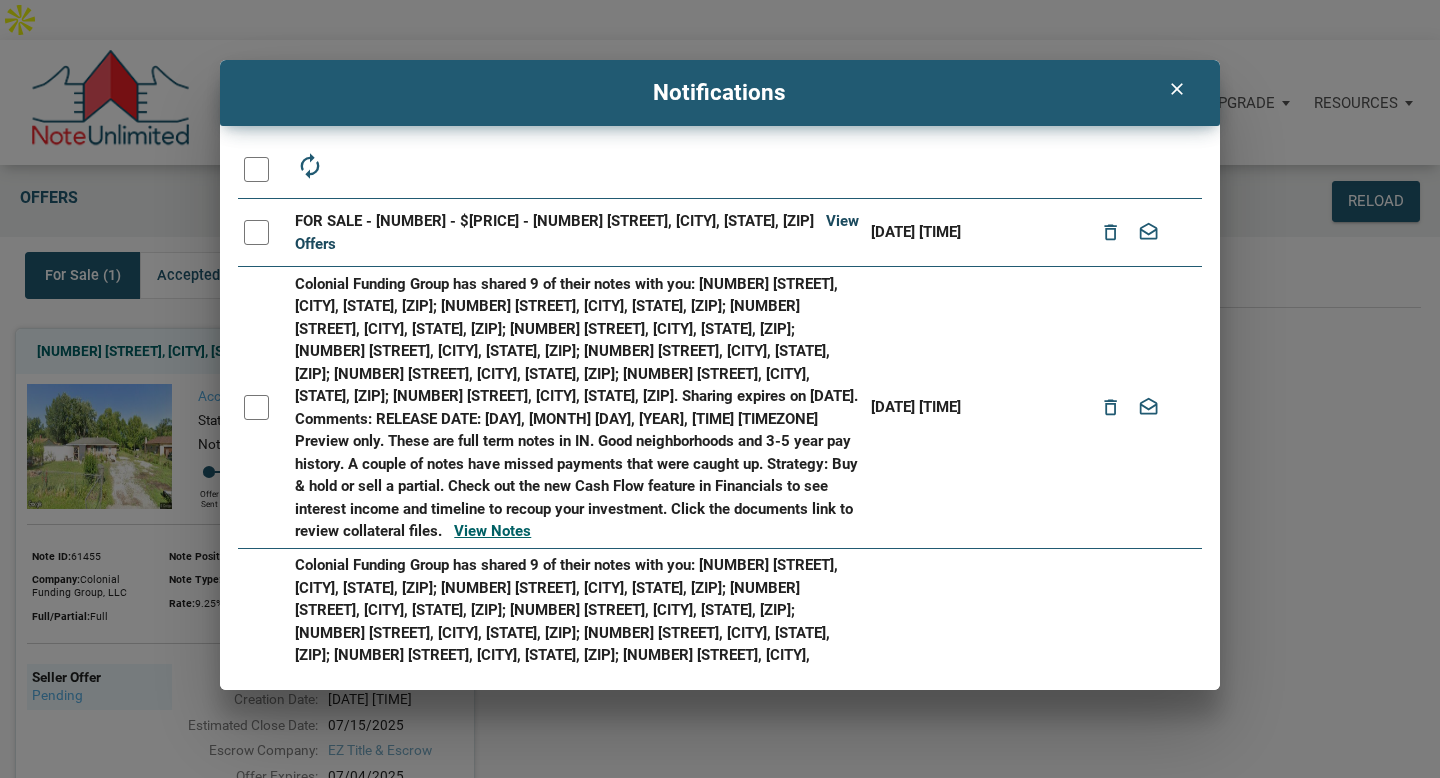 click on "View Offers" at bounding box center [577, 232] 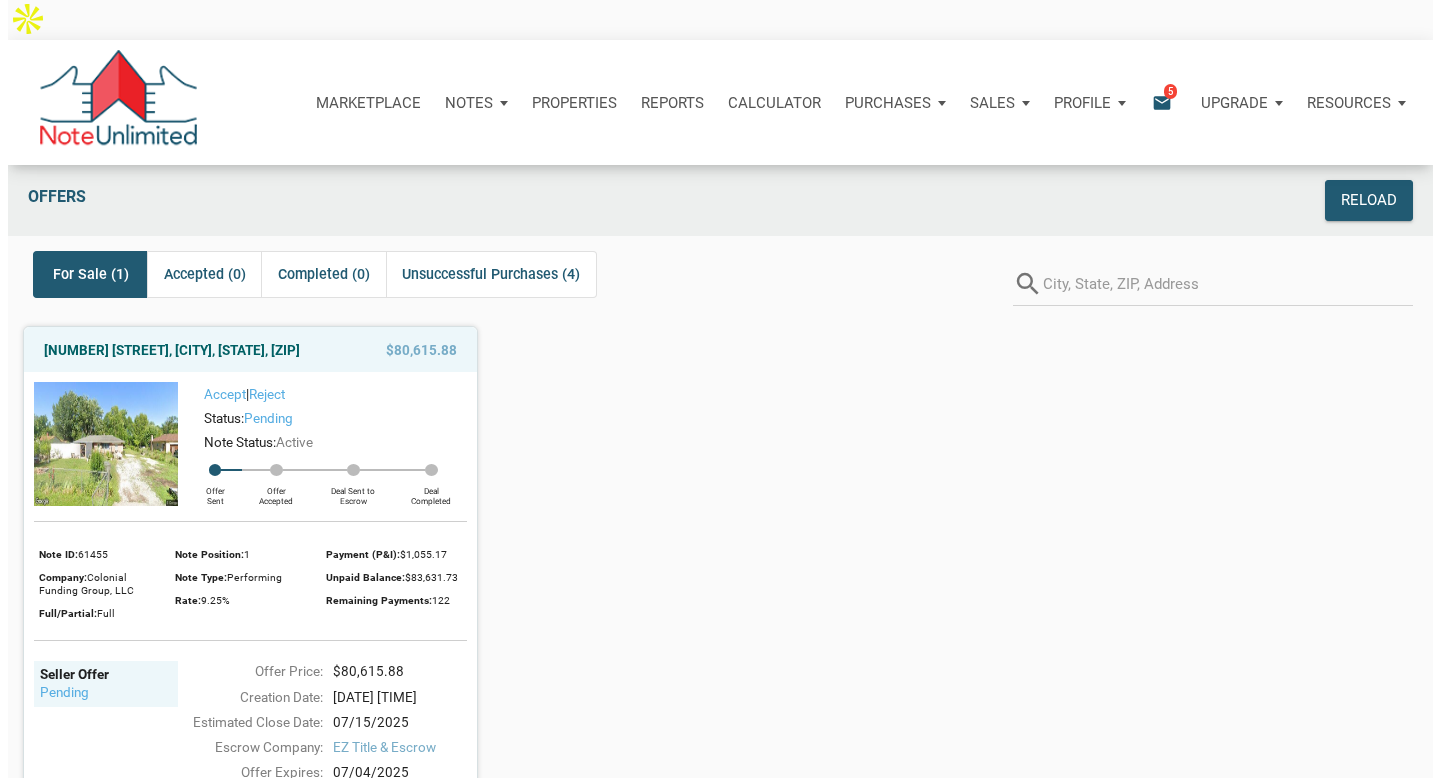 scroll, scrollTop: 0, scrollLeft: 0, axis: both 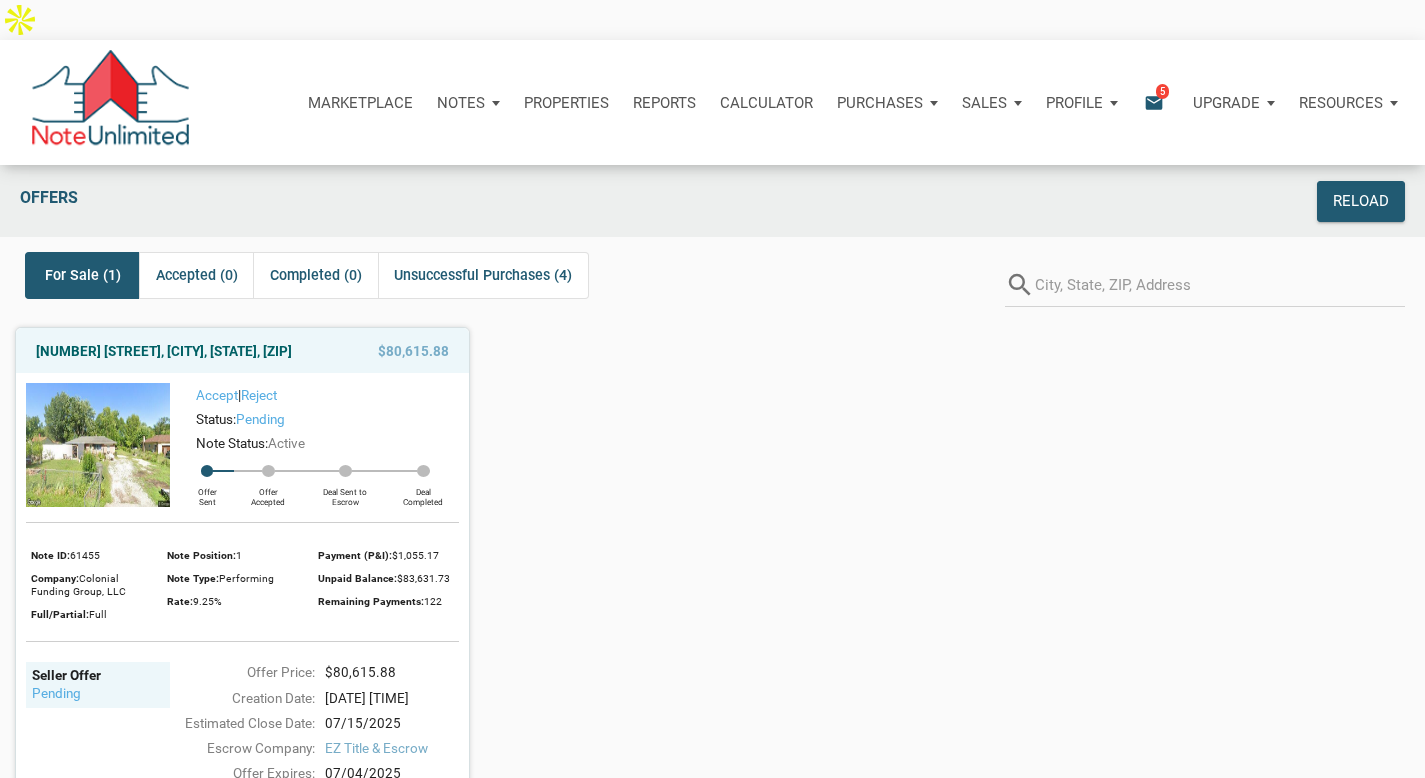 click on "Profile" at bounding box center [1082, 103] 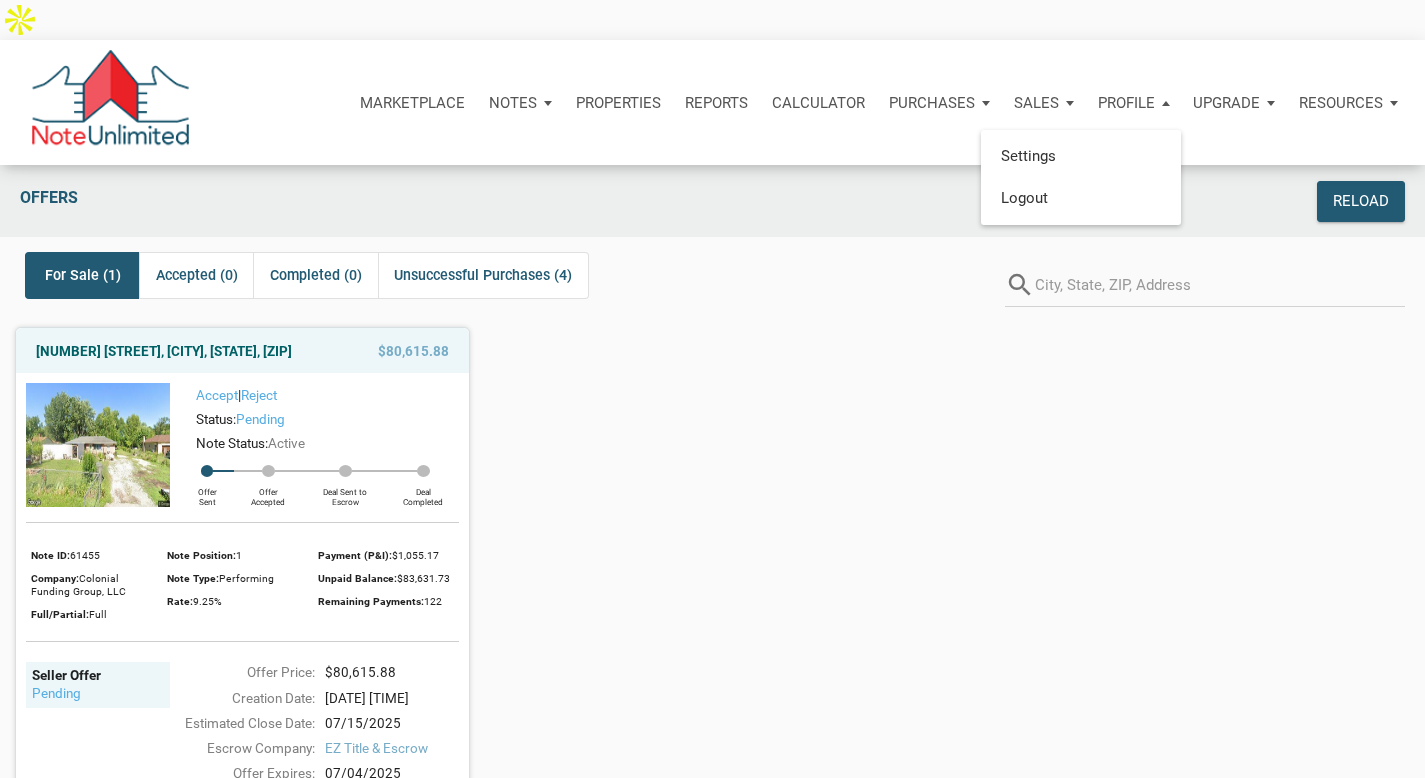 click on "Profile" at bounding box center (1134, 103) 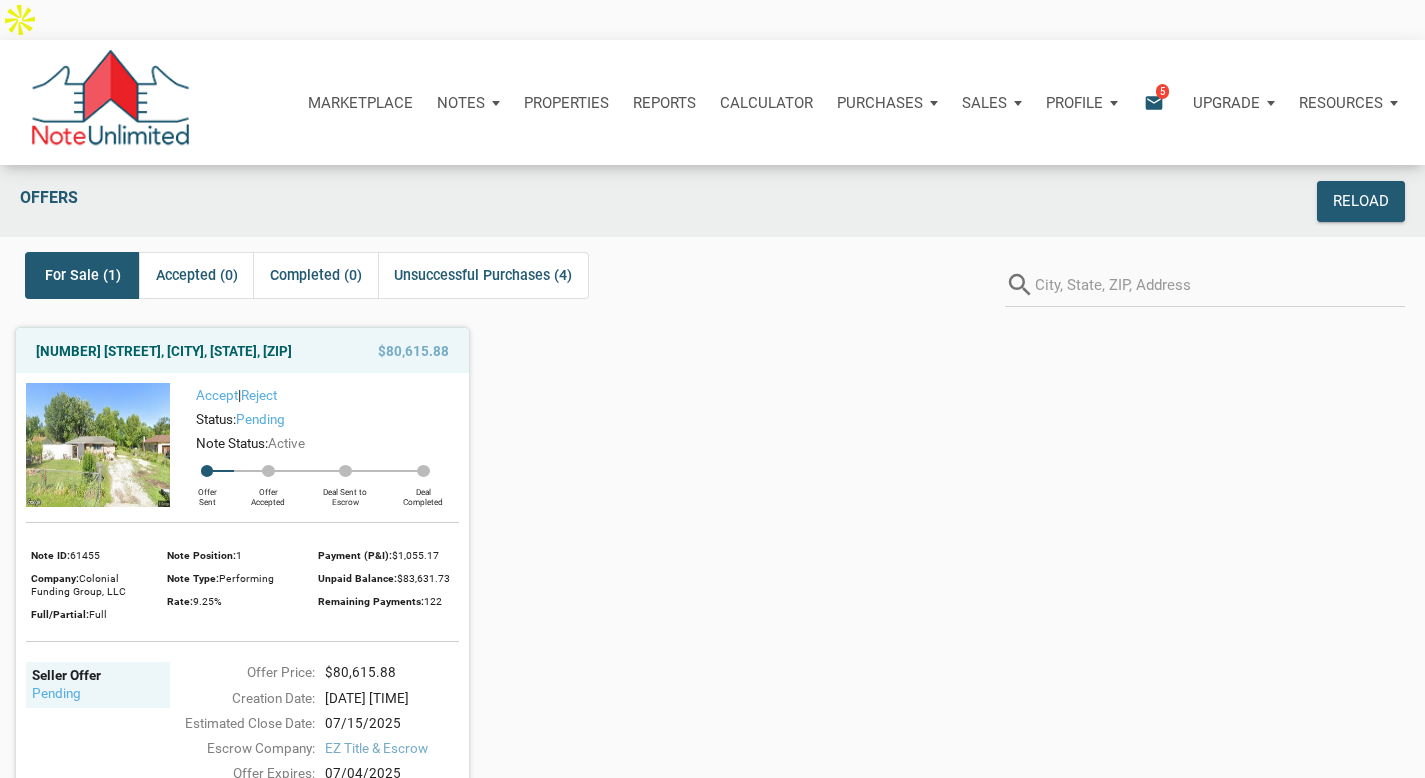 click on "email" at bounding box center (1154, 102) 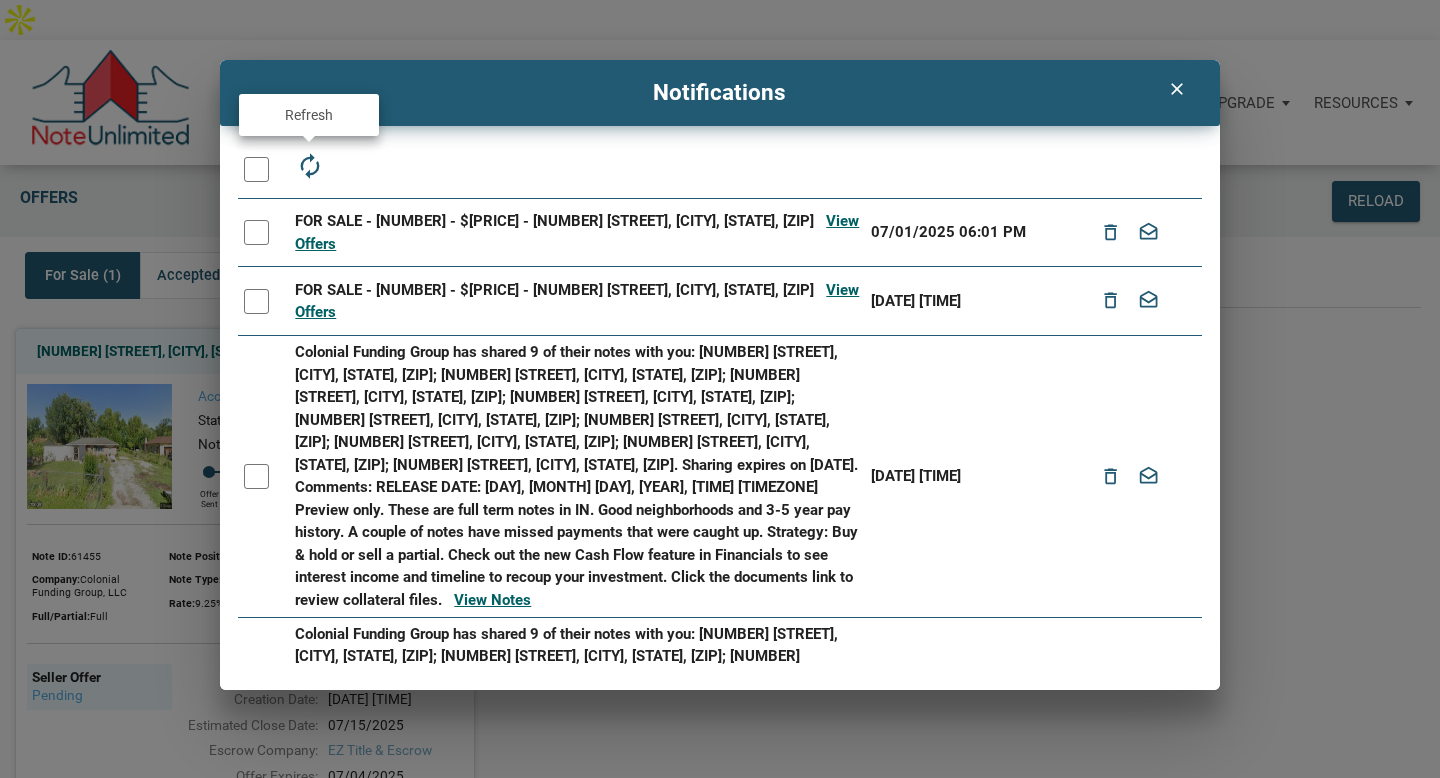click on "autorenew" at bounding box center [309, 166] 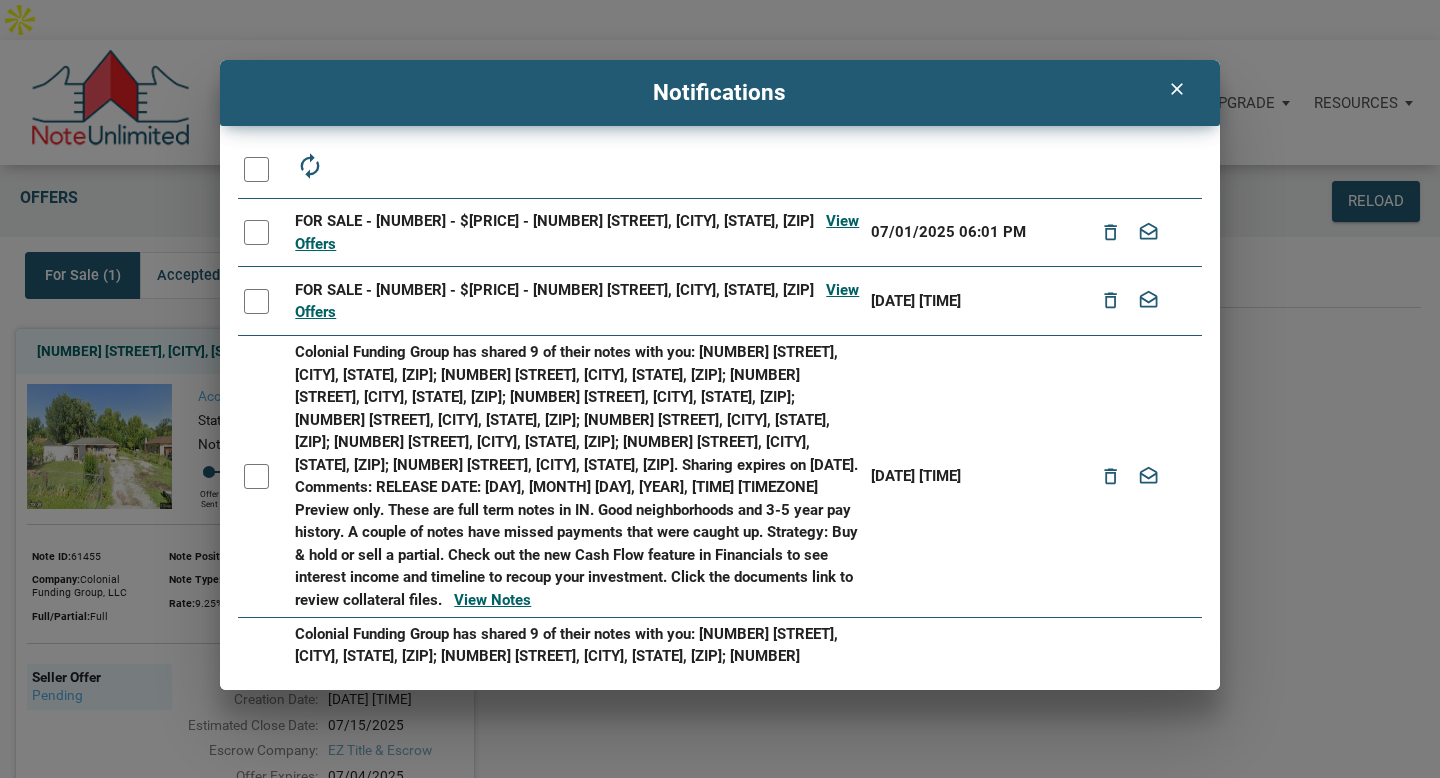 click on "autorenew" at bounding box center [309, 166] 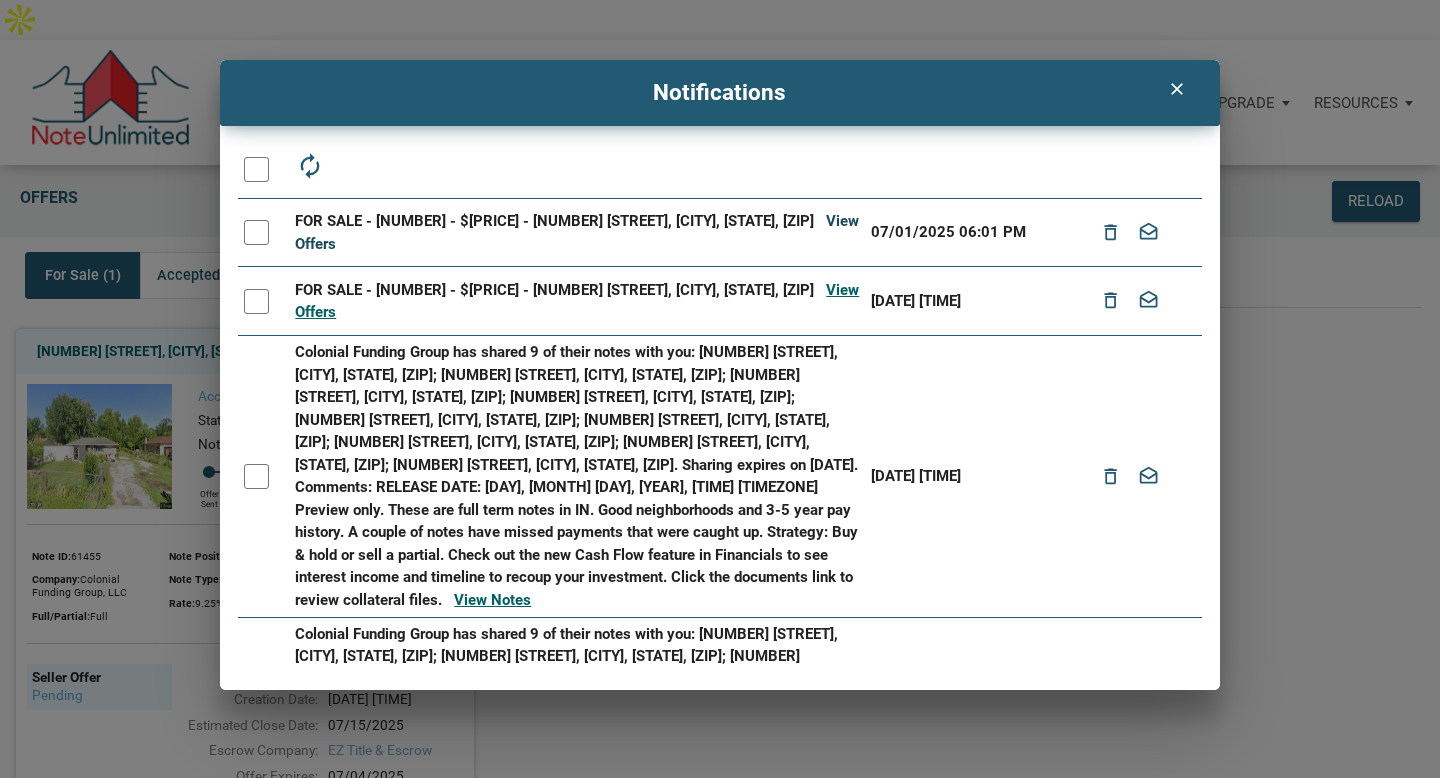 click on "View Offers" at bounding box center [577, 232] 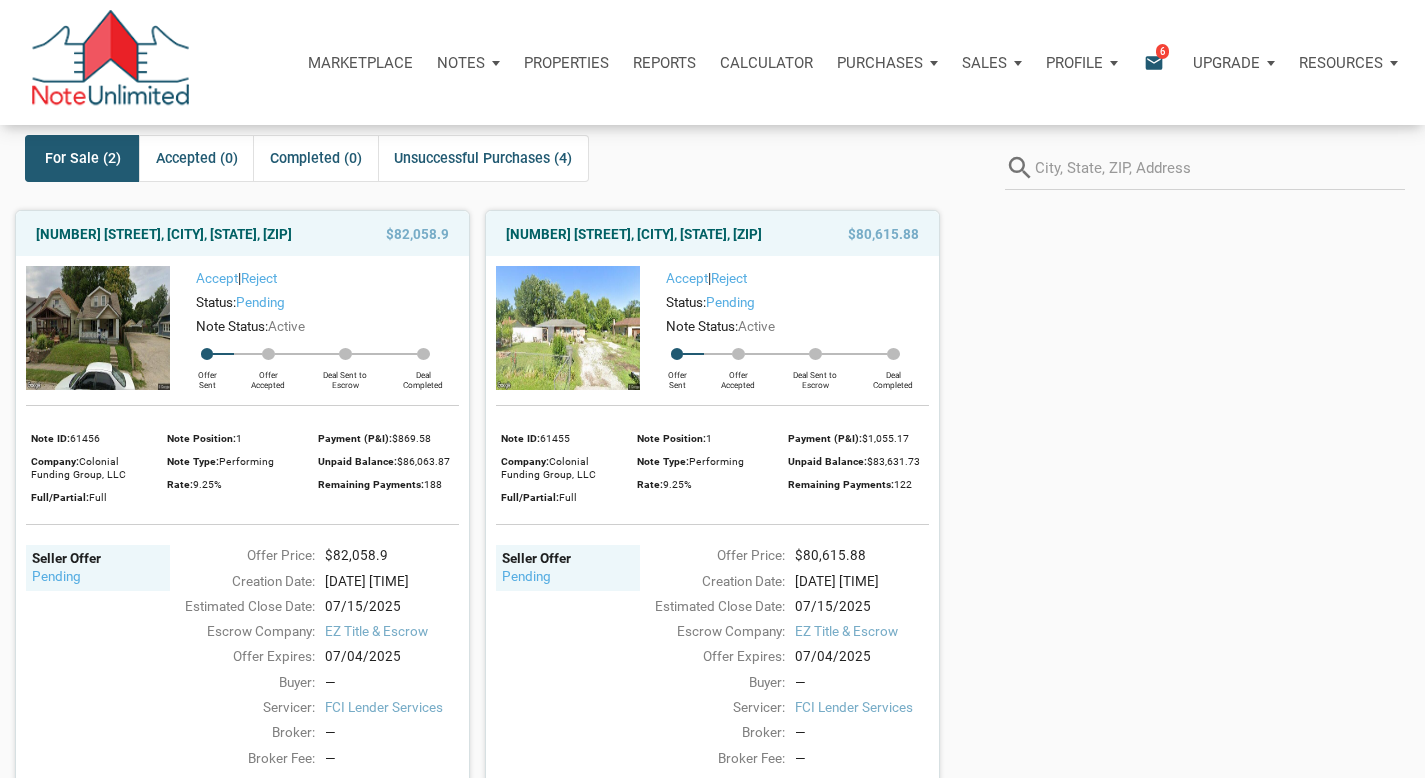 scroll, scrollTop: 96, scrollLeft: 0, axis: vertical 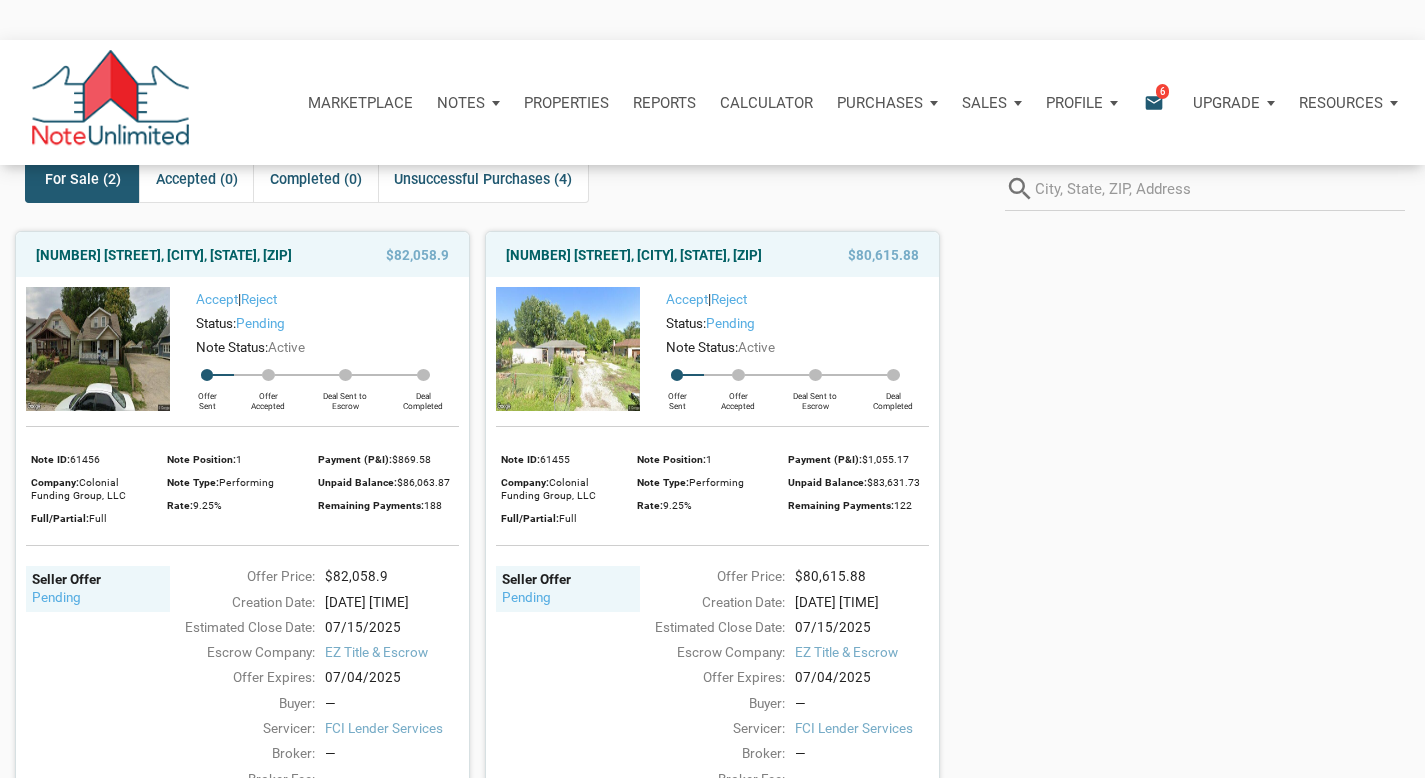 click on "pending" at bounding box center (99, 598) 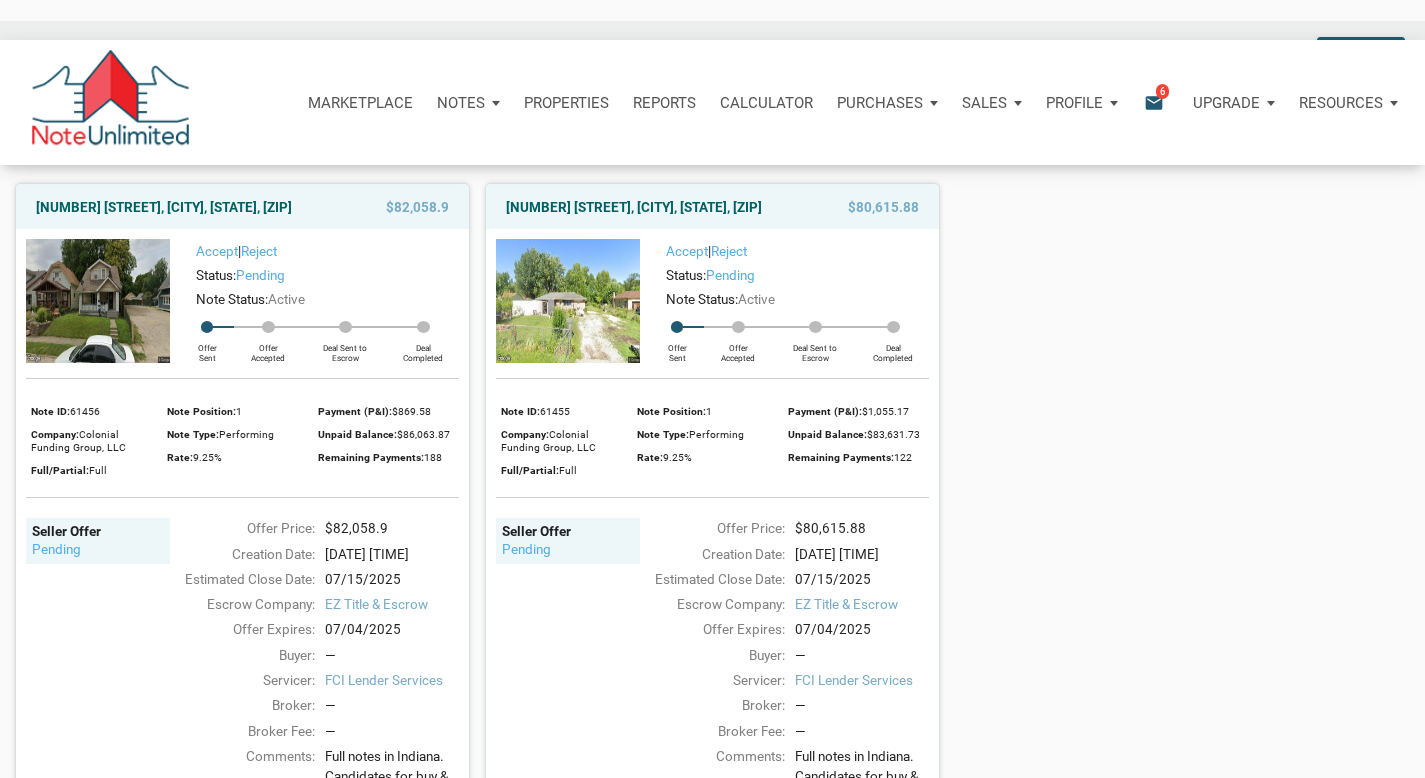 click on "pending" at bounding box center [99, 550] 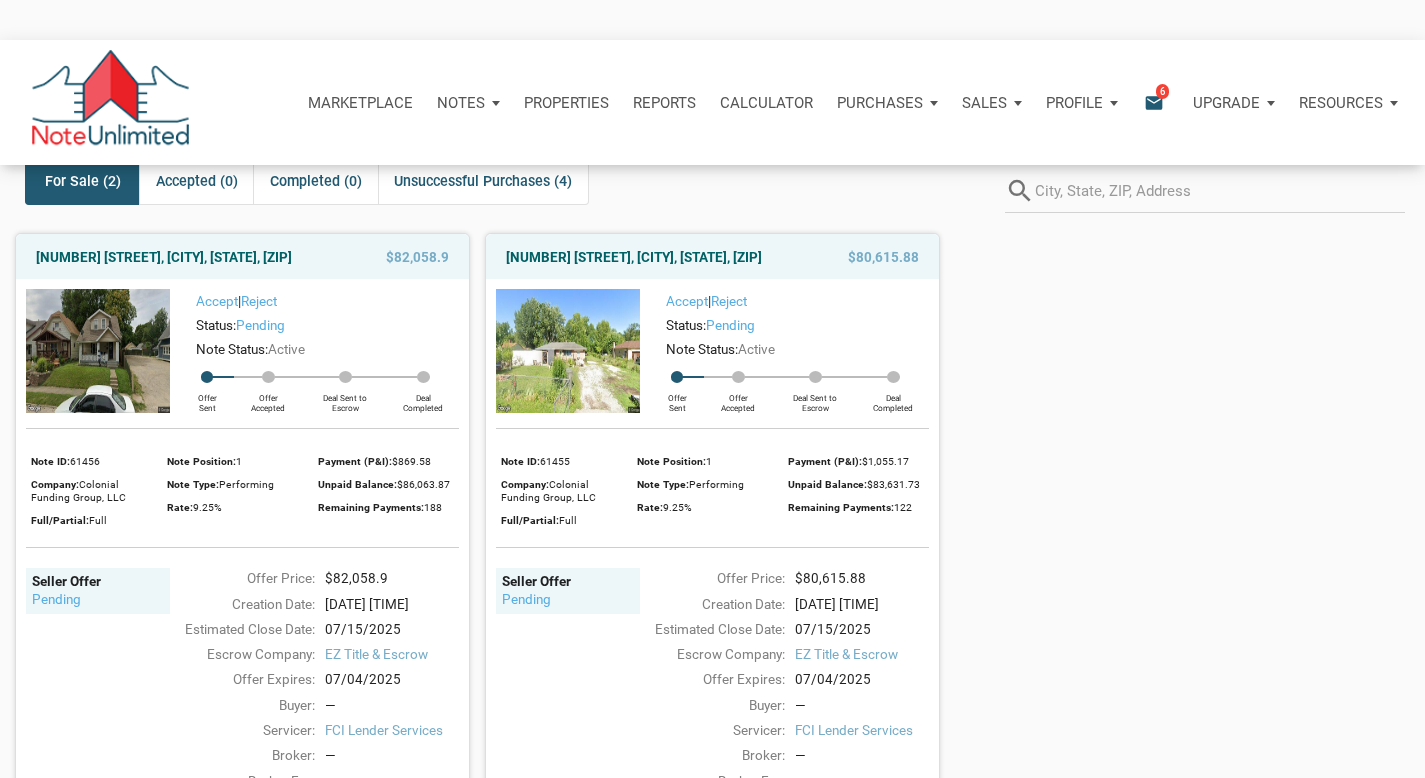scroll, scrollTop: 113, scrollLeft: 0, axis: vertical 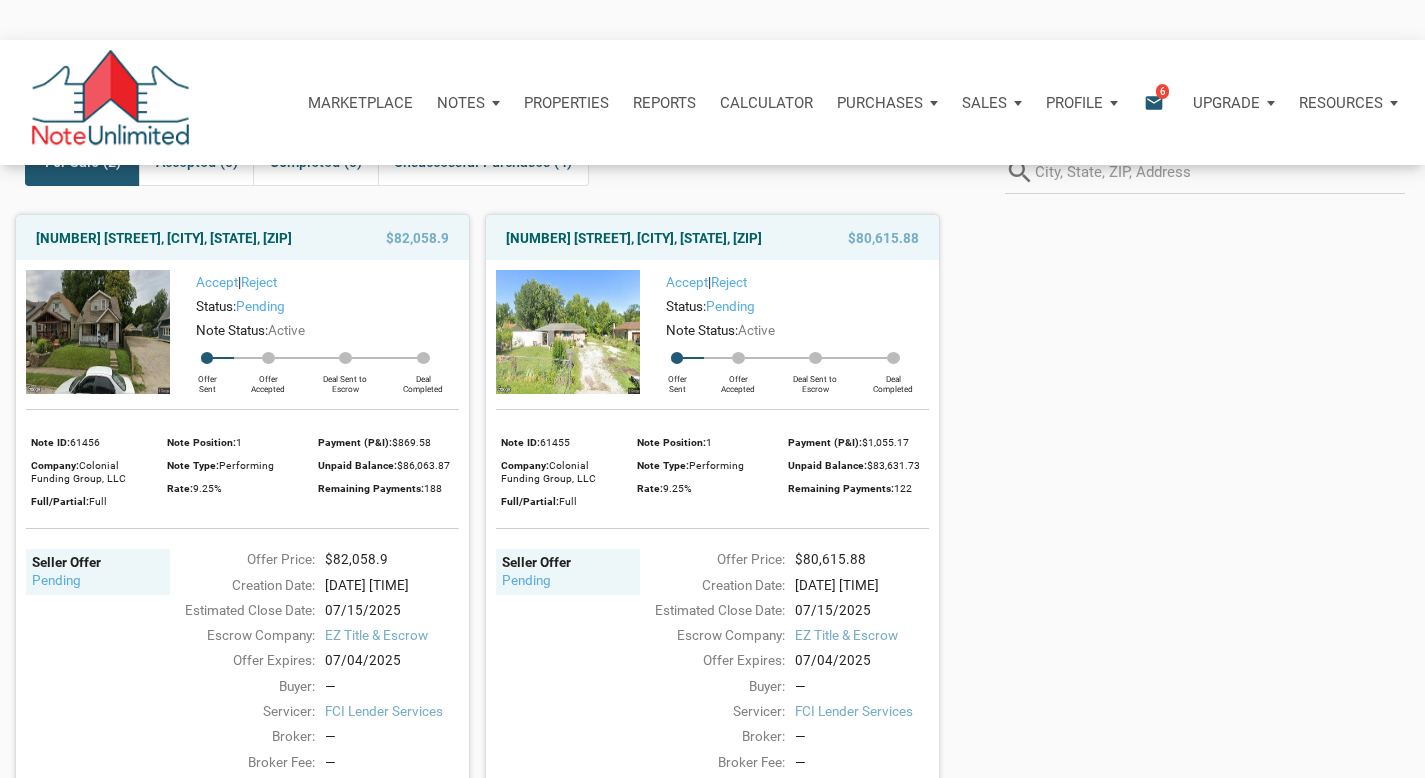 click on "pending" at bounding box center (99, 581) 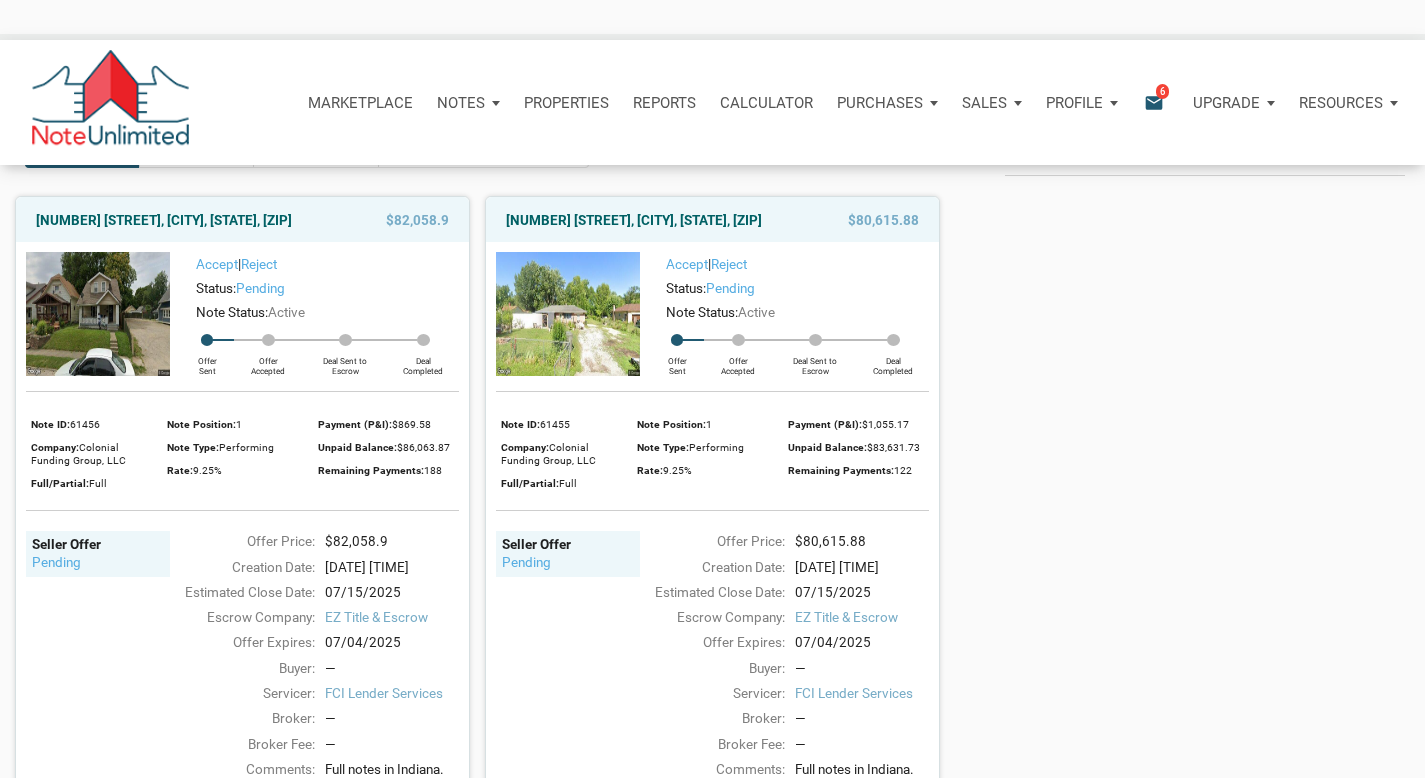 scroll, scrollTop: 48, scrollLeft: 0, axis: vertical 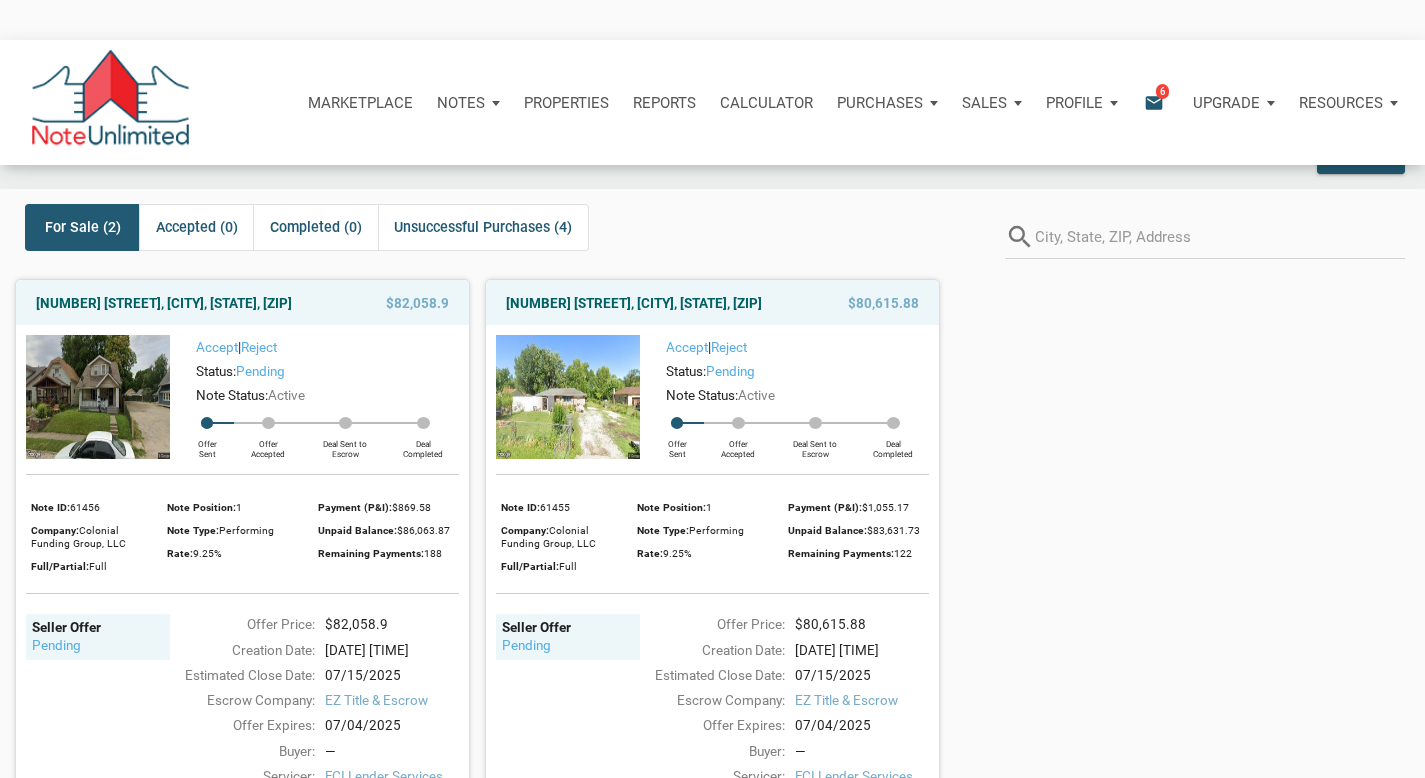 click on "email" at bounding box center [1154, 102] 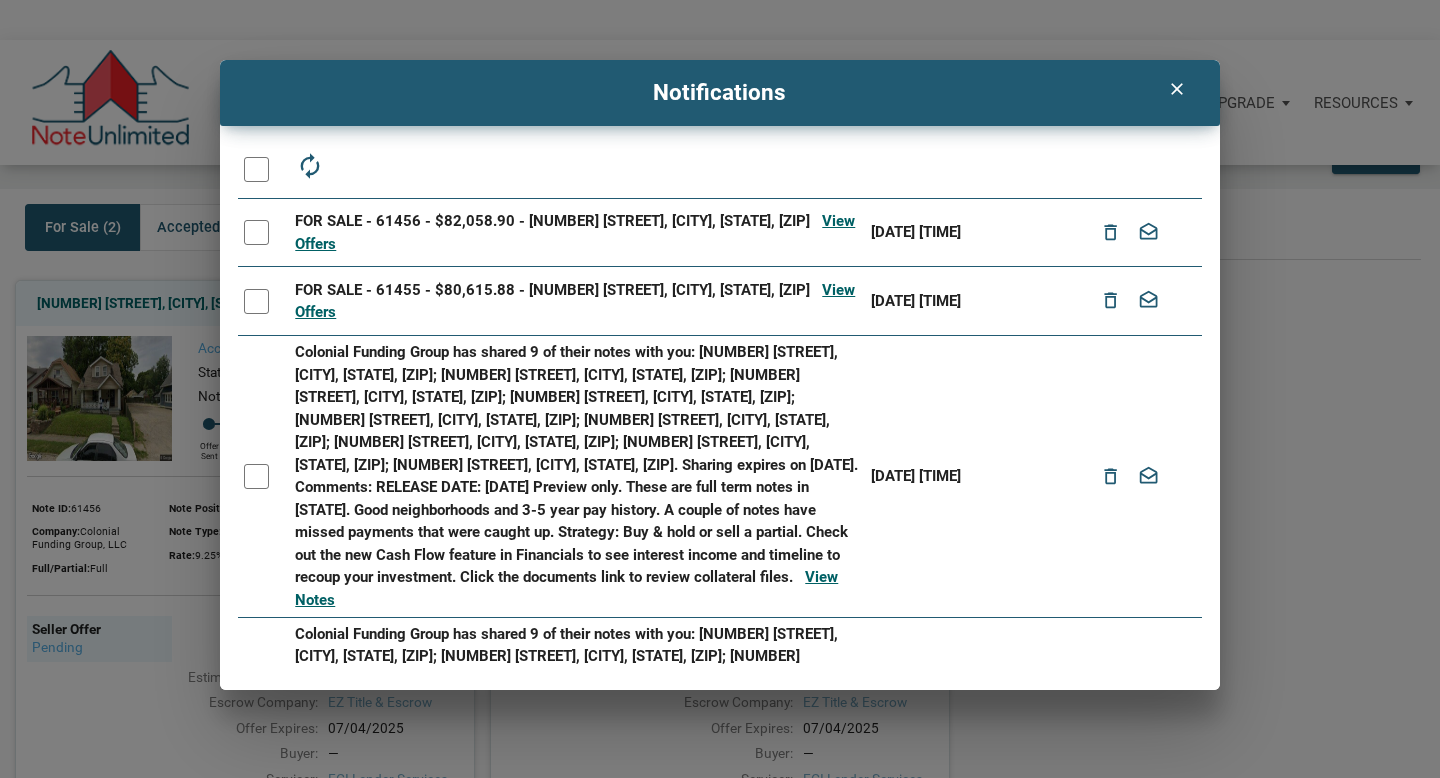 click on "autorenew" at bounding box center (309, 166) 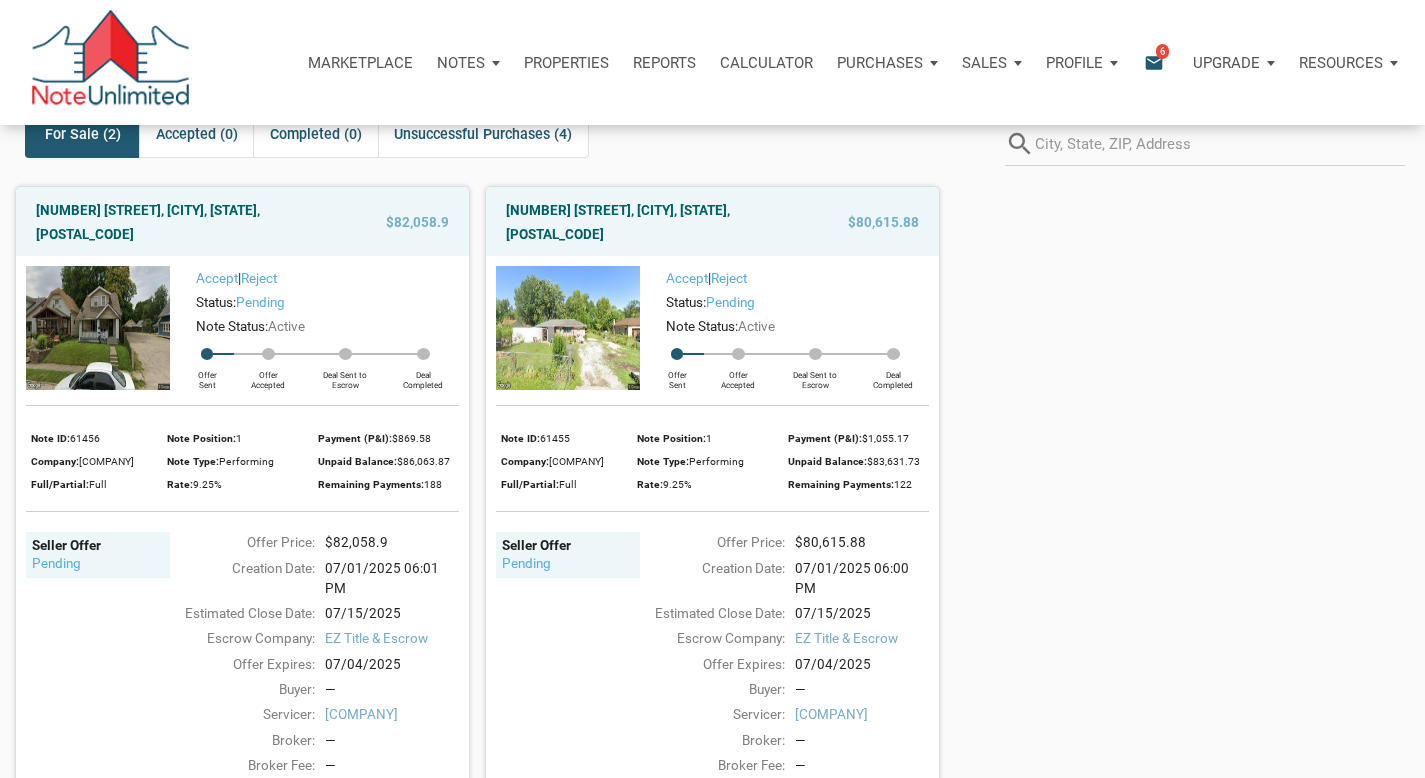scroll, scrollTop: 174, scrollLeft: 0, axis: vertical 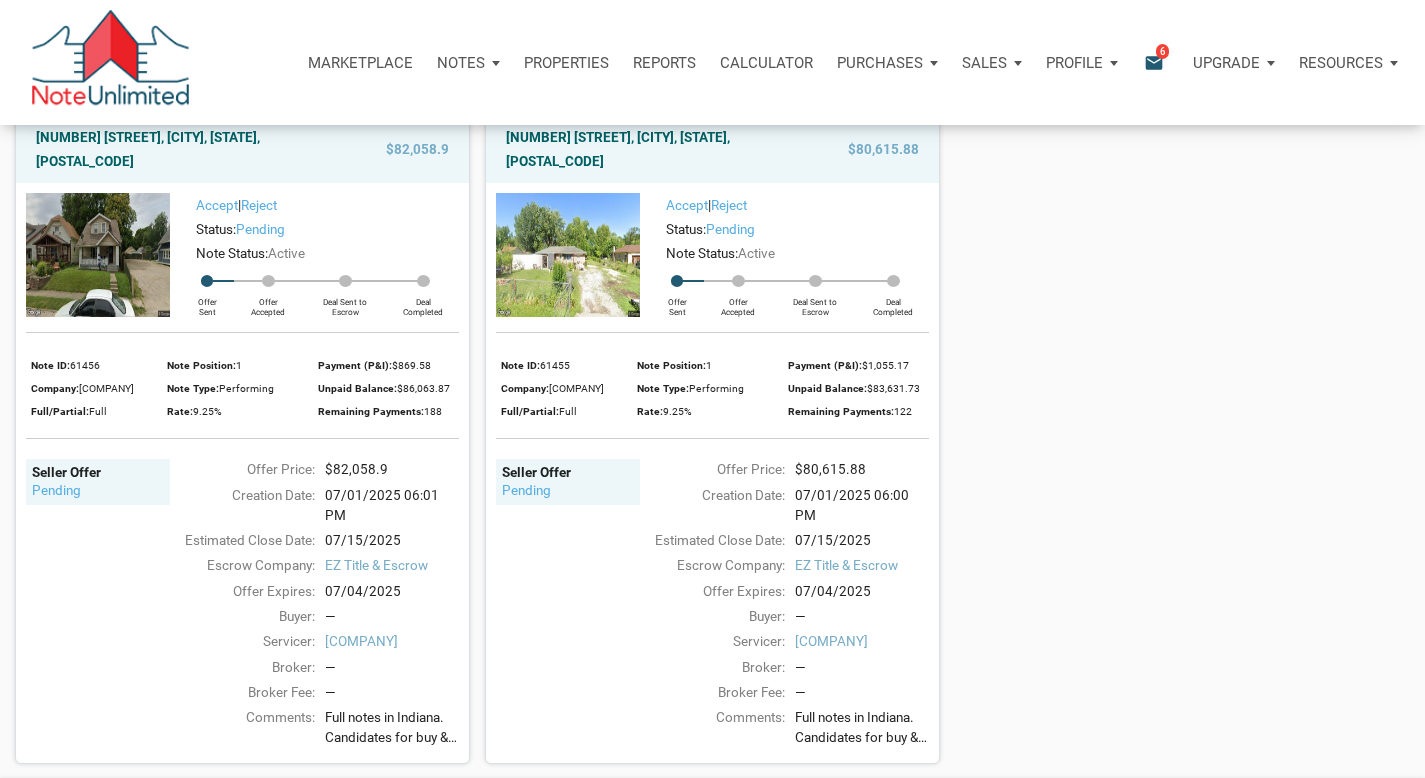 click on "pending" at bounding box center (99, 491) 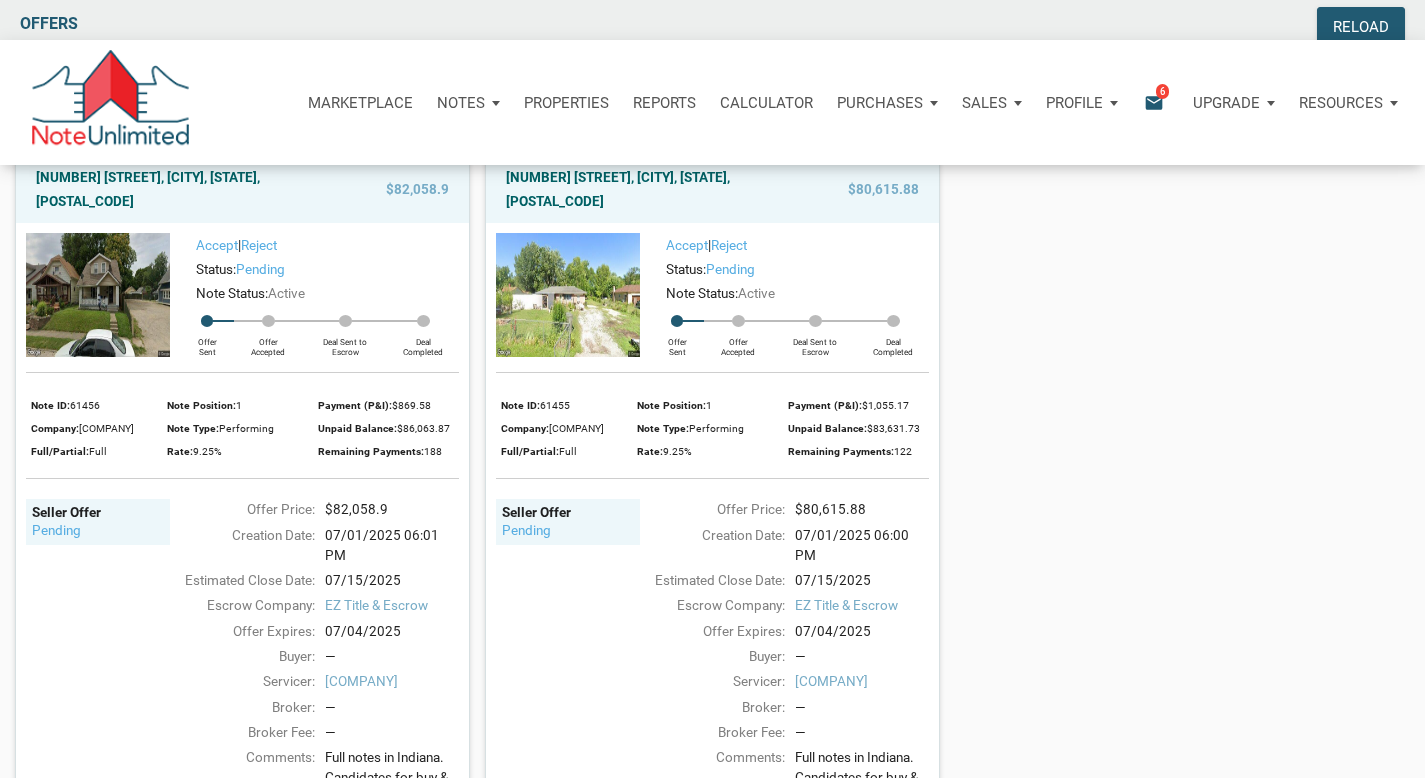 click on "pending" at bounding box center [99, 531] 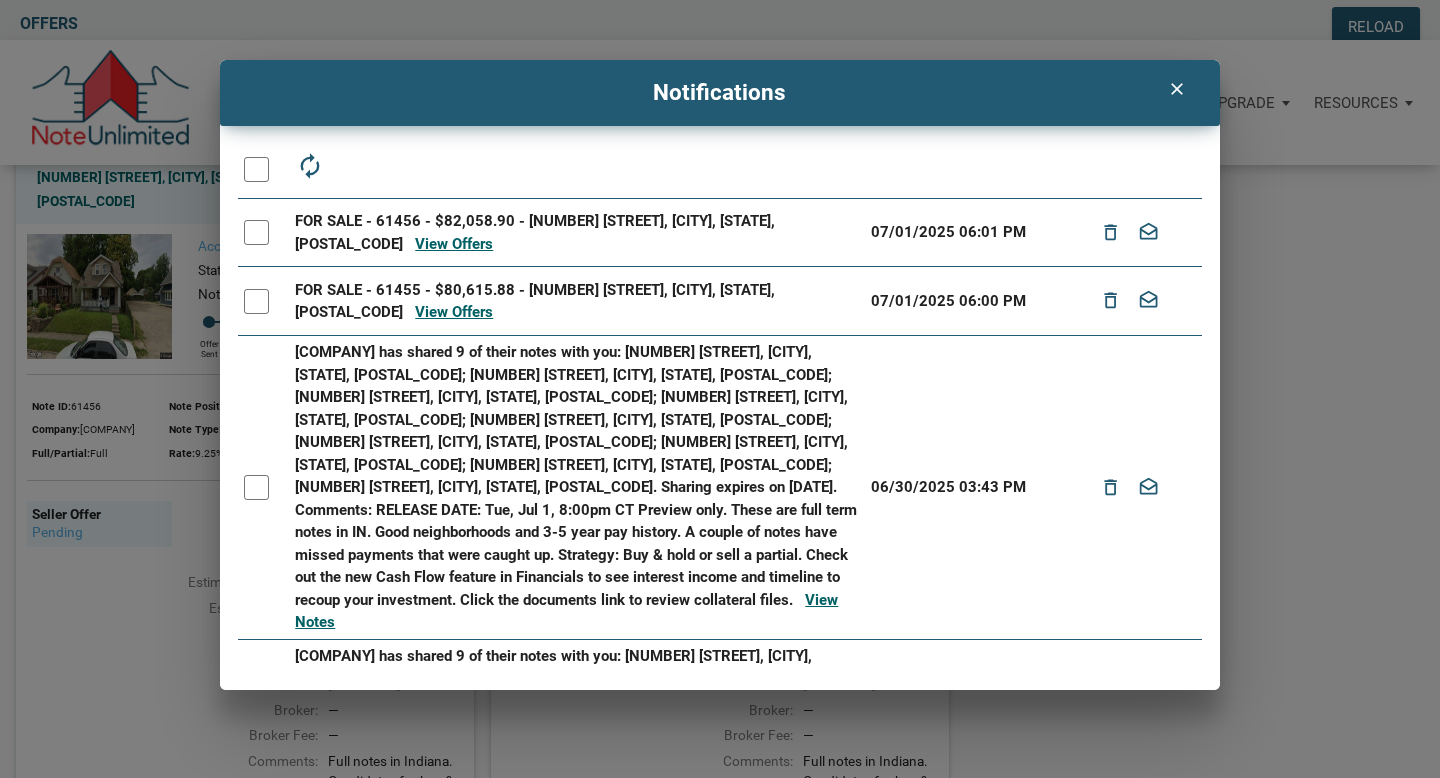 click on "clear" at bounding box center [1177, 89] 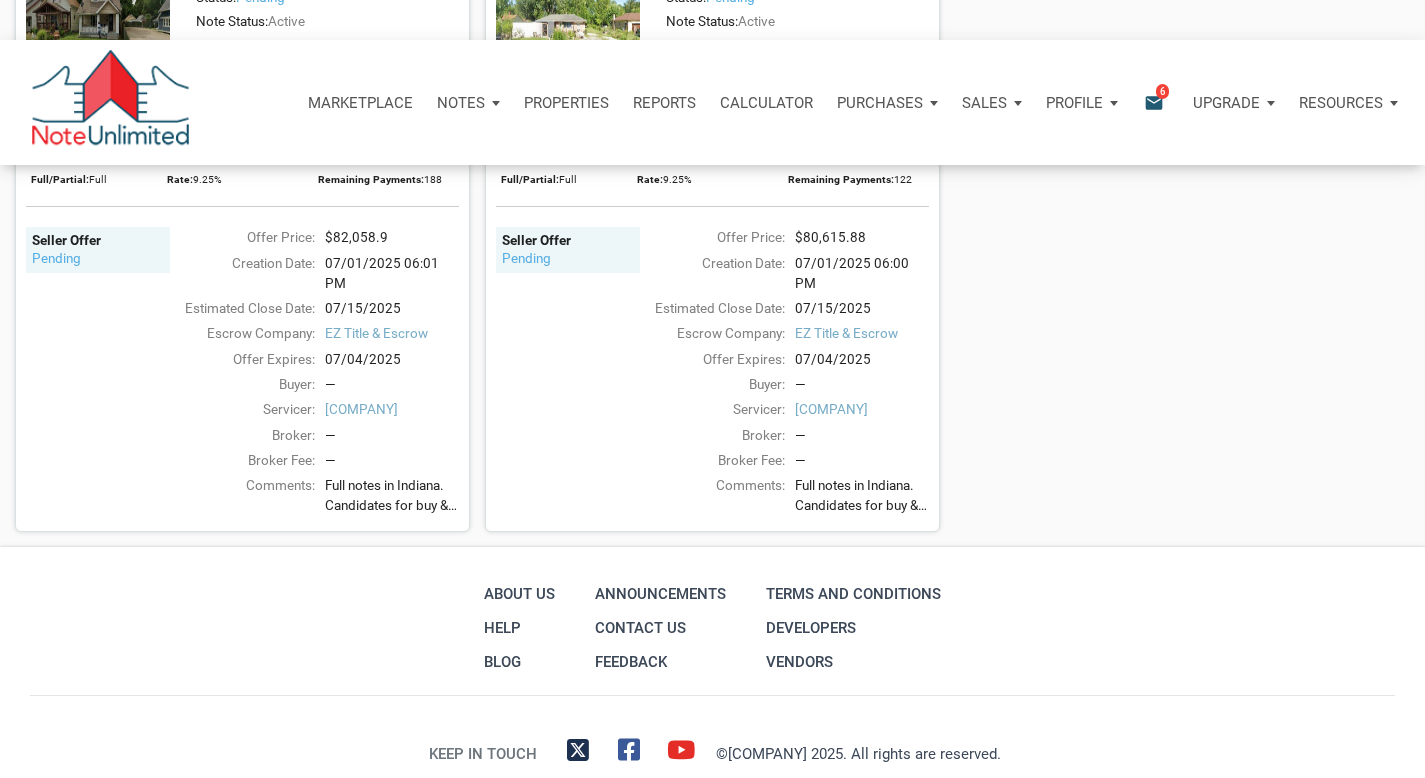scroll, scrollTop: 0, scrollLeft: 0, axis: both 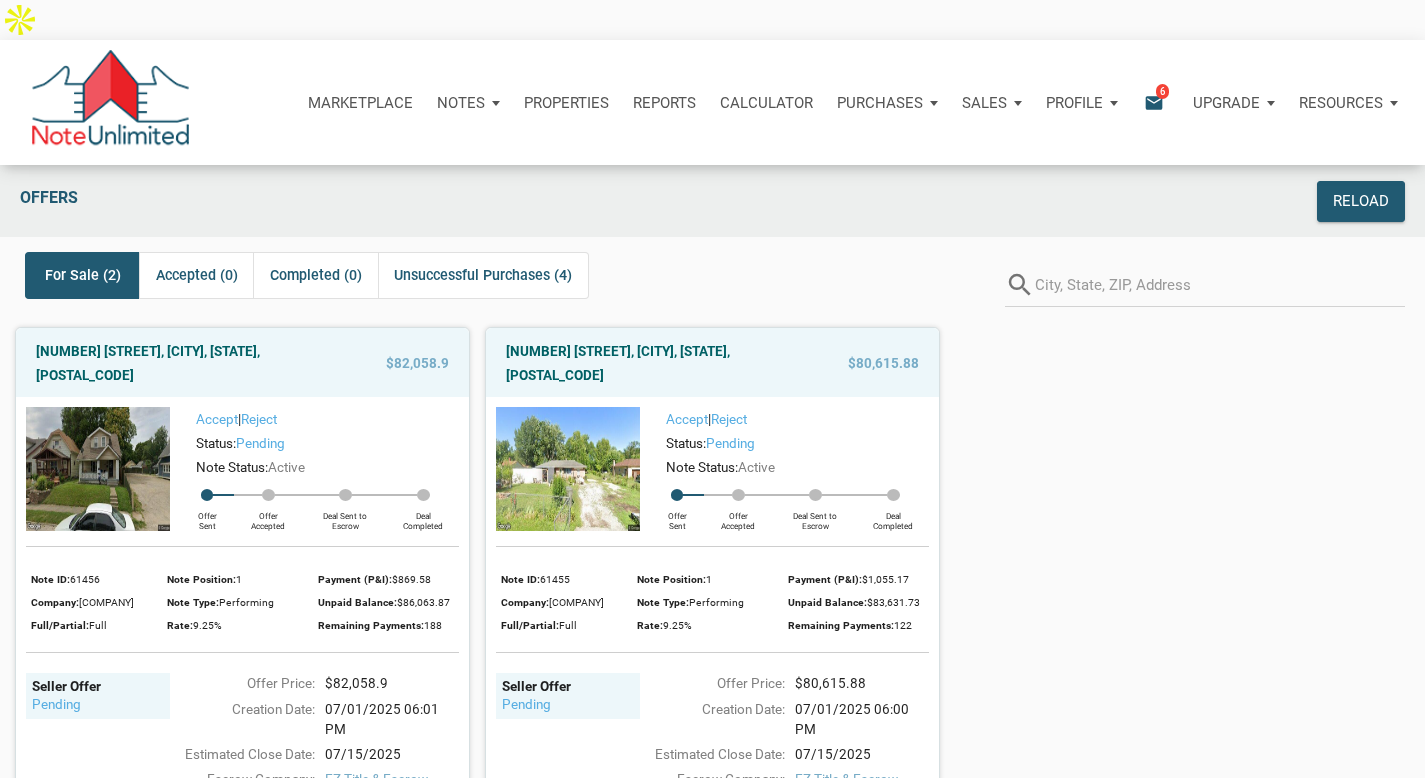 click on "4102 N Kitley Ave, Indianapolis, IN, 46226 $80,615.88  Accept   |   Reject  Status:  pending Note Status:  Active Offer Sent Offer Accepted Deal Sent to Escrow Deal Completed Note ID:  61455 Company:  Colonial Funding Group, LLC Full/Partial:  Full Note Position:  1 Note Type:   Performing Rate:  9.25% Payment (P&I):  $1,055.17 Unpaid Balance:  $83,631.73 Remaining Payments:  122  Seller Offer  pending  Offer Price:   $80,615.88   Creation Date:   07/01/2025 06:00 PM   Estimated Close Date:   07/15/2025   Escrow Company:  EZ Title & Escrow    Offer Expires:   07/04/2025   Buyer:   —   Servicer:  FCI Lender Services    Broker:   —   Broker Fee:  —  Comments:  Full notes in Indiana. Candidates for buy & hold or sell a partial." at bounding box center (705, 645) 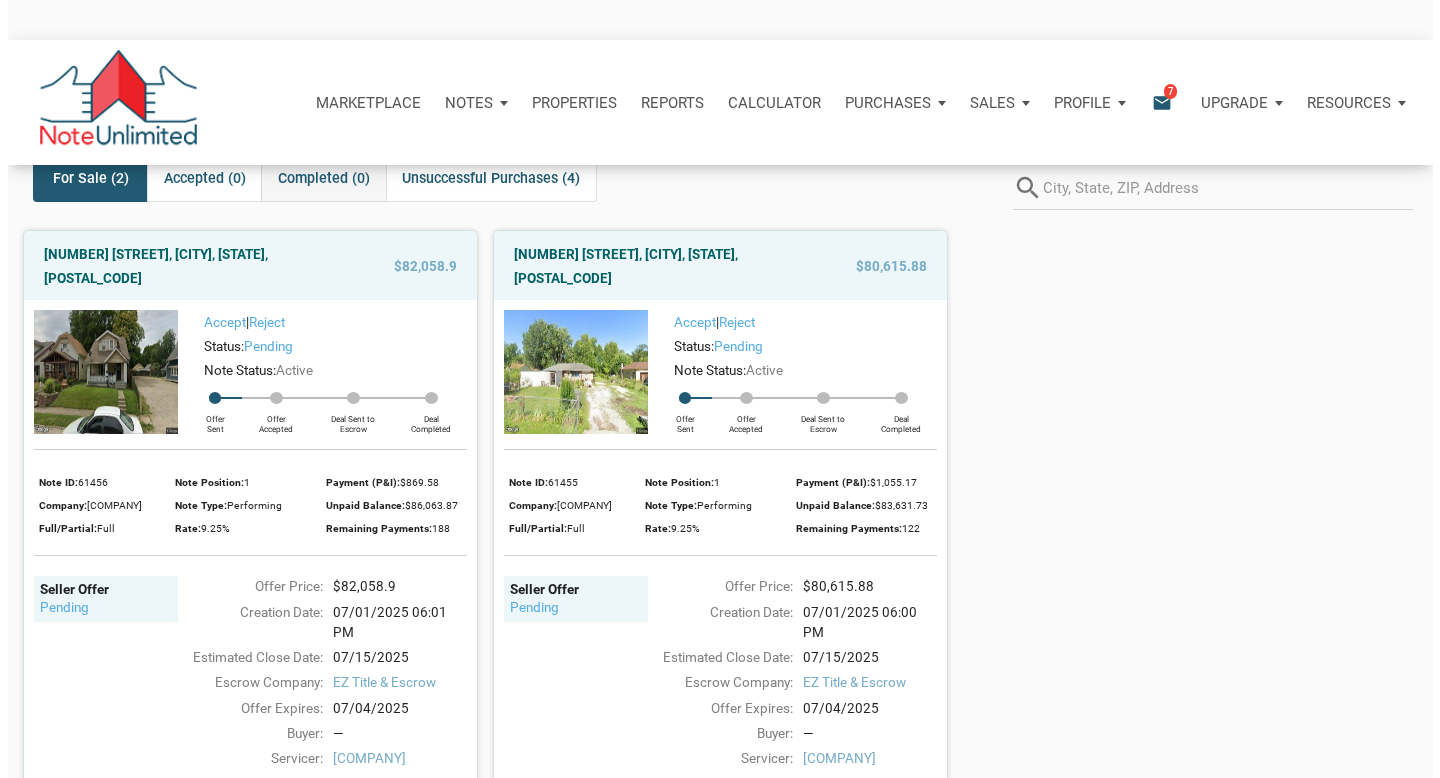scroll, scrollTop: 0, scrollLeft: 0, axis: both 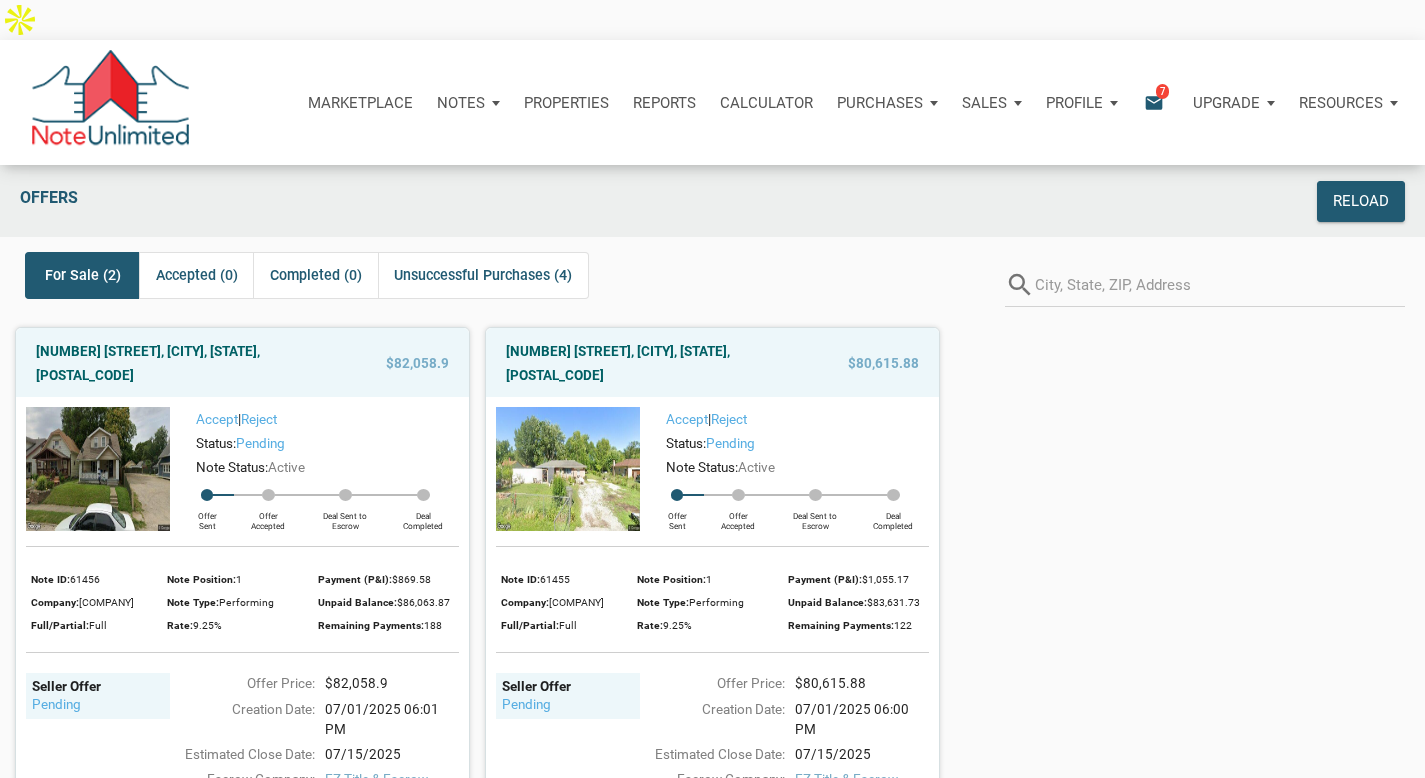 click on "email" at bounding box center [1154, 102] 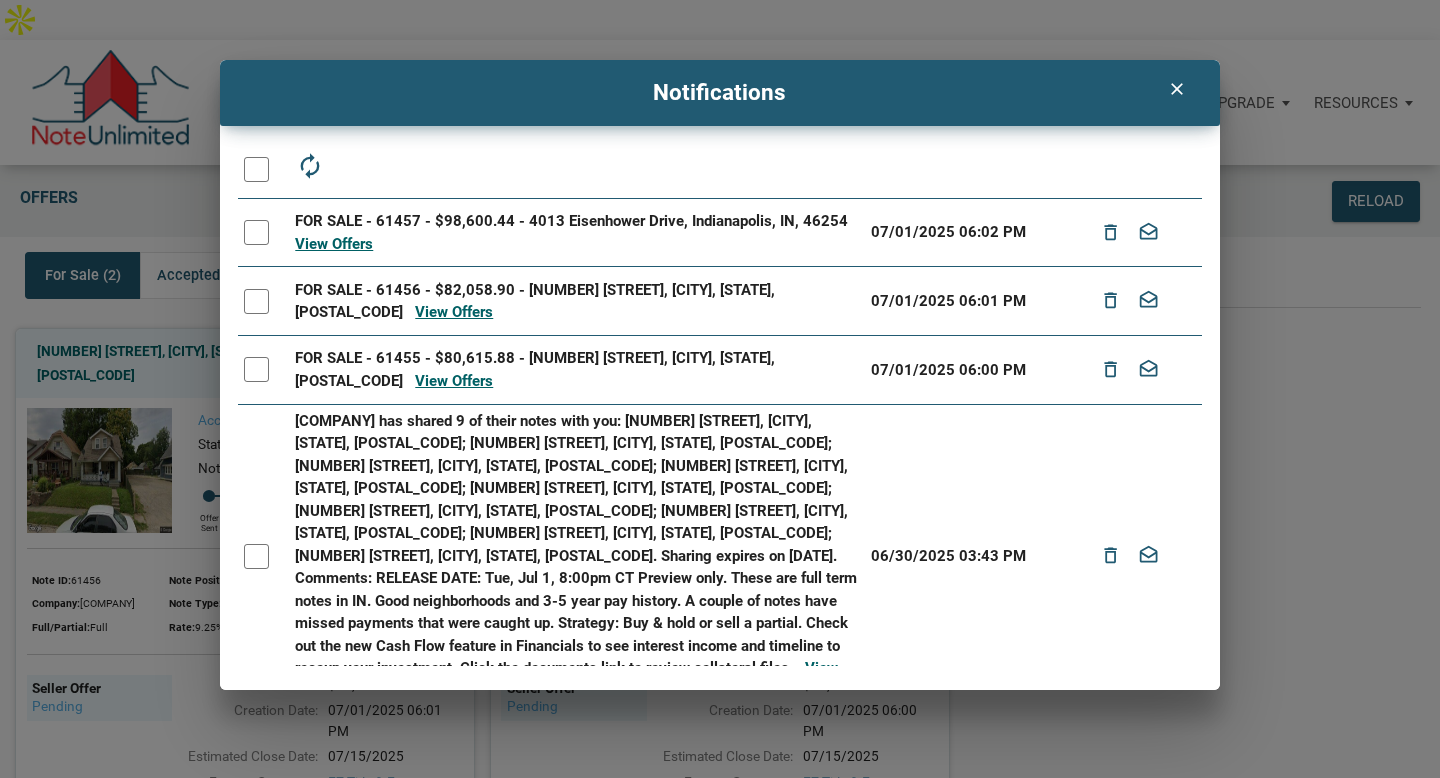 click on "autorenew" at bounding box center [309, 166] 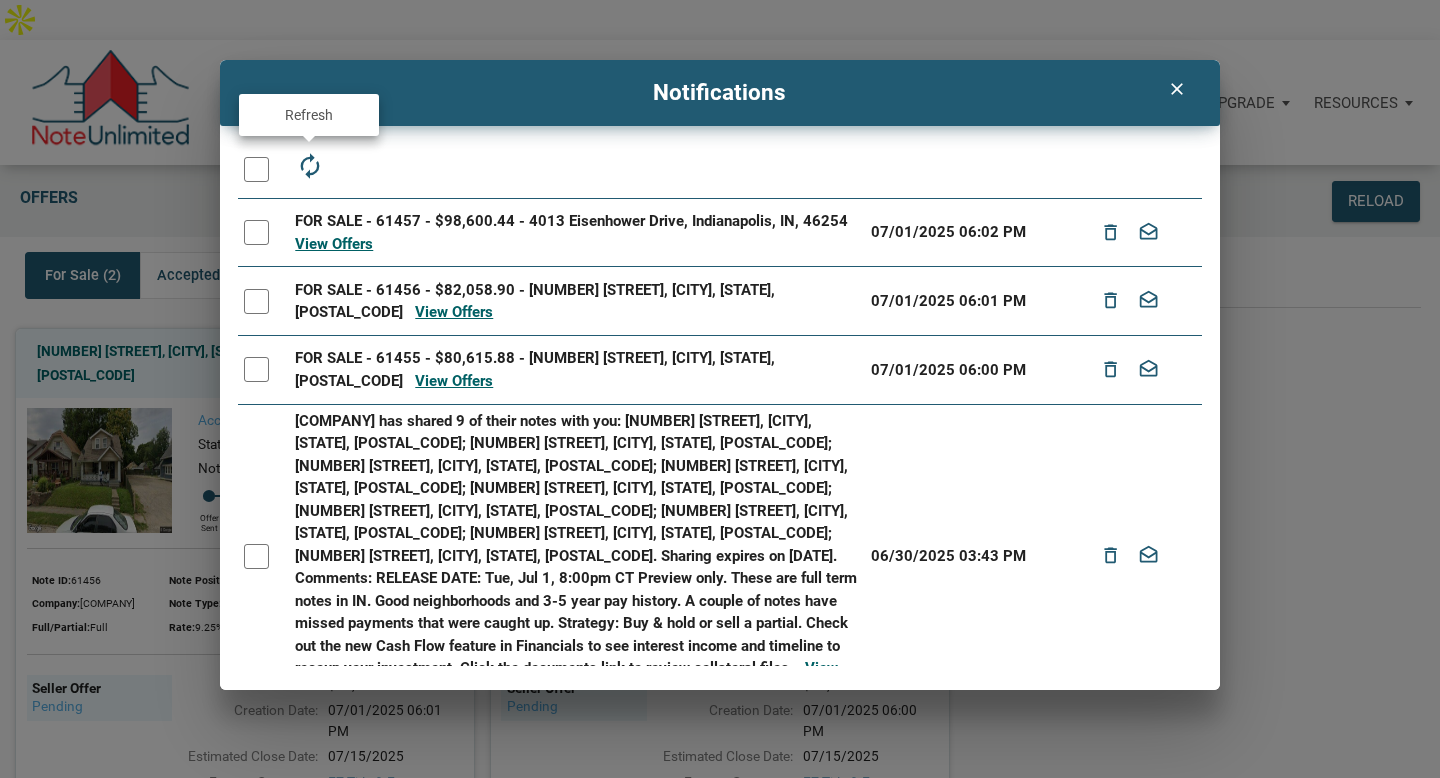 click on "autorenew" at bounding box center [309, 166] 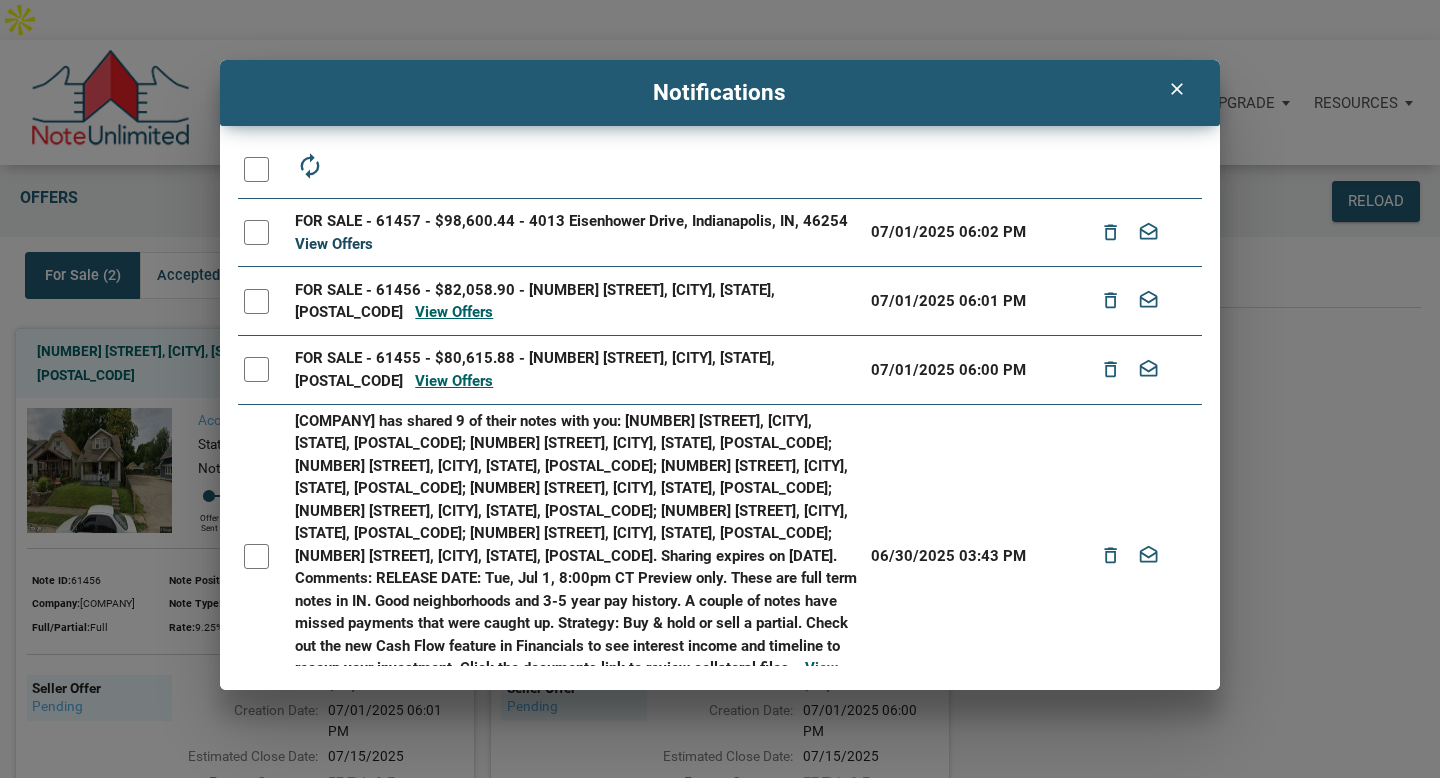 click on "View Offers" at bounding box center [334, 244] 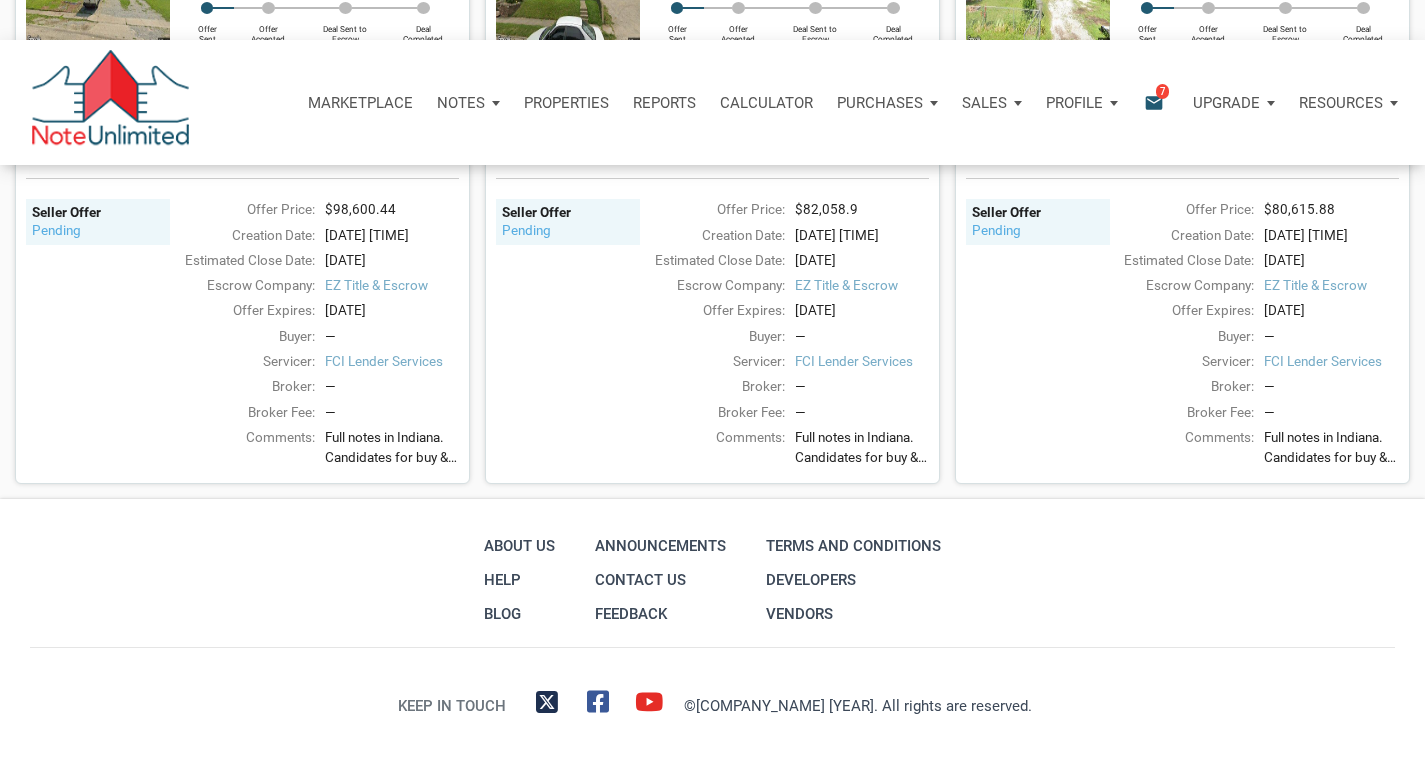 scroll, scrollTop: 0, scrollLeft: 0, axis: both 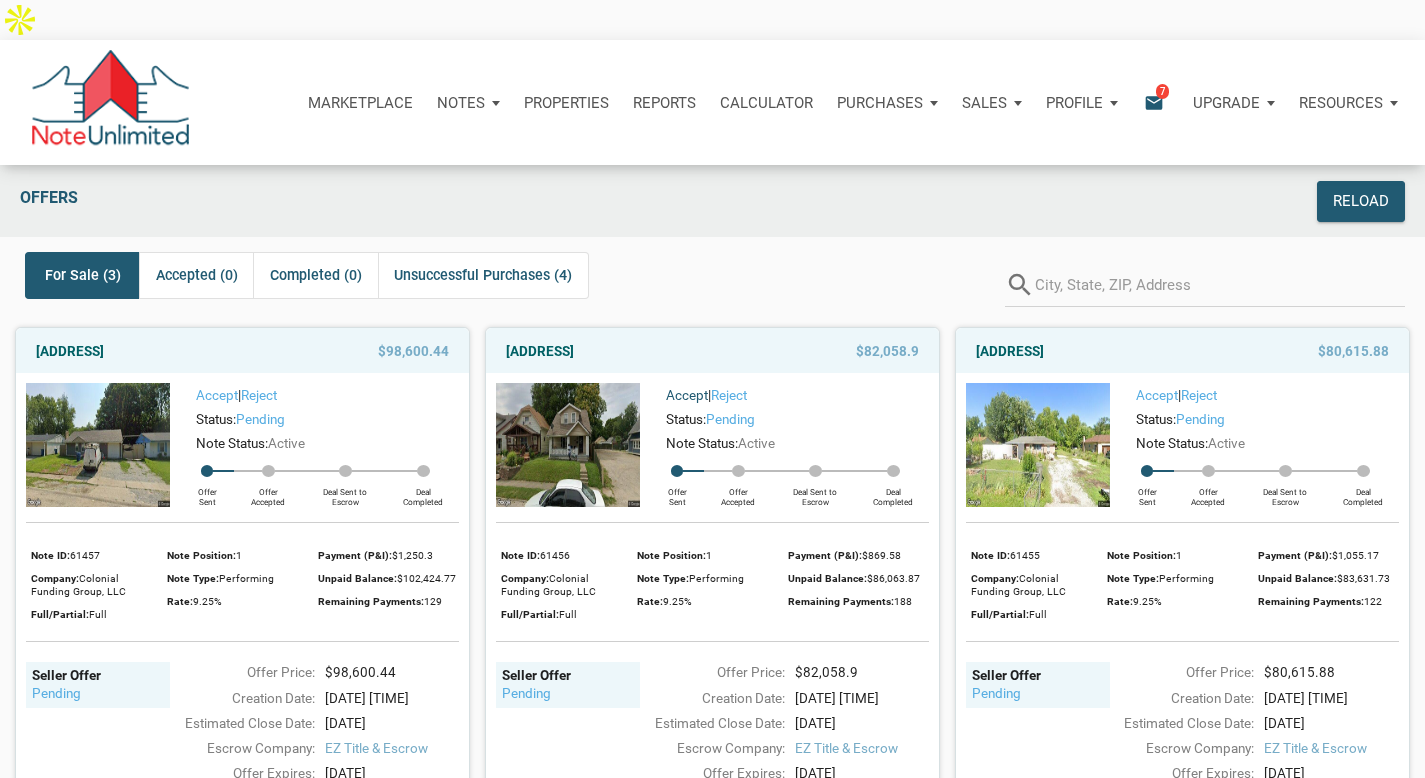 click on "Accept" at bounding box center (217, 395) 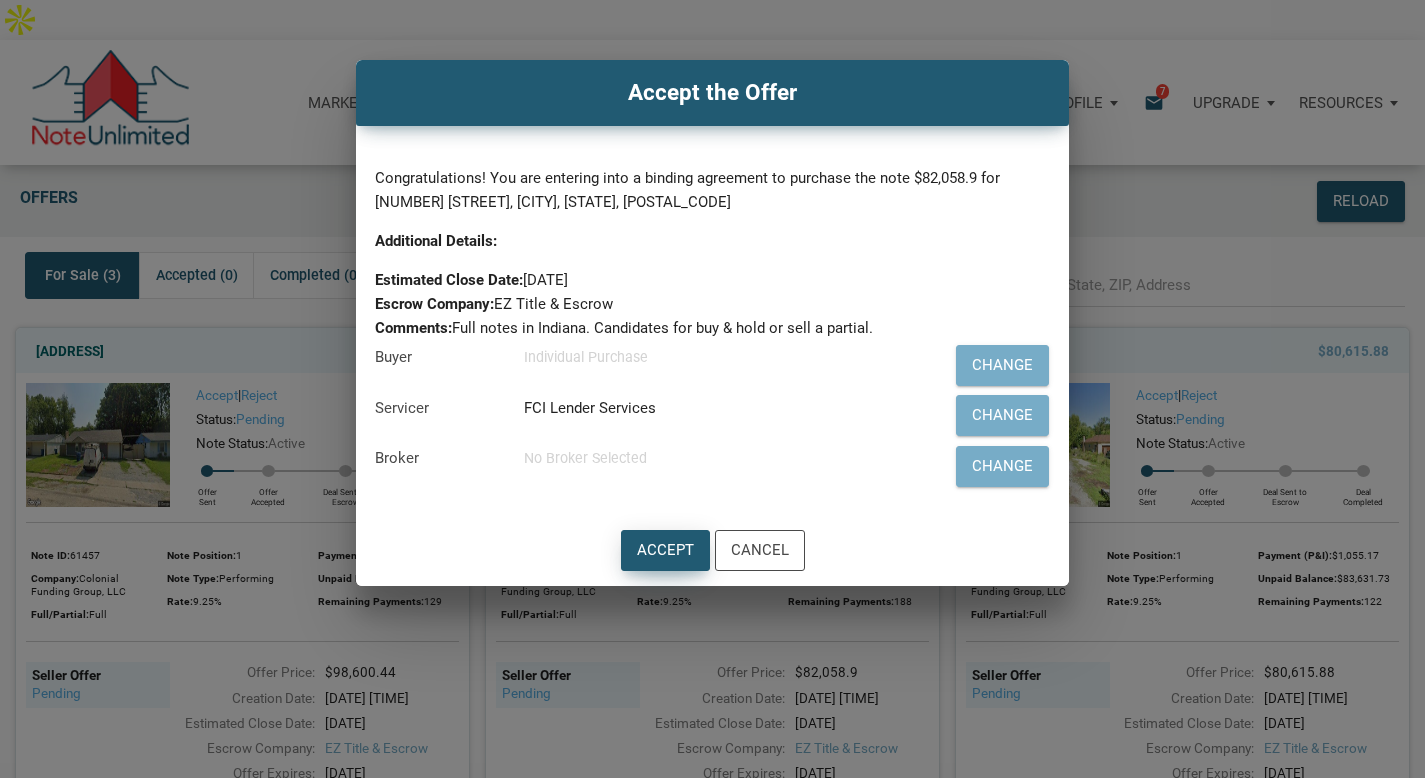 click on "Accept" at bounding box center (665, 550) 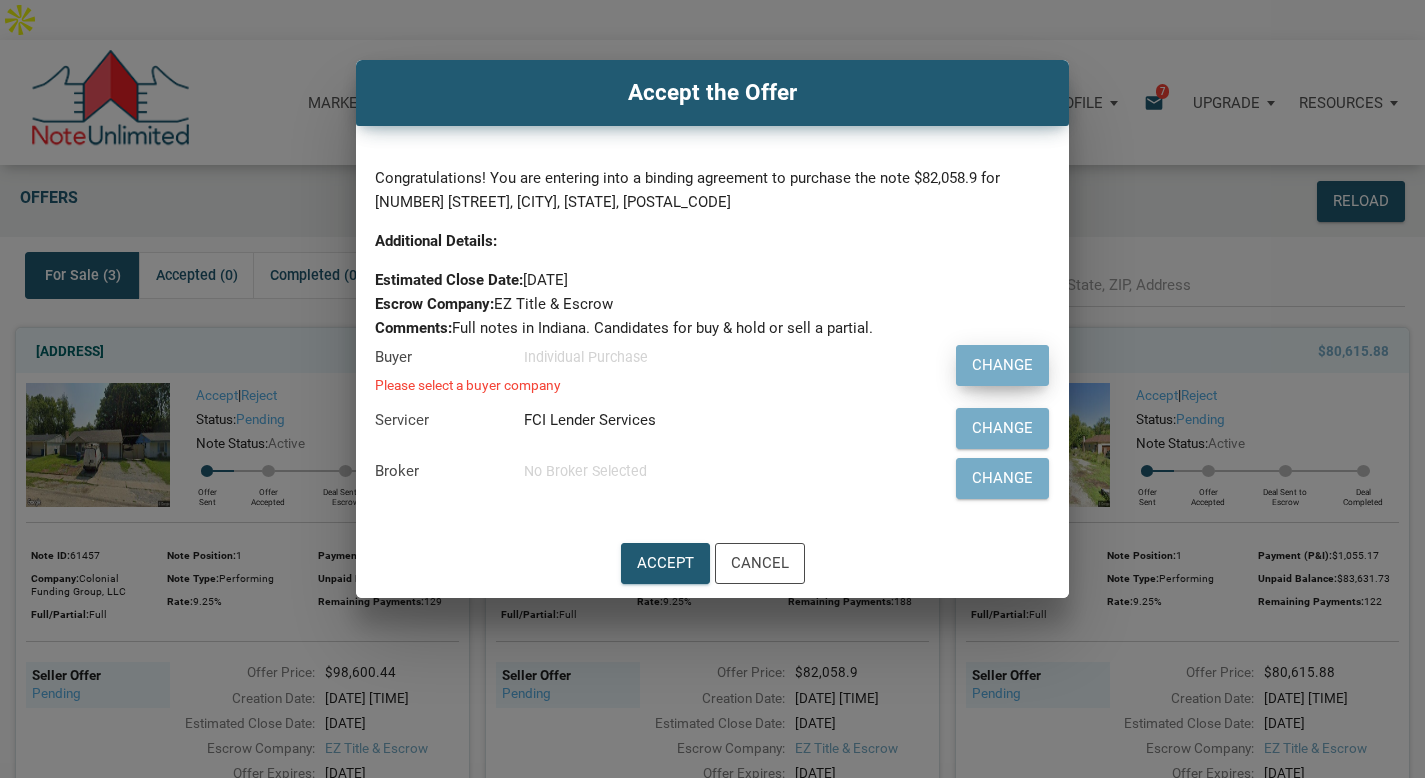 click on "Change" at bounding box center (1002, 365) 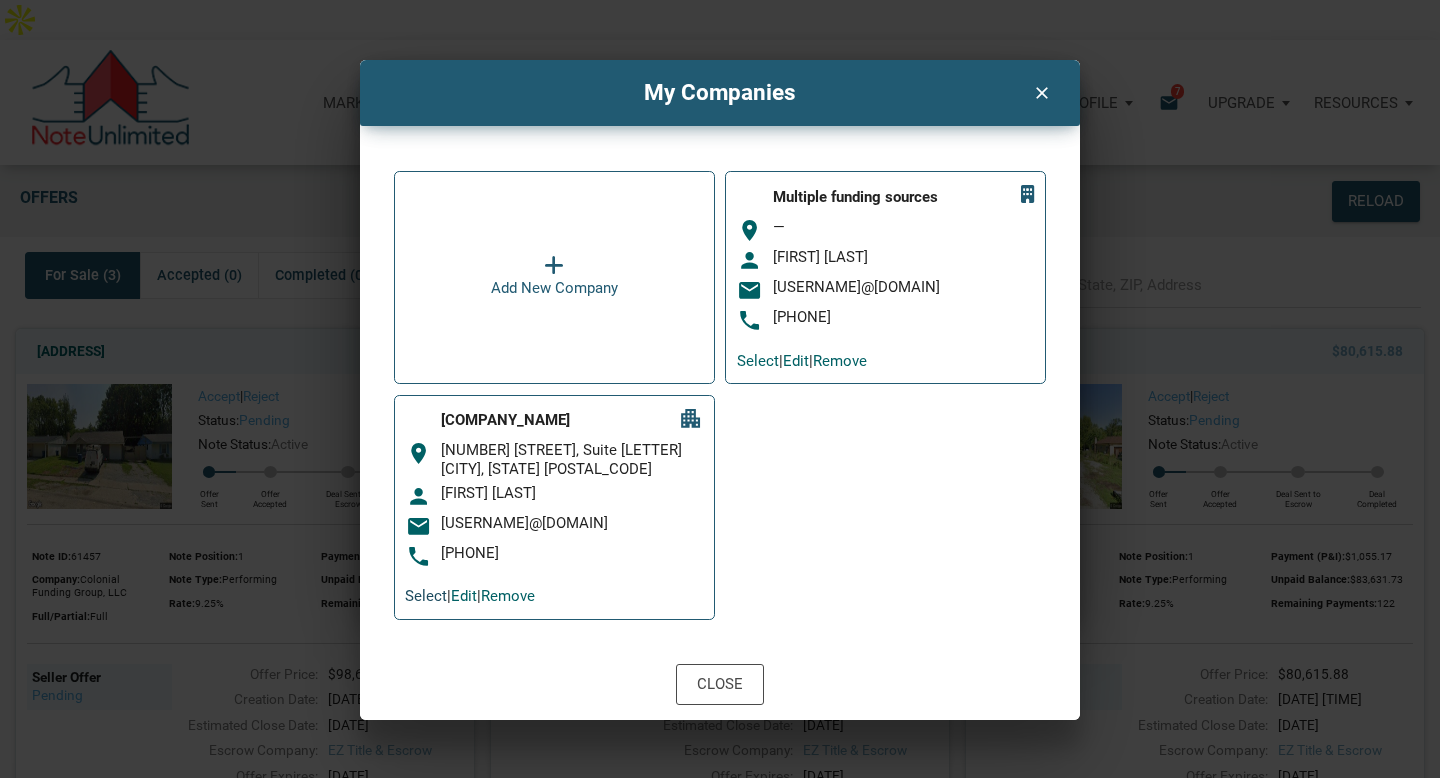 click on "Select" at bounding box center (758, 361) 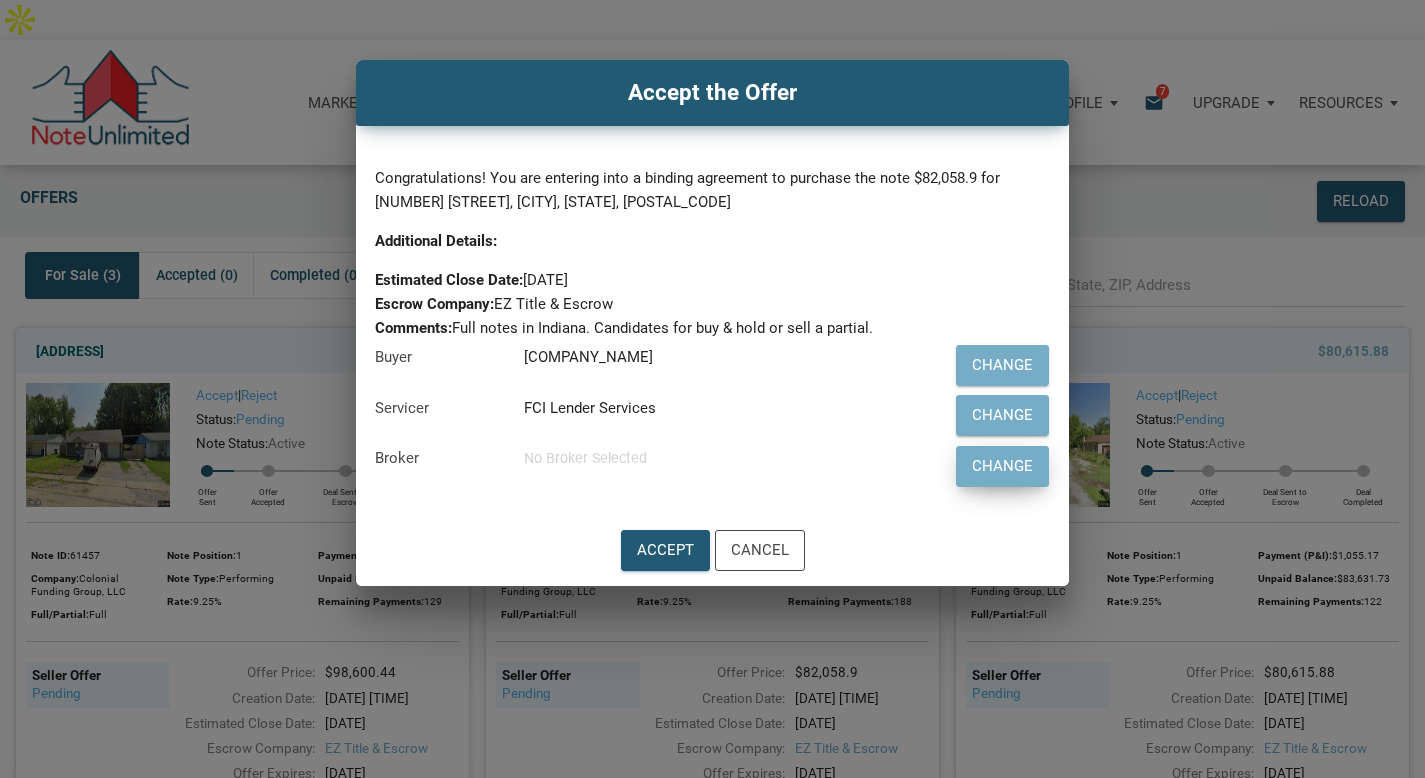 click on "Change" at bounding box center (1002, 365) 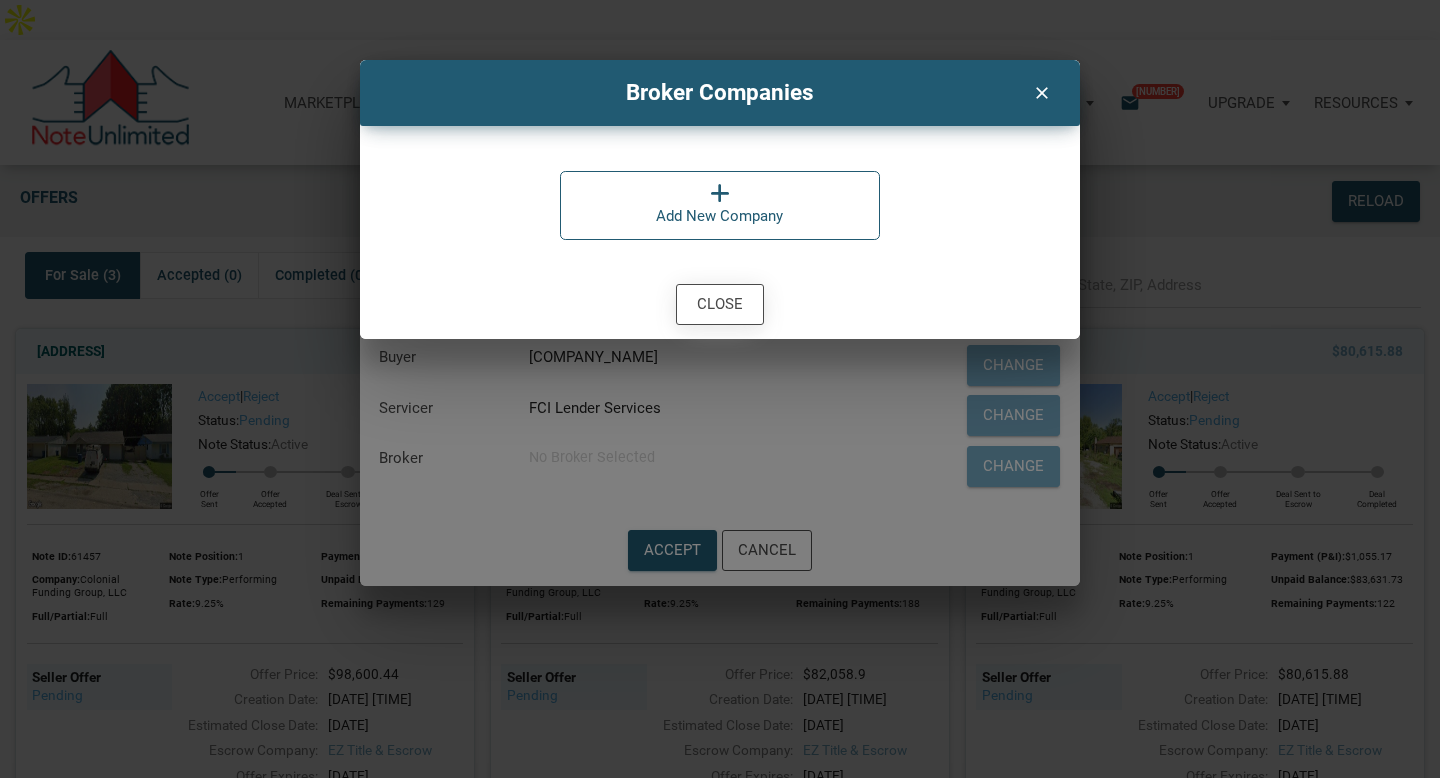 click on "Close" at bounding box center (720, 304) 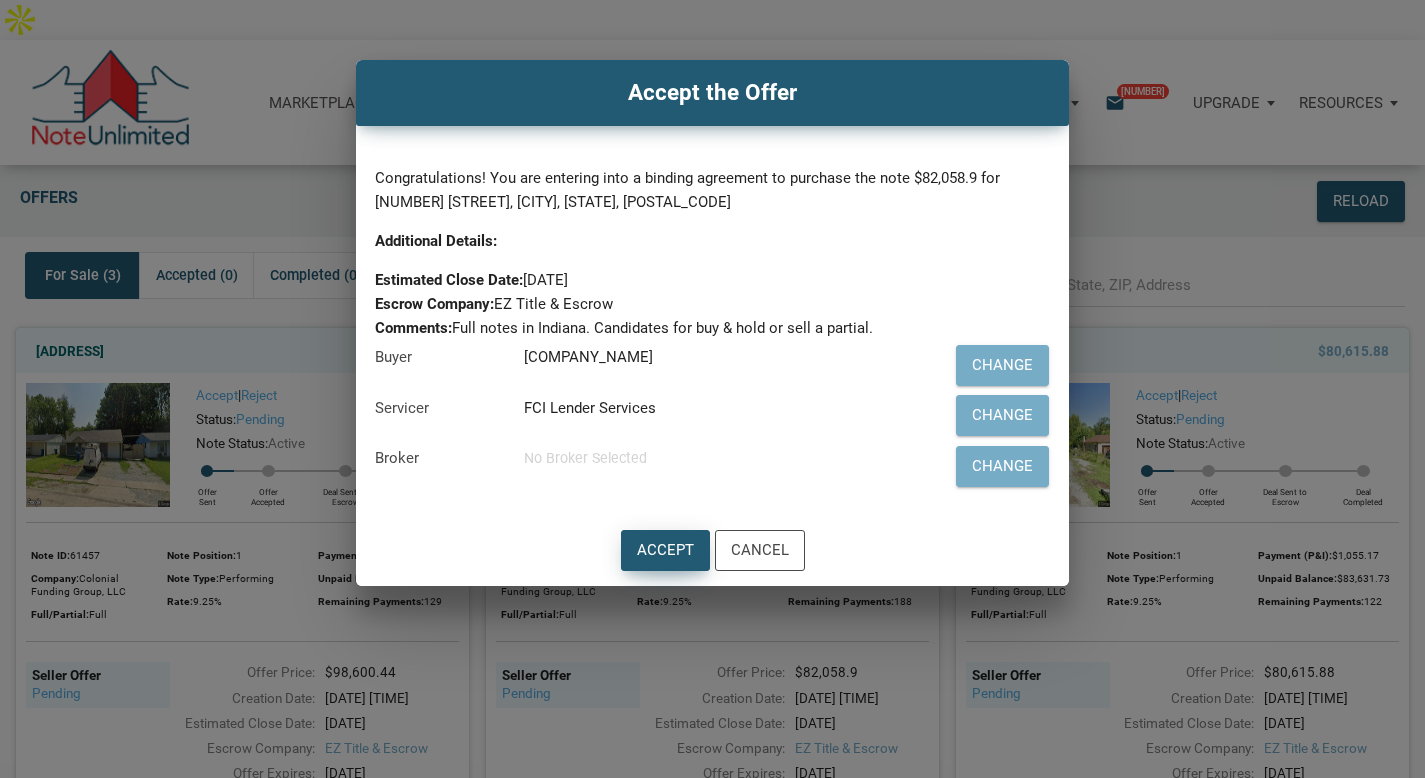 click on "Accept" at bounding box center [665, 550] 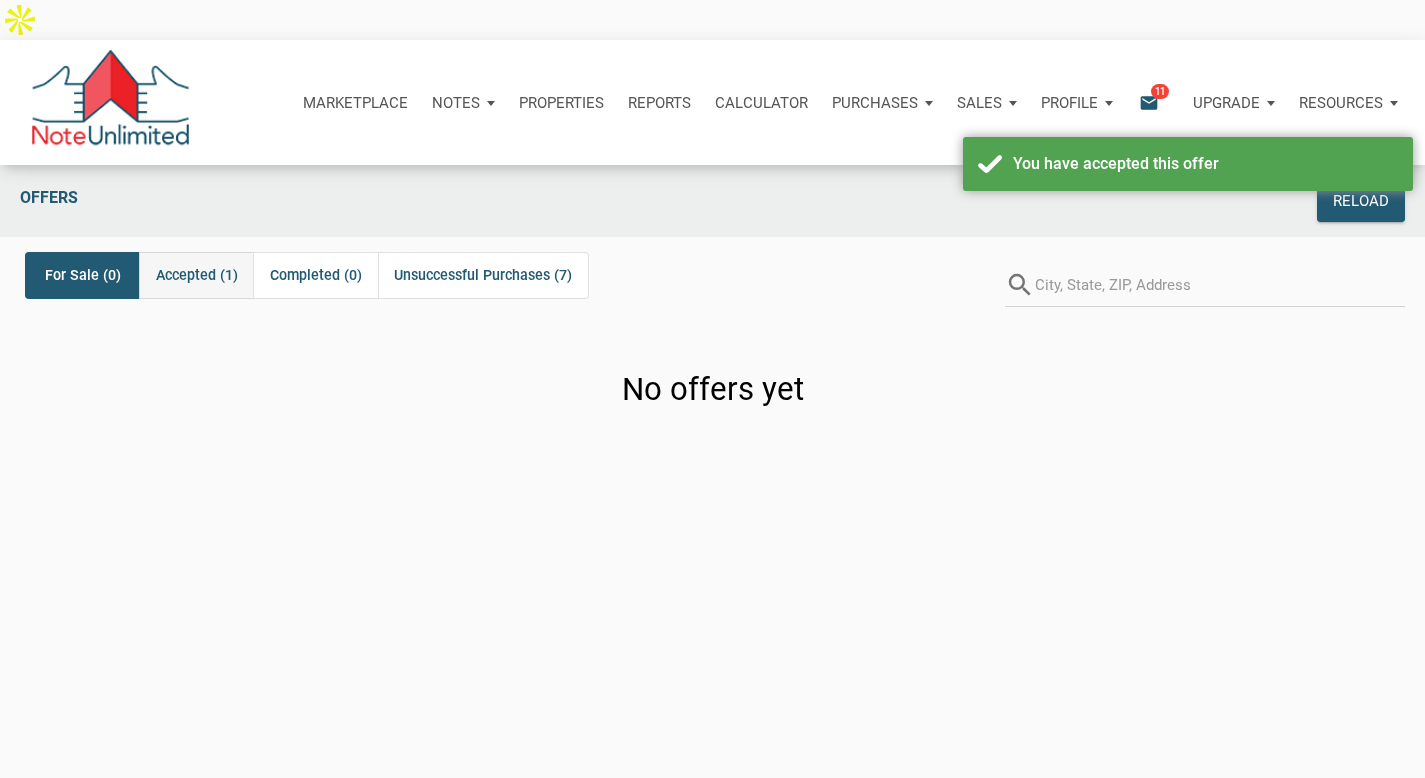 click on "Accepted (1)" at bounding box center (197, 275) 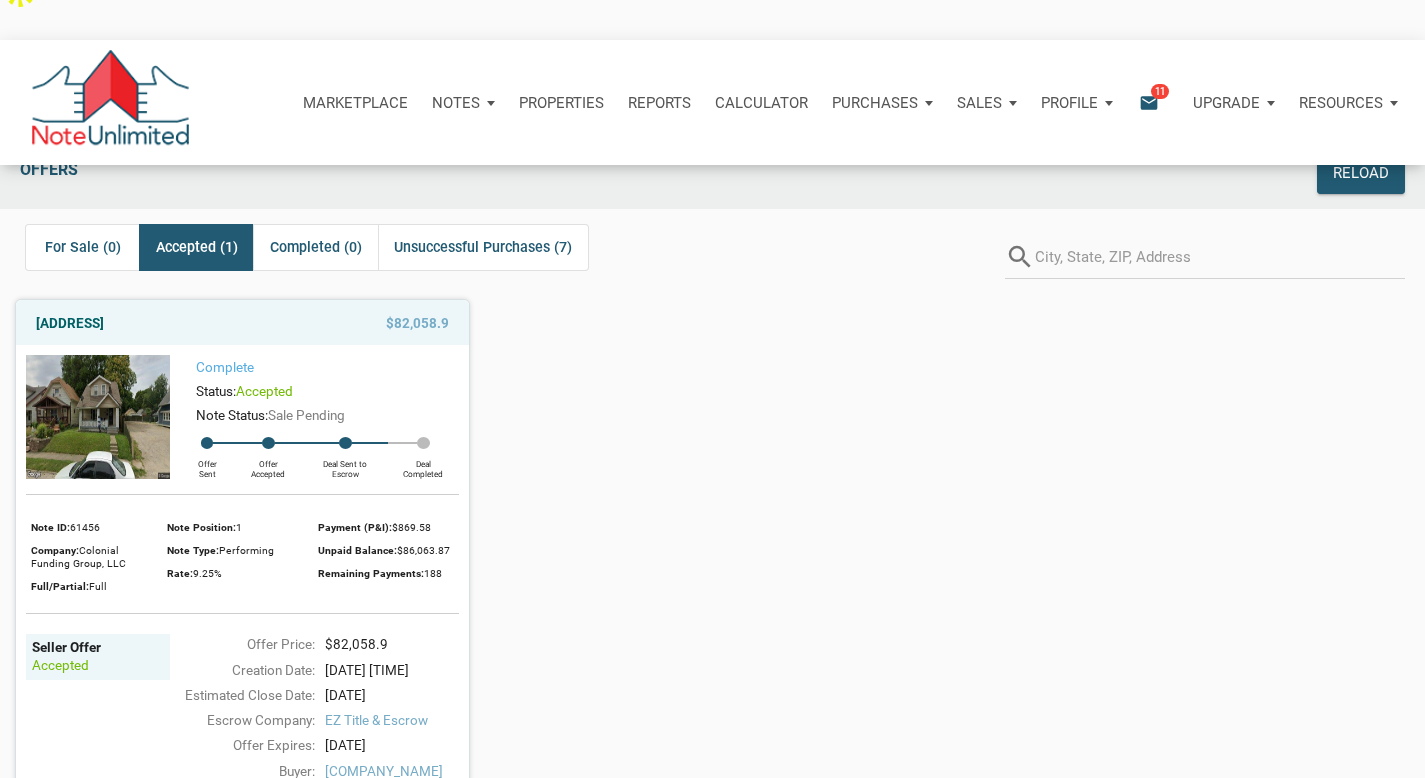 scroll, scrollTop: 28, scrollLeft: 0, axis: vertical 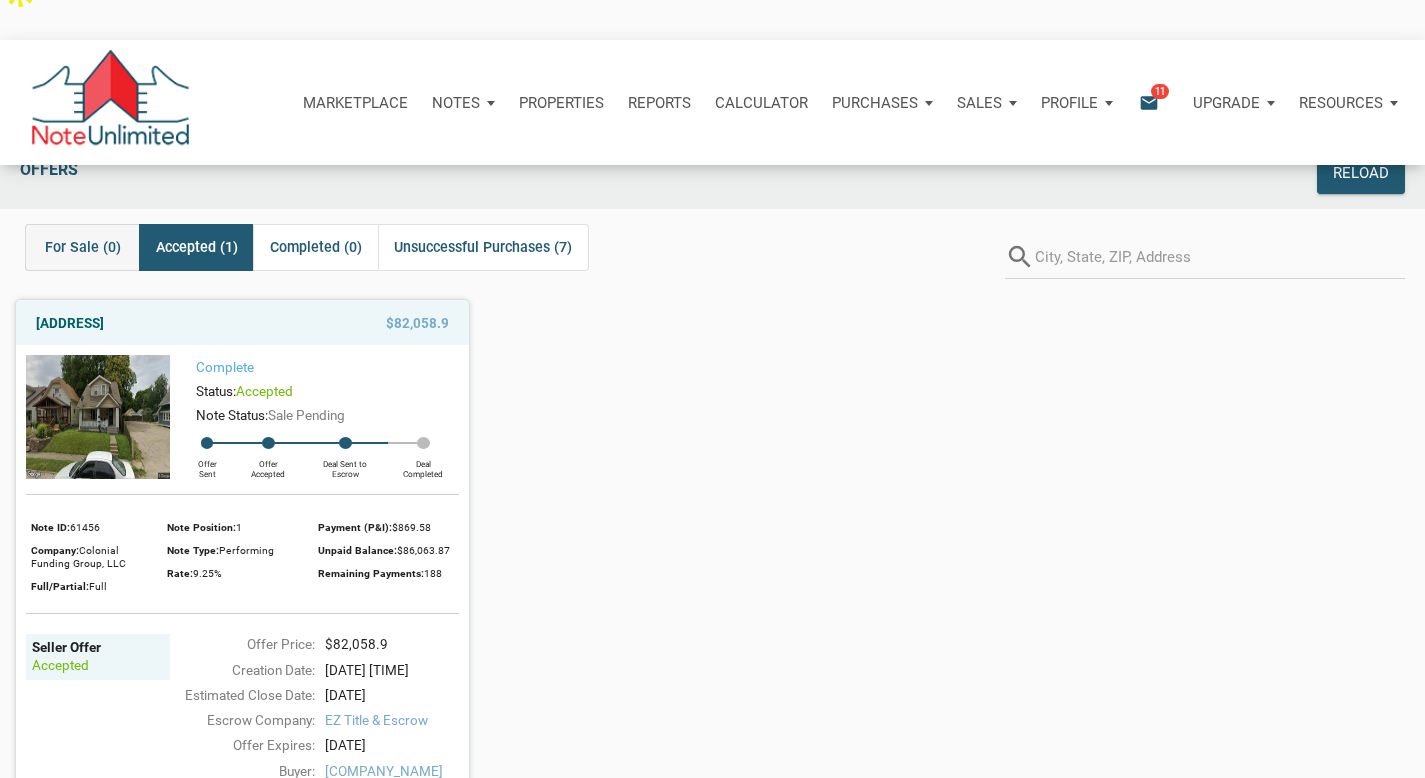 click on "For Sale (0)" at bounding box center [83, 247] 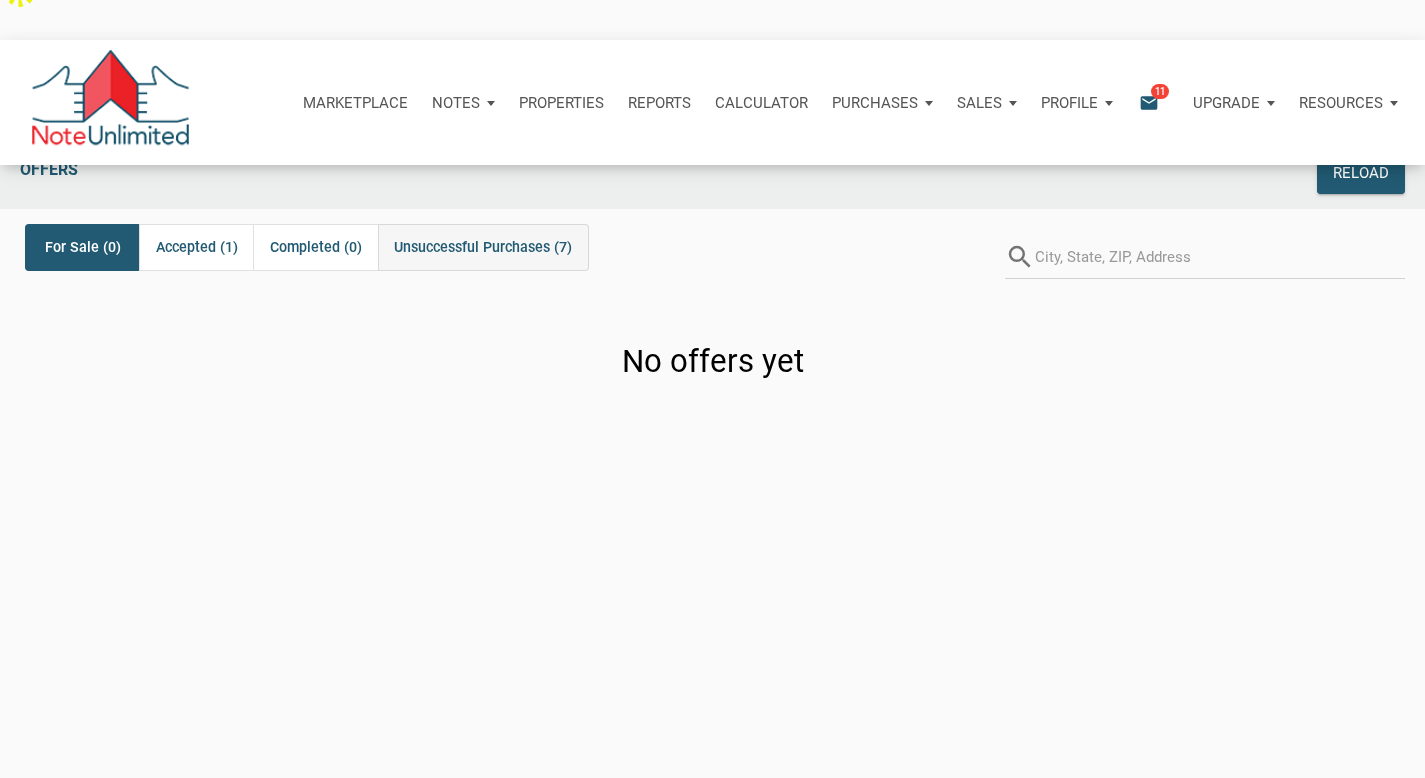 click on "Unsuccessful Purchases (7)" at bounding box center (483, 247) 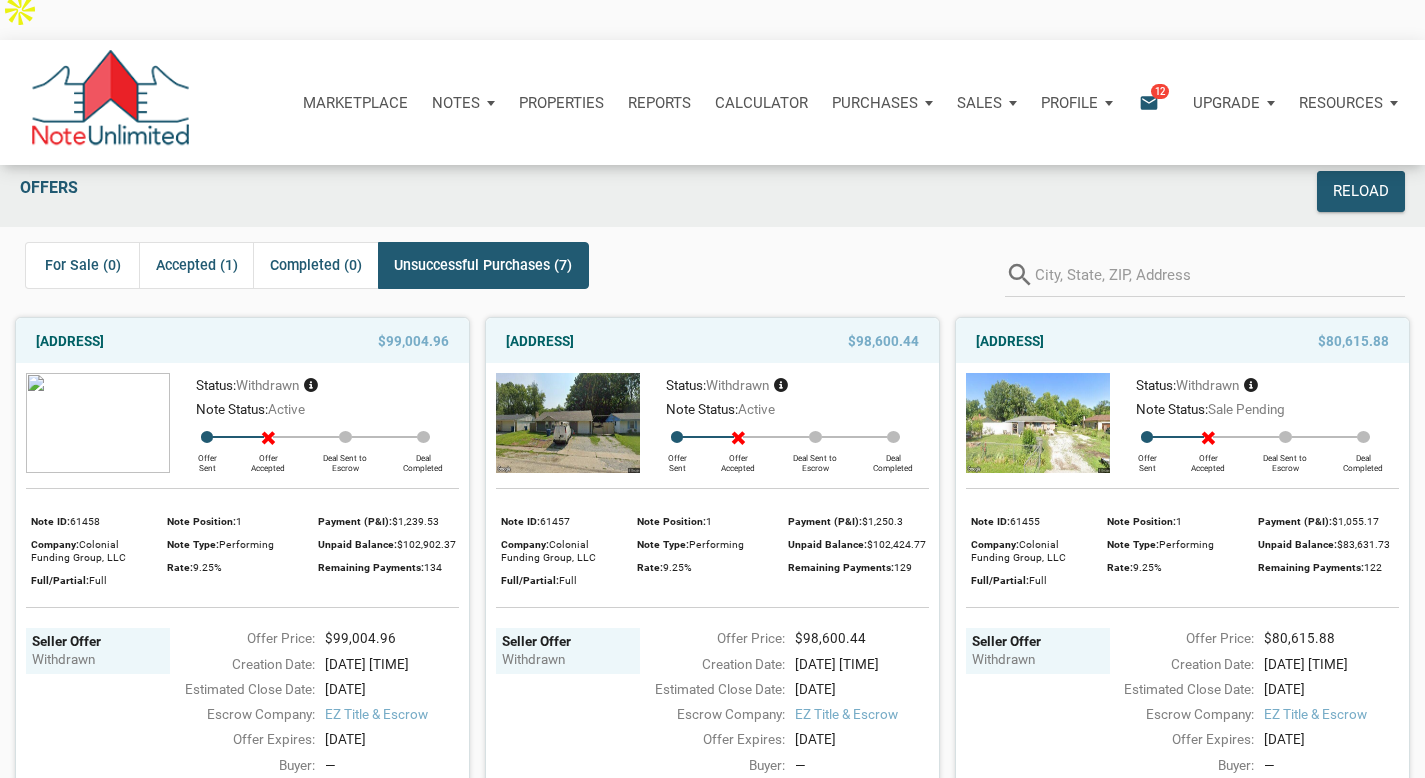 scroll, scrollTop: 27, scrollLeft: 0, axis: vertical 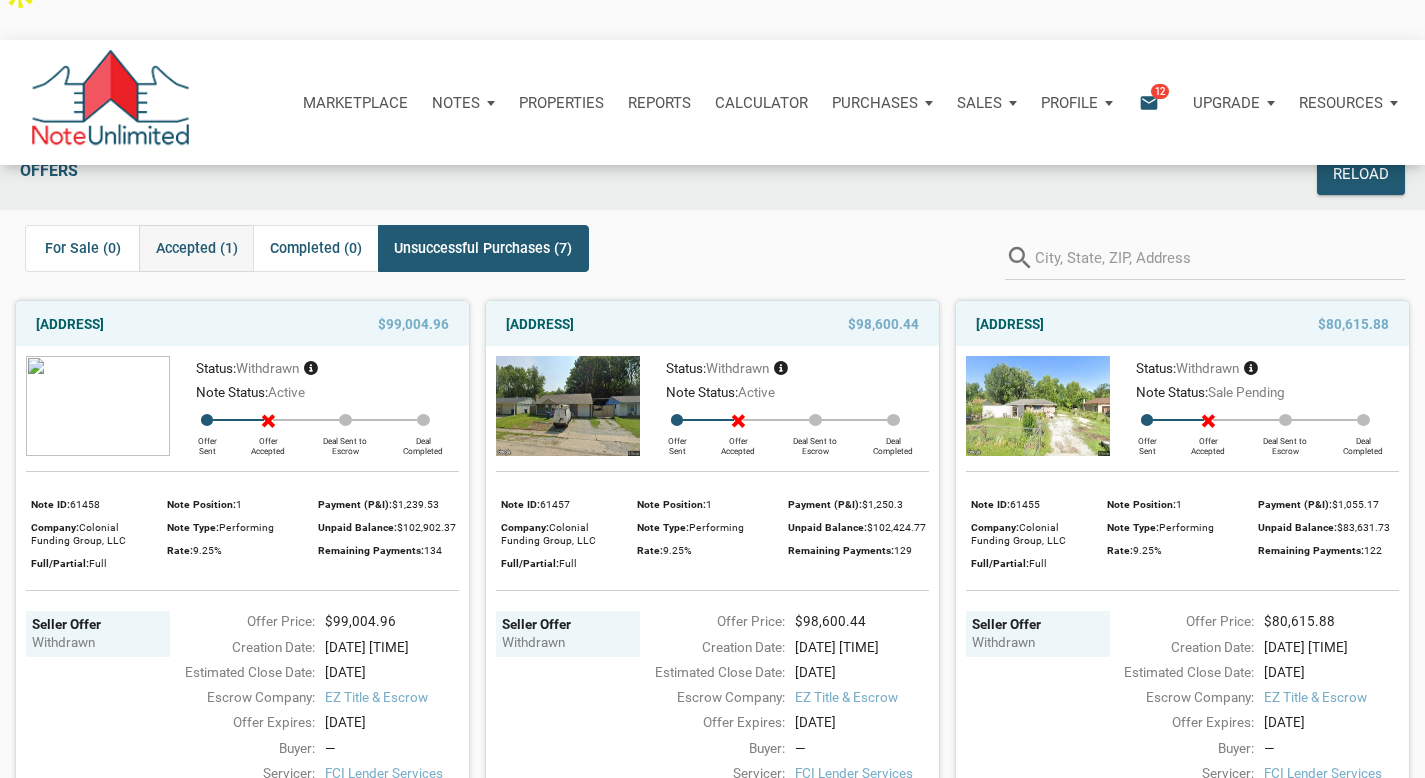 click on "Accepted (1)" at bounding box center [196, 248] 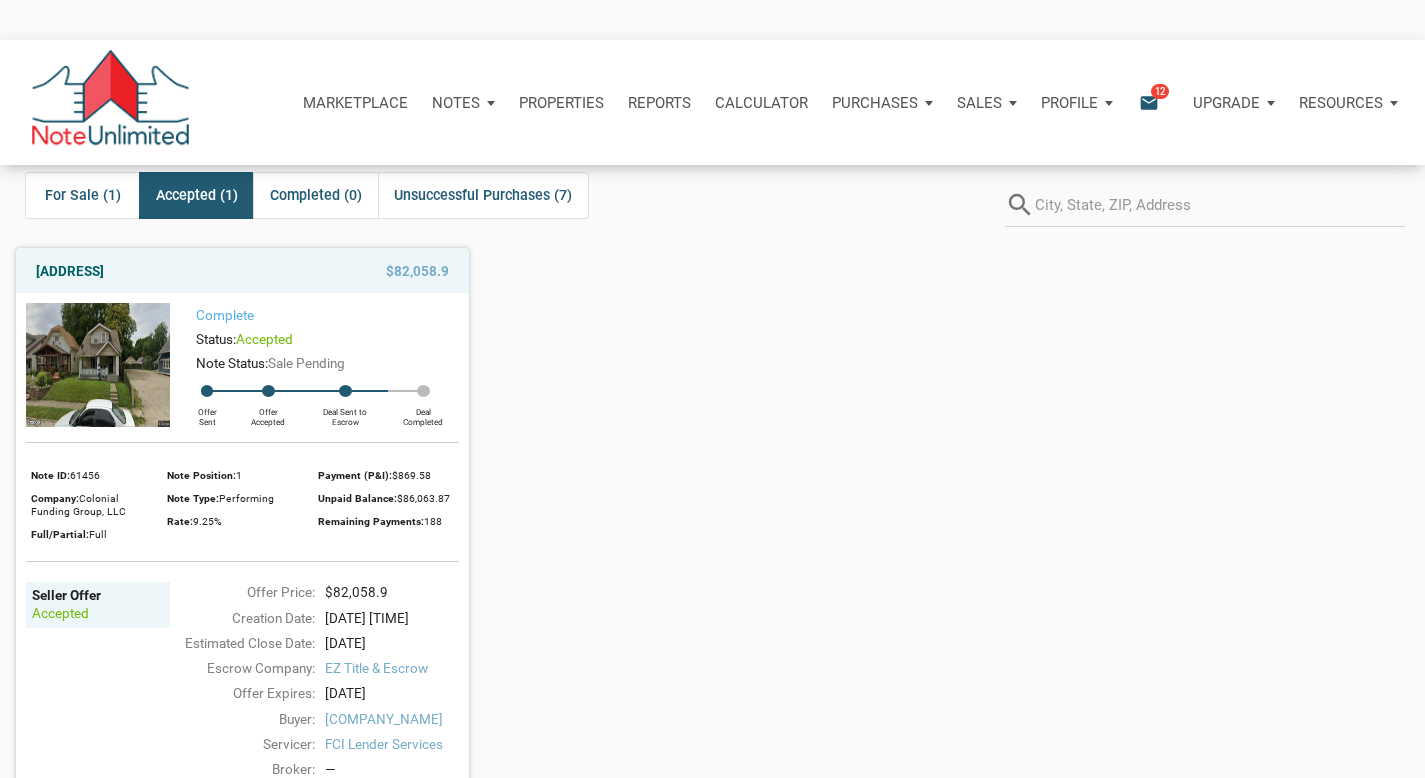 scroll, scrollTop: 48, scrollLeft: 0, axis: vertical 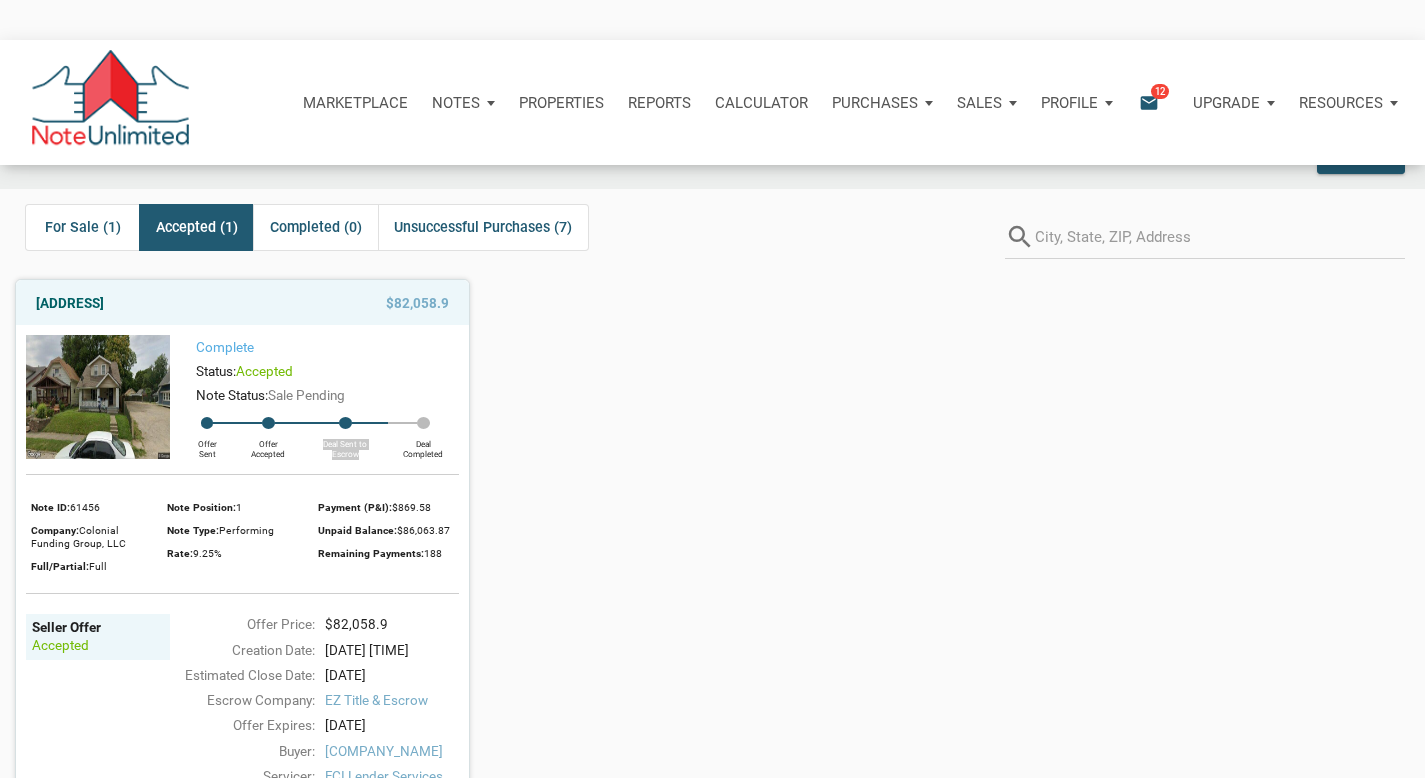 drag, startPoint x: 323, startPoint y: 408, endPoint x: 356, endPoint y: 421, distance: 35.468296 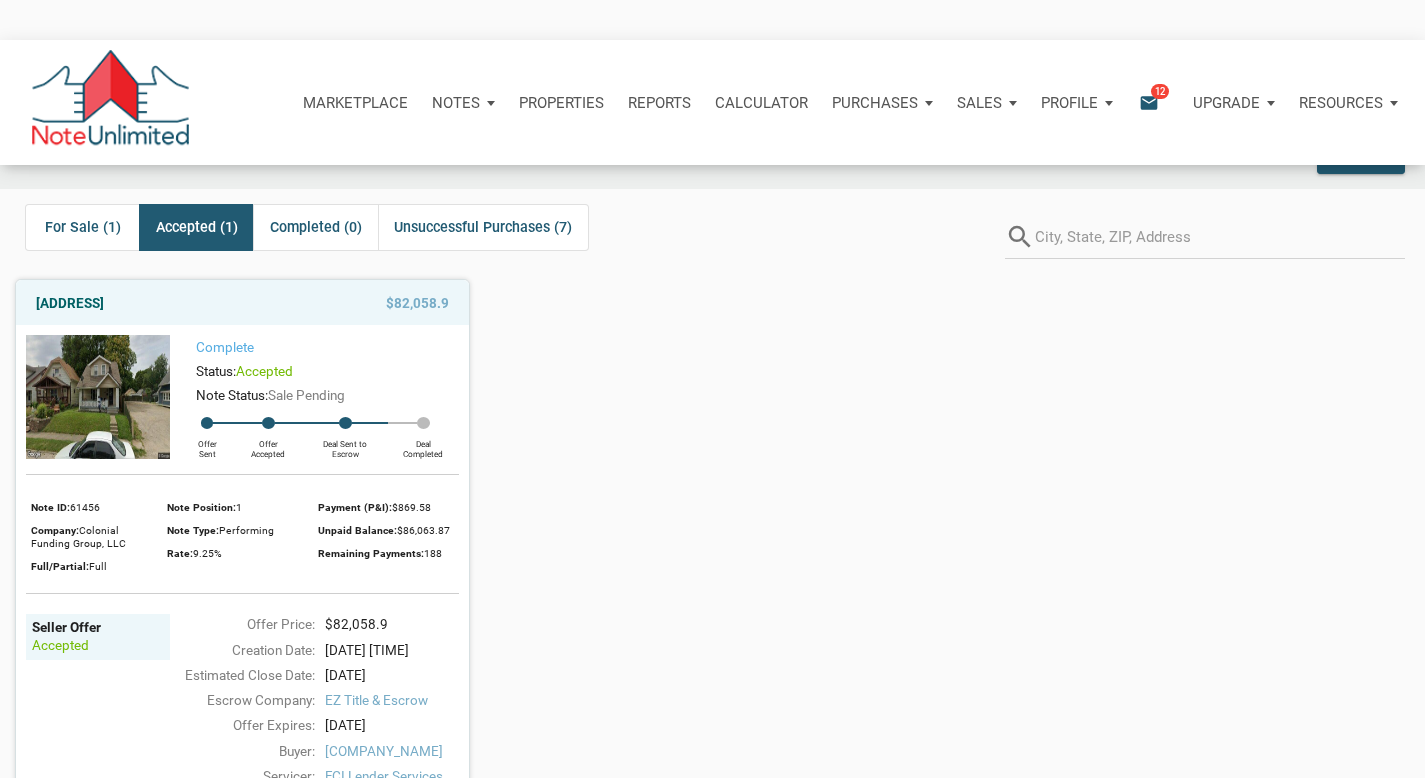 click on "Deal Sent to Escrow" at bounding box center (206, 444) 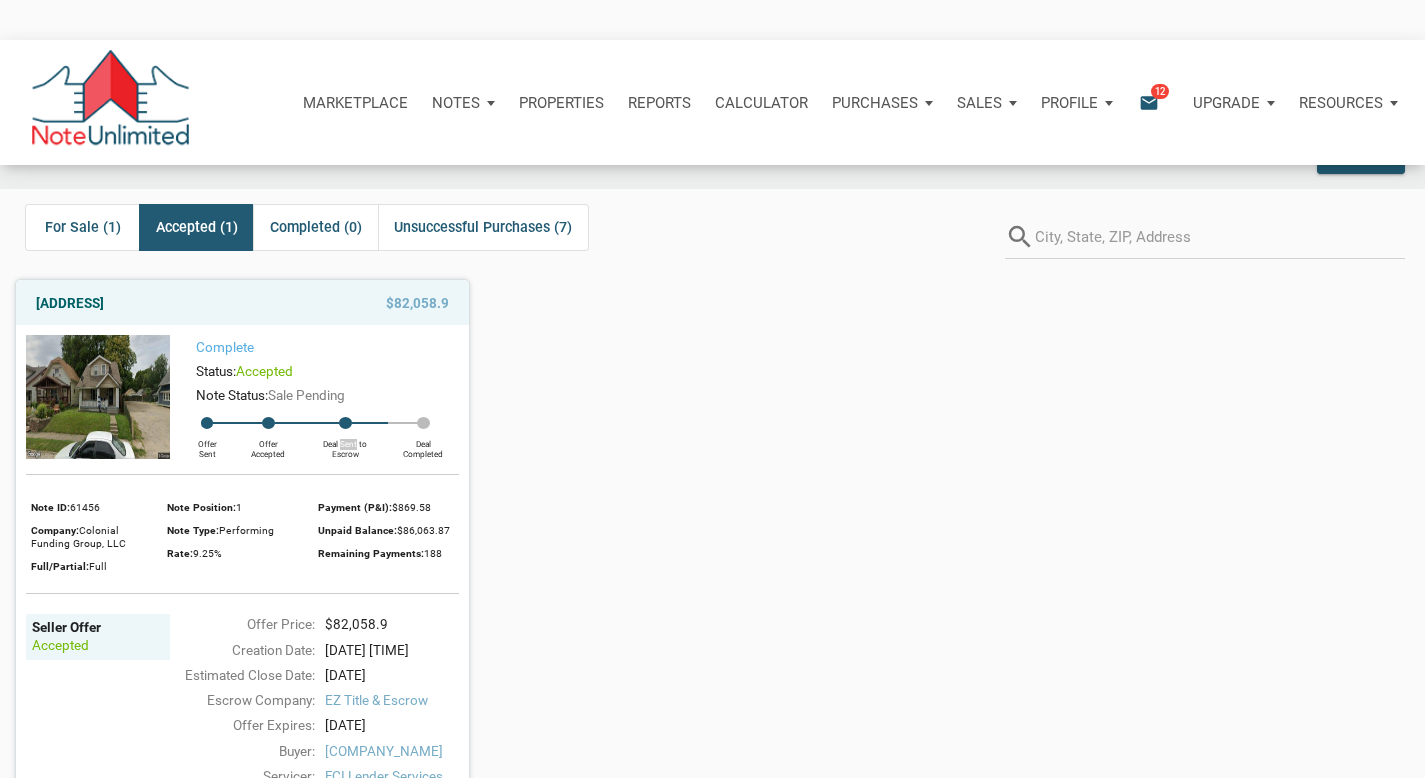 click on "Deal Sent to Escrow" at bounding box center (206, 444) 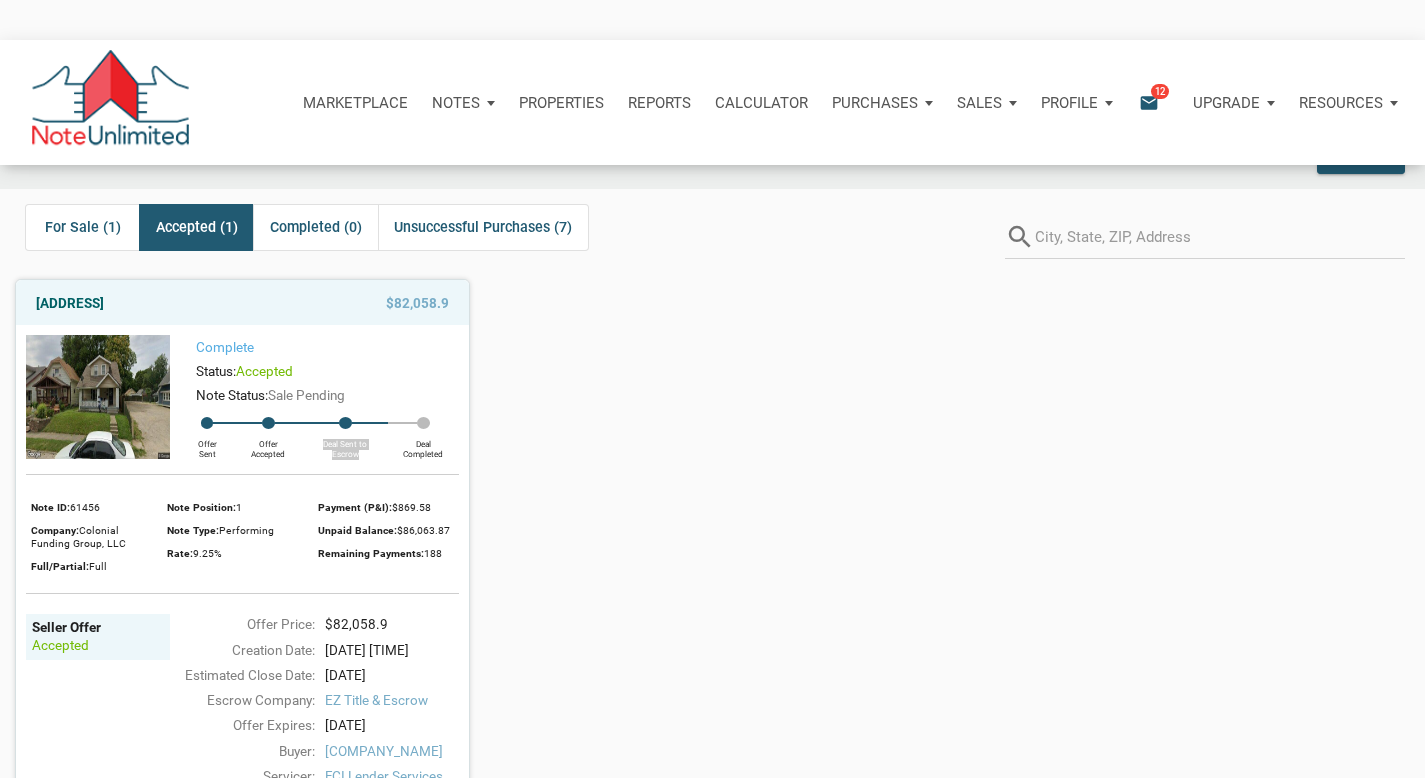 click on "Deal Sent to Escrow" at bounding box center (206, 444) 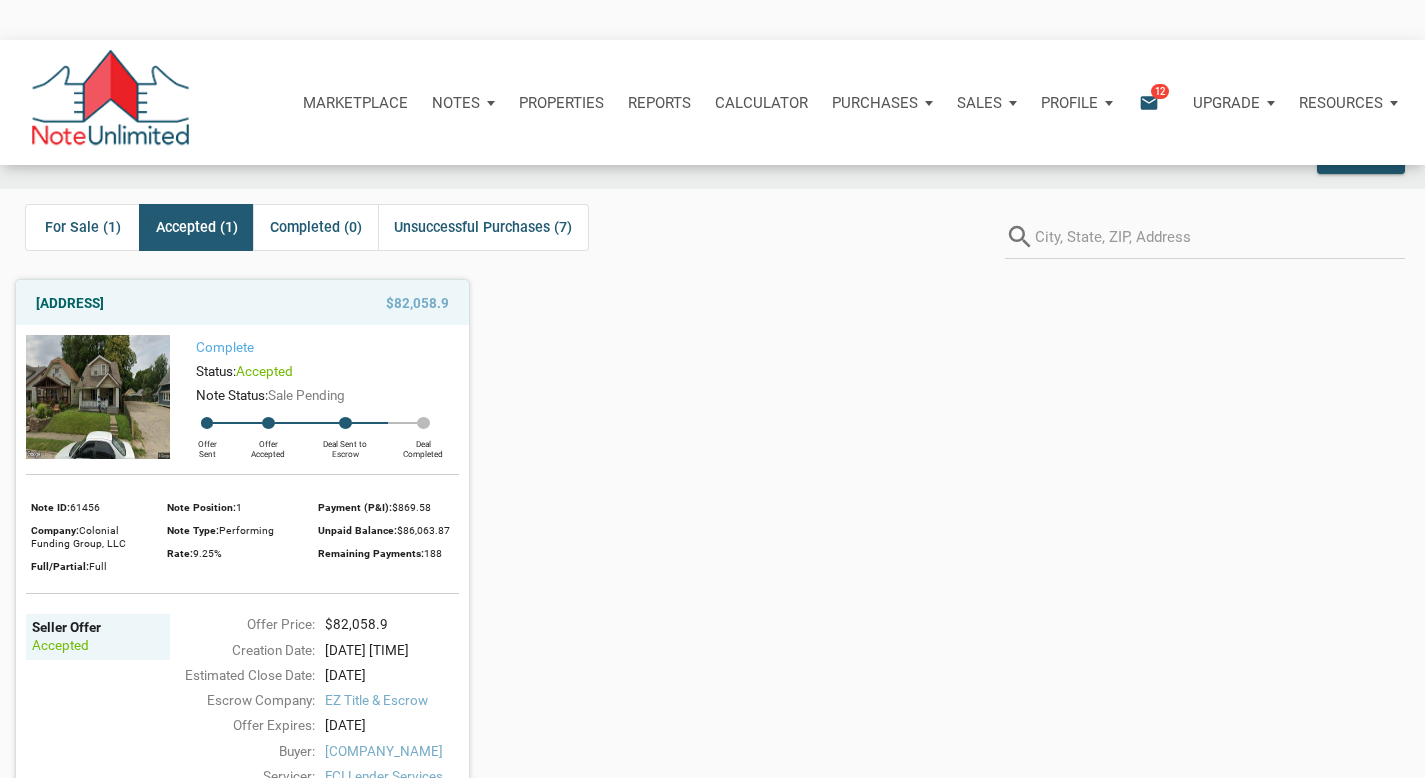 click on "Deal Completed" at bounding box center [206, 444] 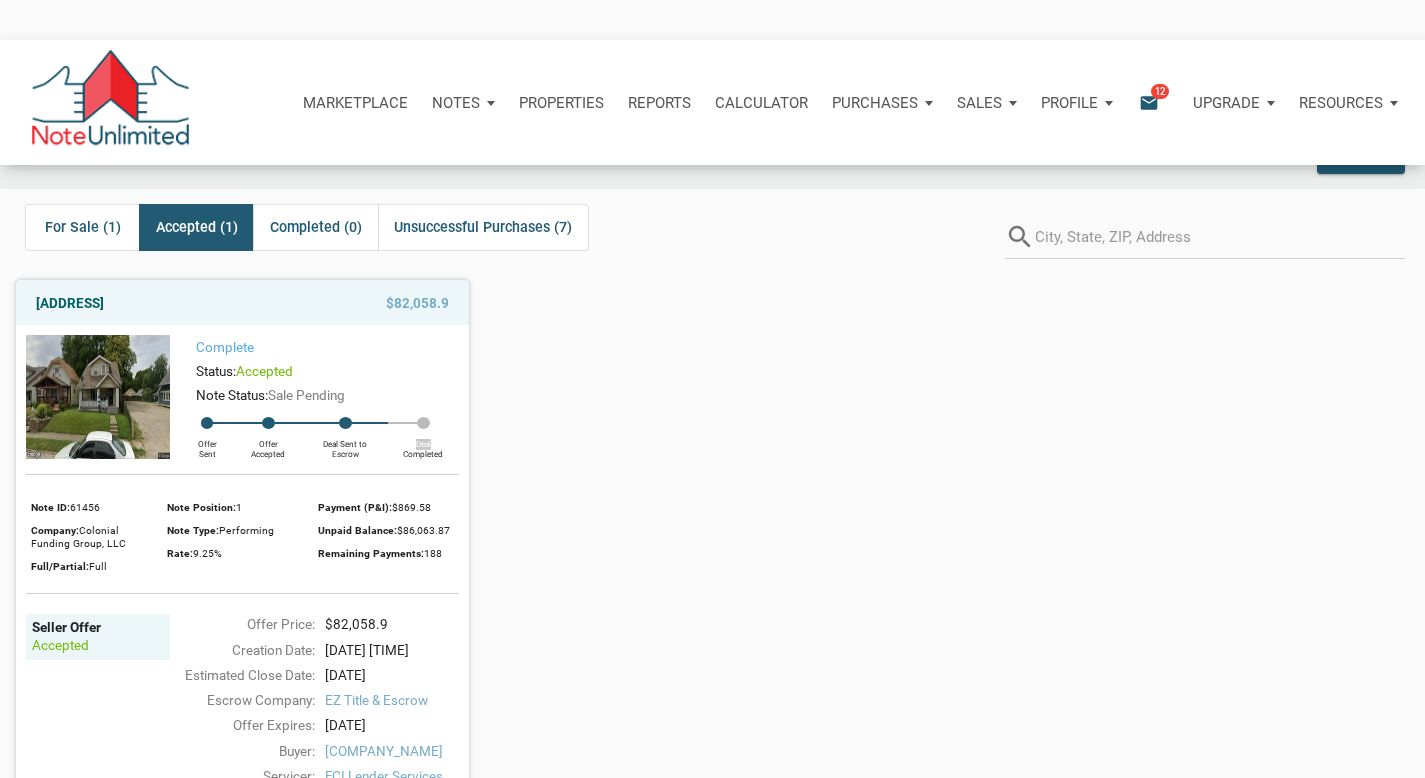 click on "Deal Completed" at bounding box center [206, 444] 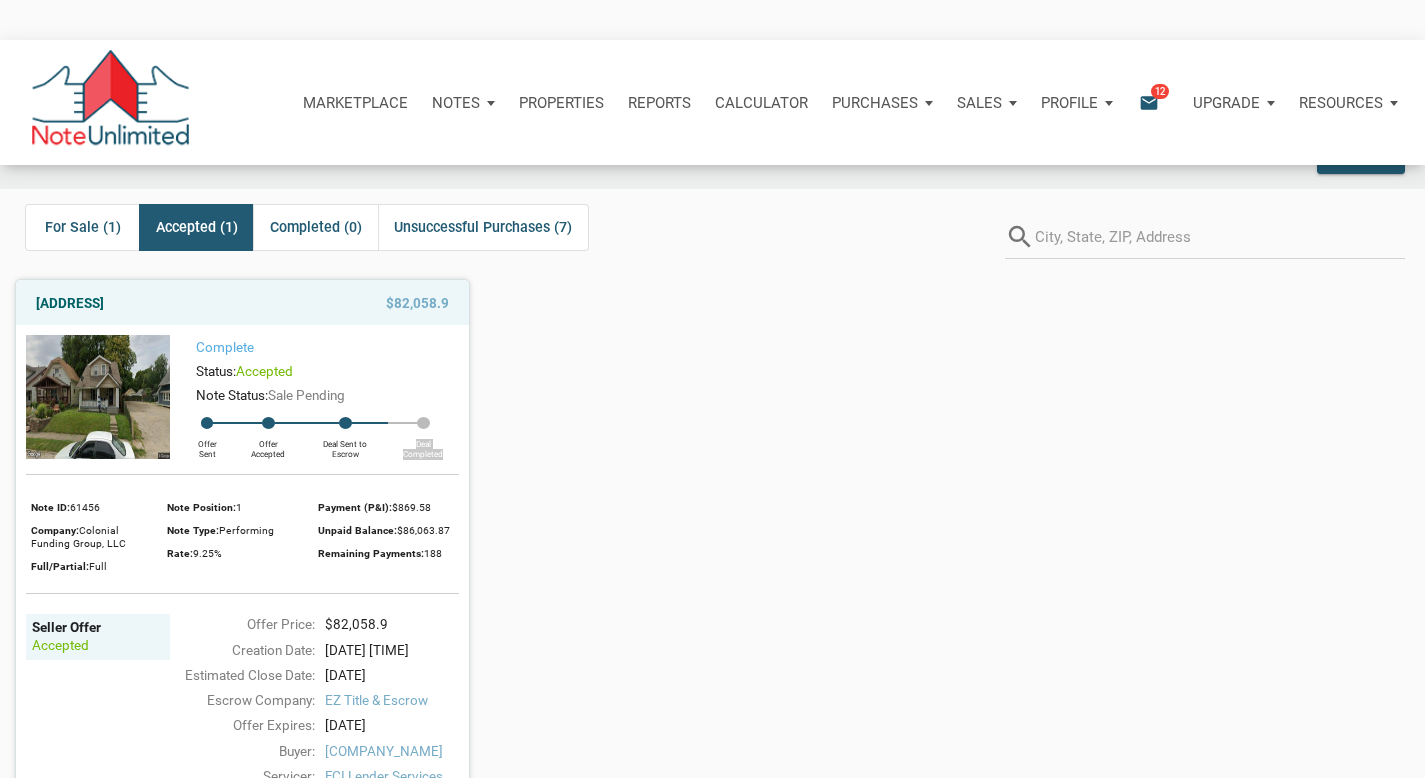 click on "Deal Completed" at bounding box center [206, 444] 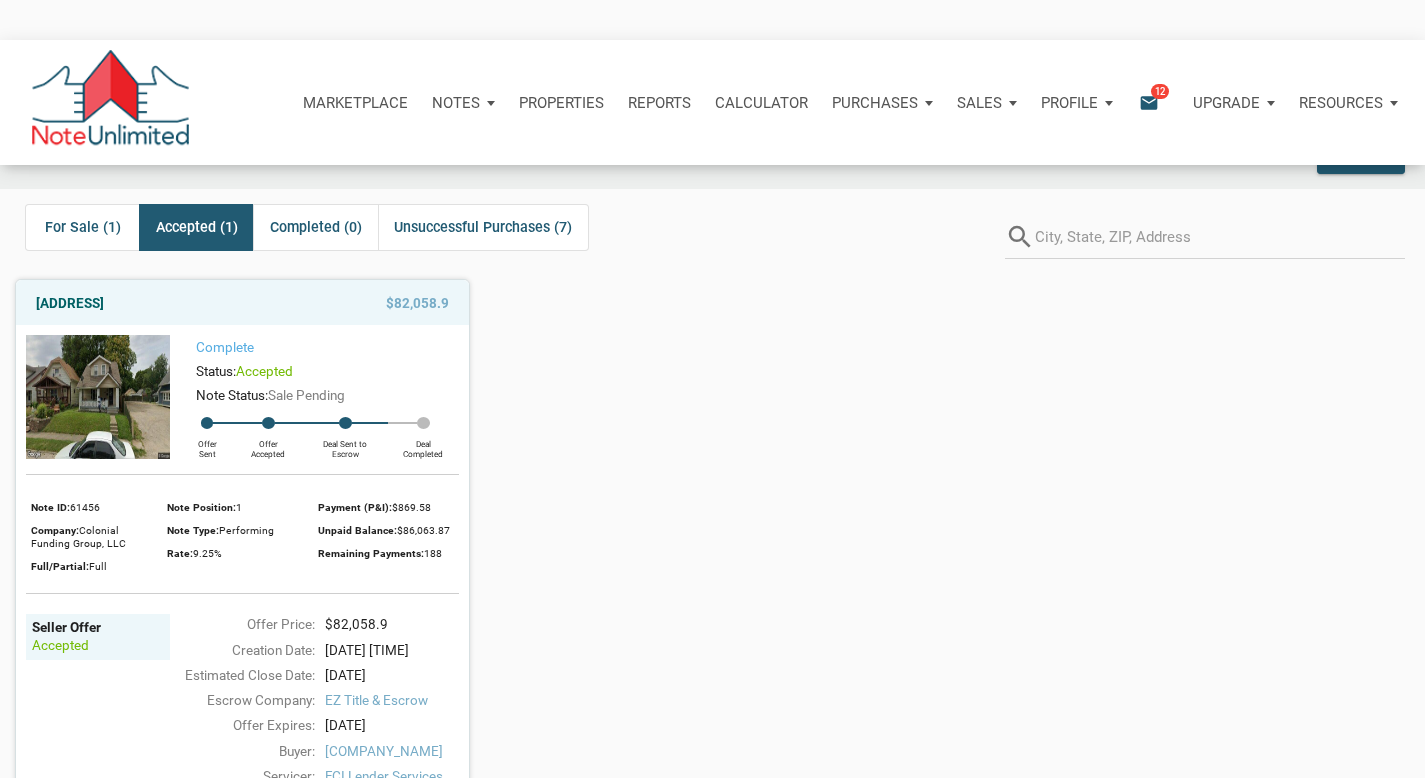 click at bounding box center [423, 423] 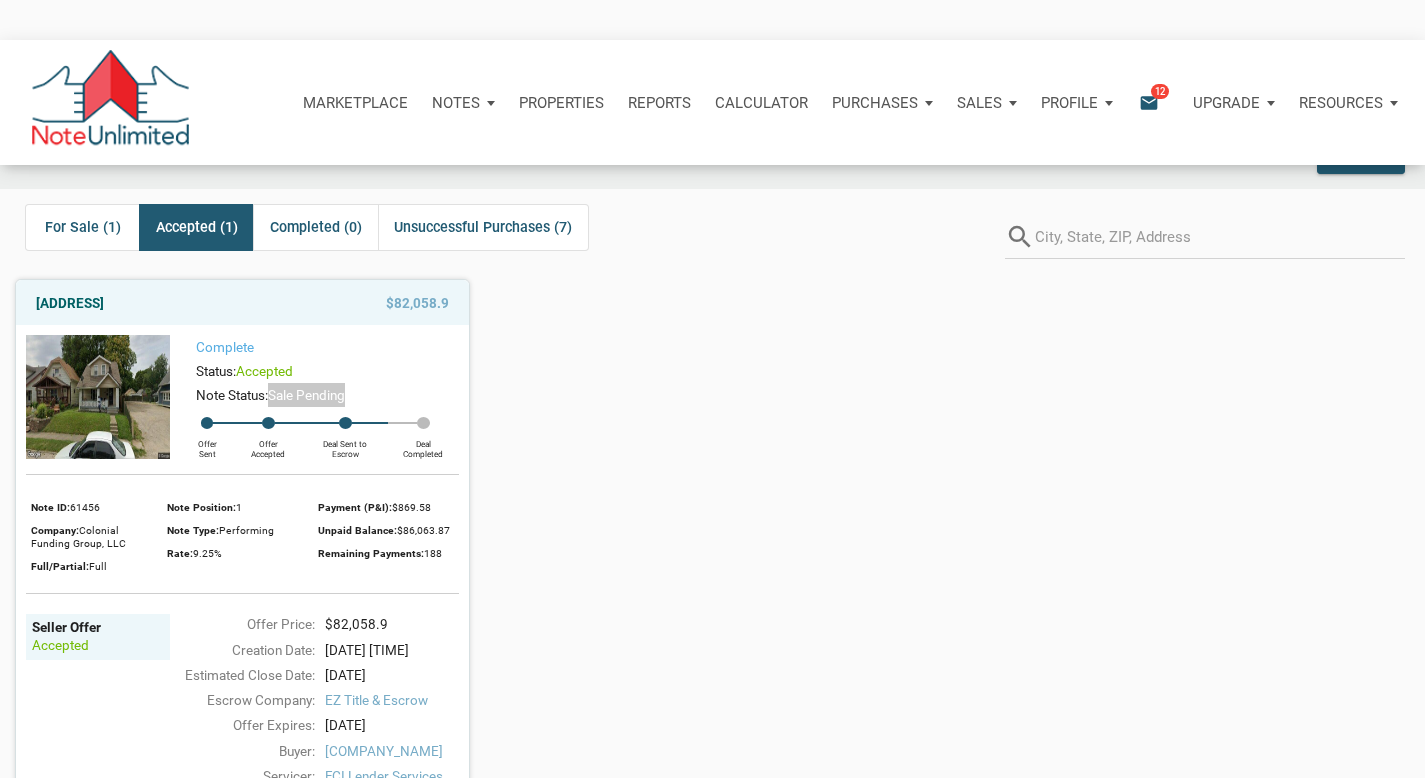 drag, startPoint x: 273, startPoint y: 355, endPoint x: 357, endPoint y: 358, distance: 84.05355 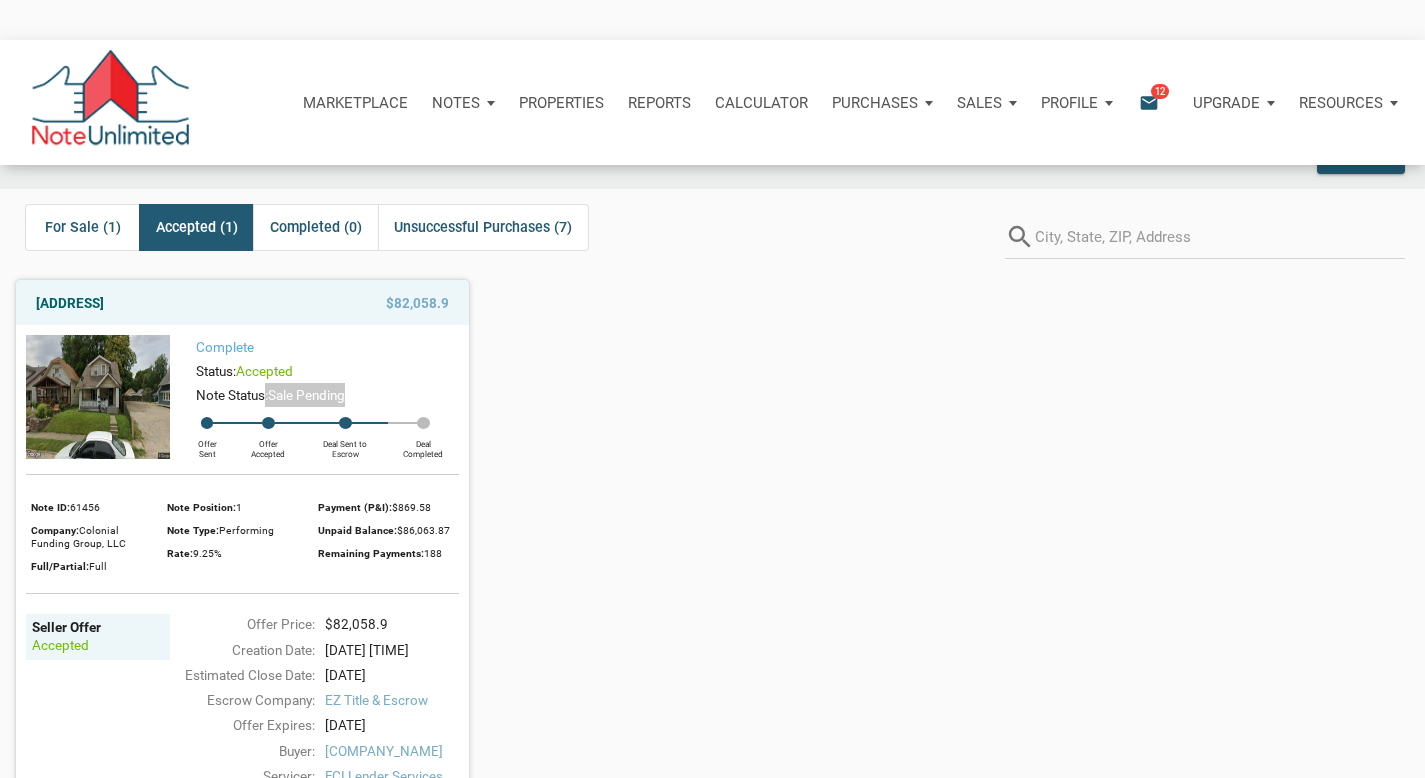 drag, startPoint x: 357, startPoint y: 358, endPoint x: 268, endPoint y: 359, distance: 89.005615 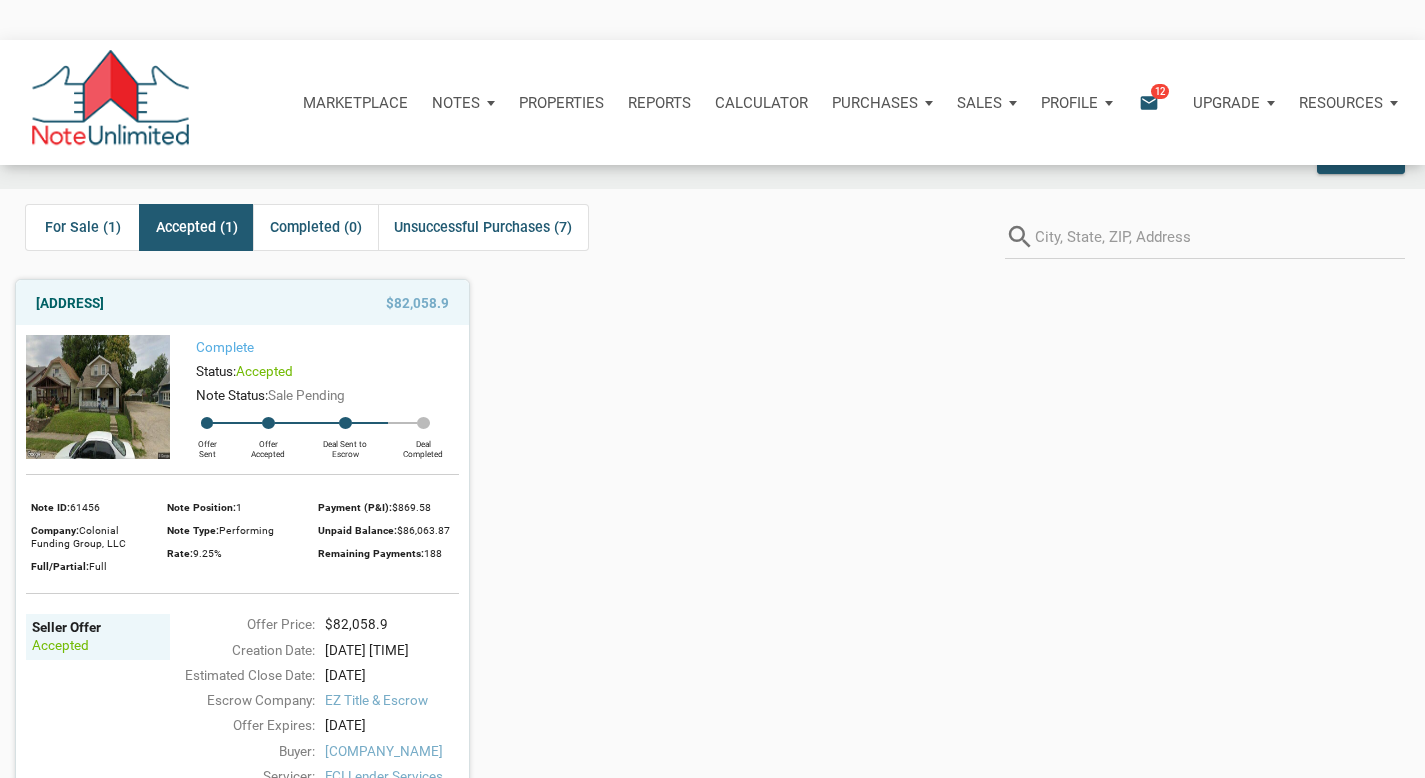 click on "Sale Pending" at bounding box center [306, 395] 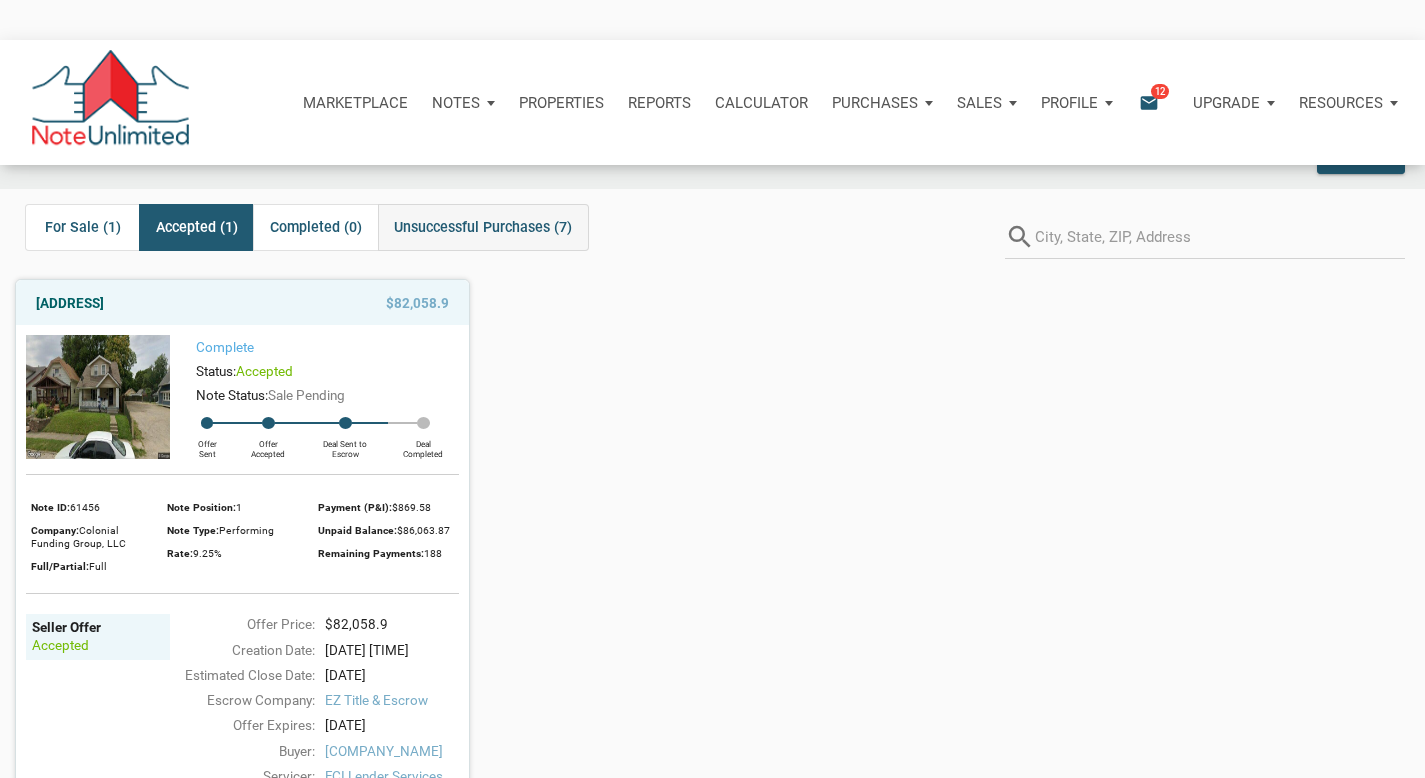 click on "Unsuccessful Purchases (7)" at bounding box center [483, 227] 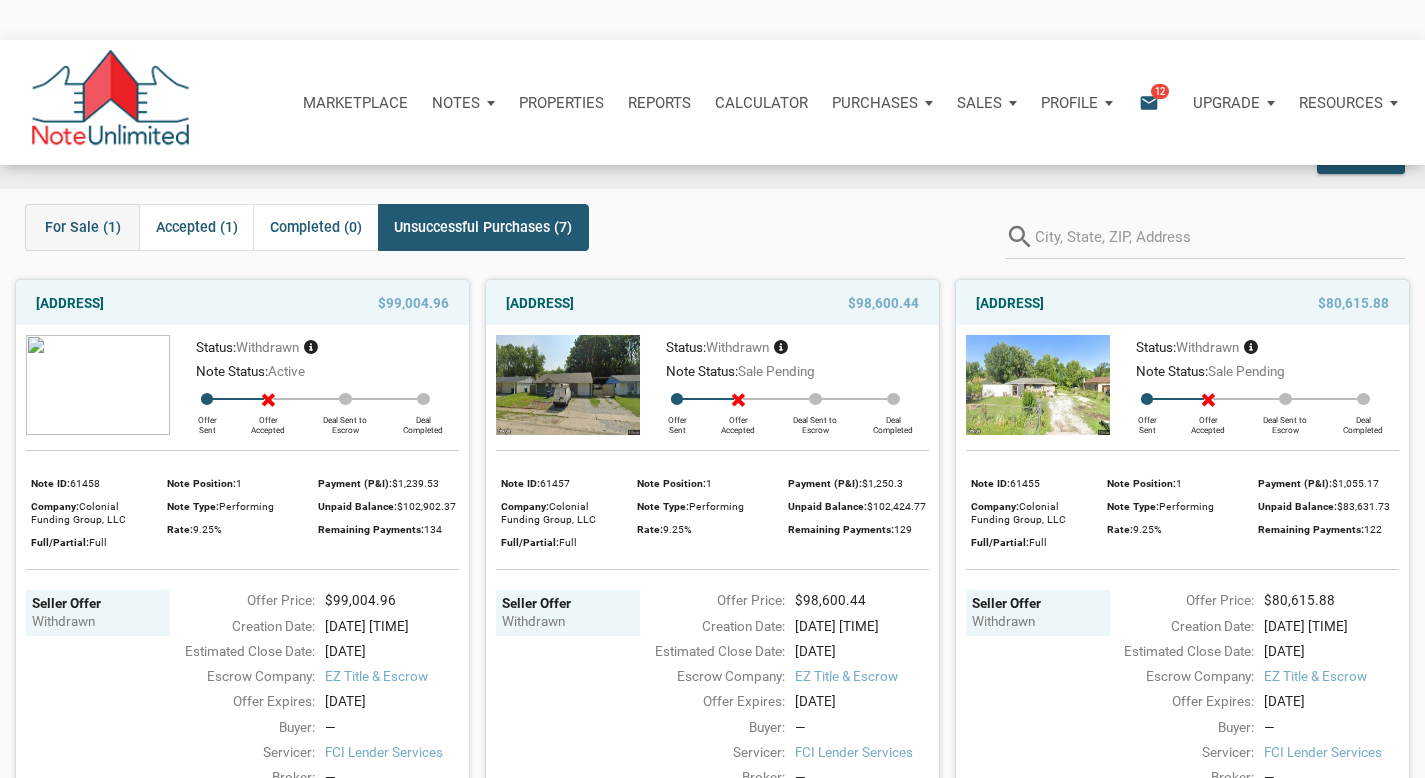 click on "For Sale (1)" at bounding box center (83, 227) 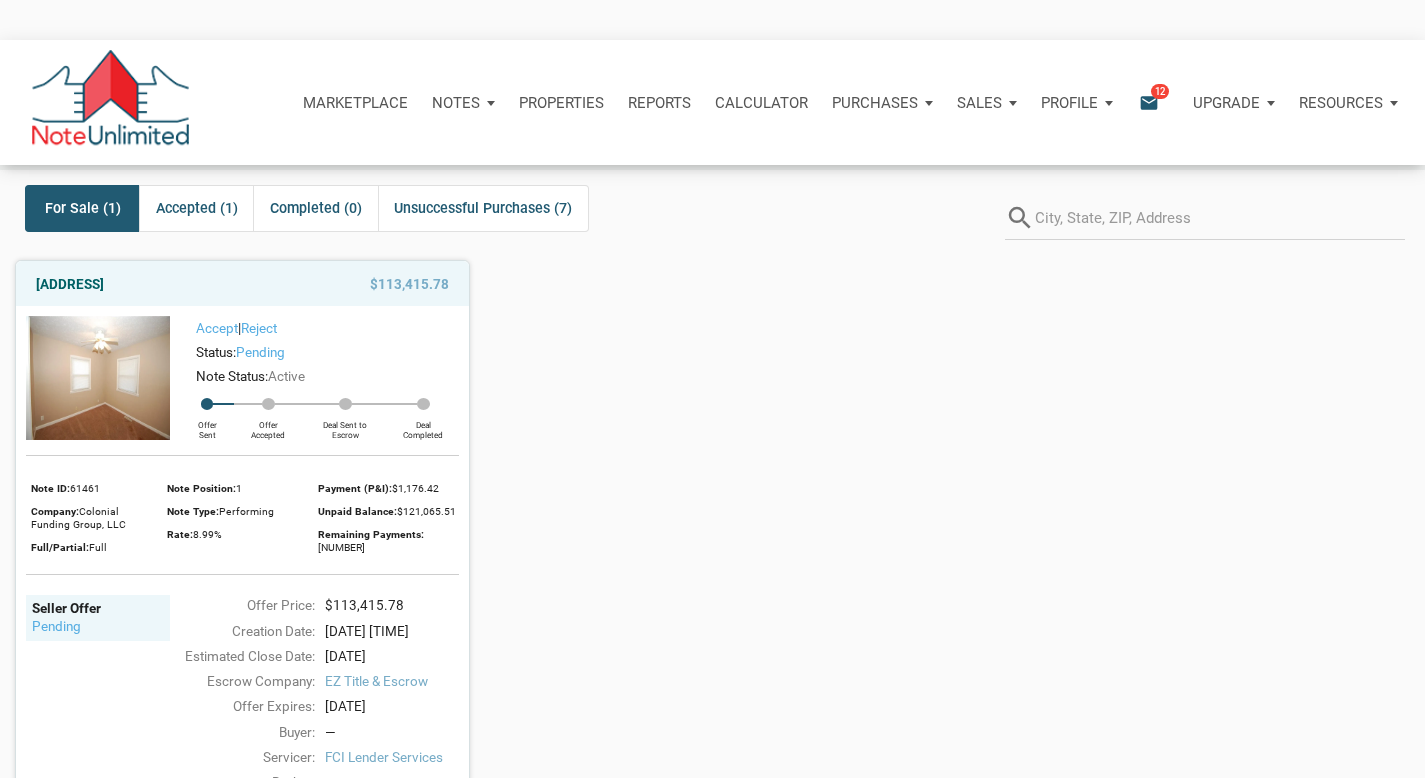 scroll, scrollTop: 66, scrollLeft: 0, axis: vertical 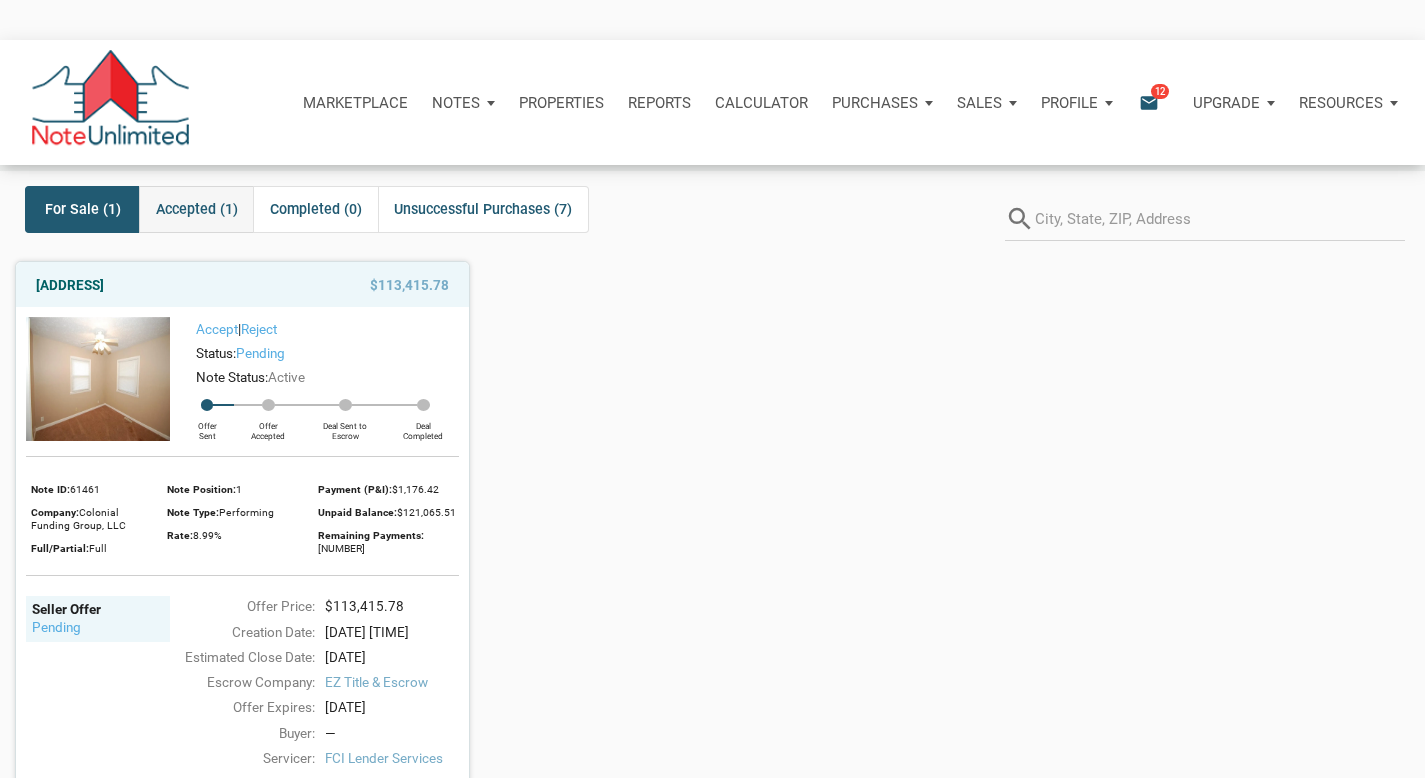 click on "Accepted (1)" at bounding box center (197, 209) 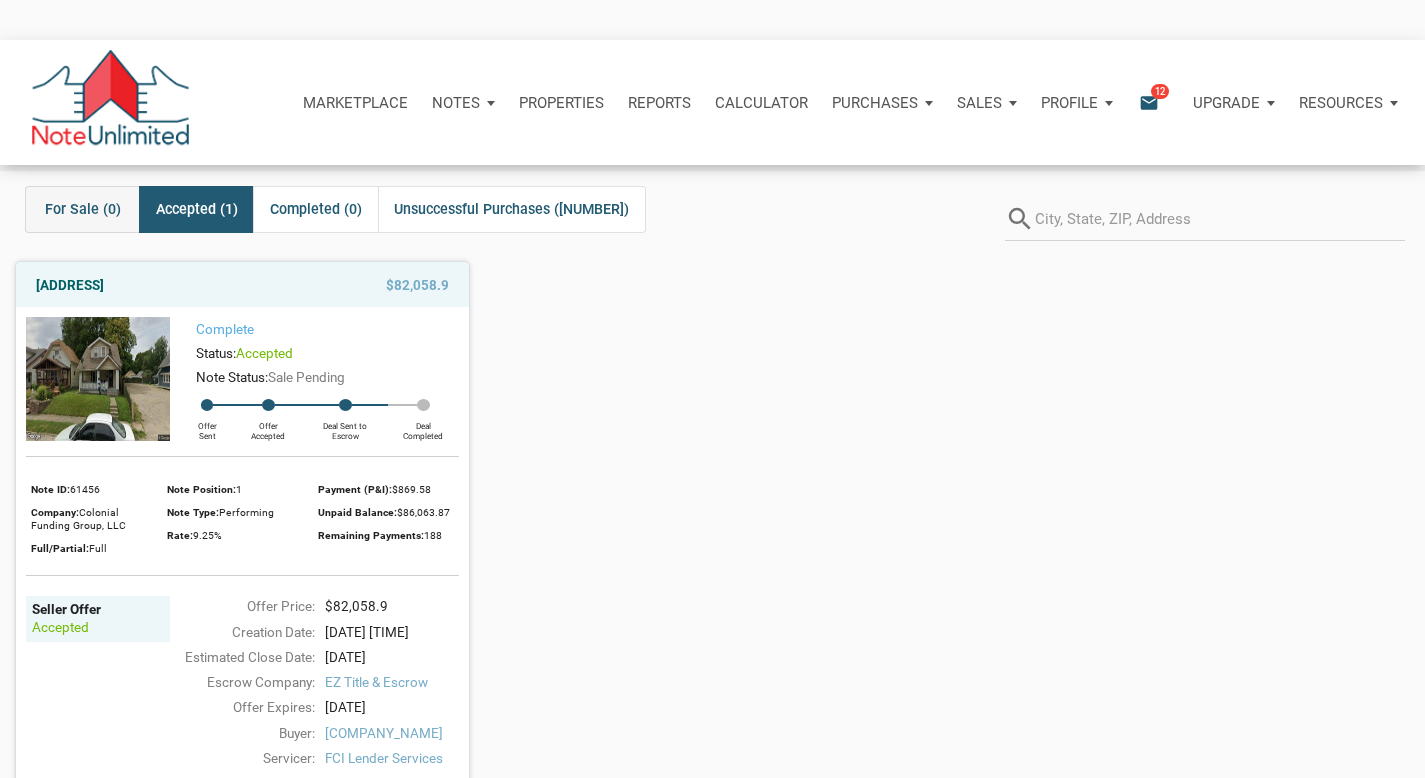 click on "For Sale (0)" at bounding box center [83, 209] 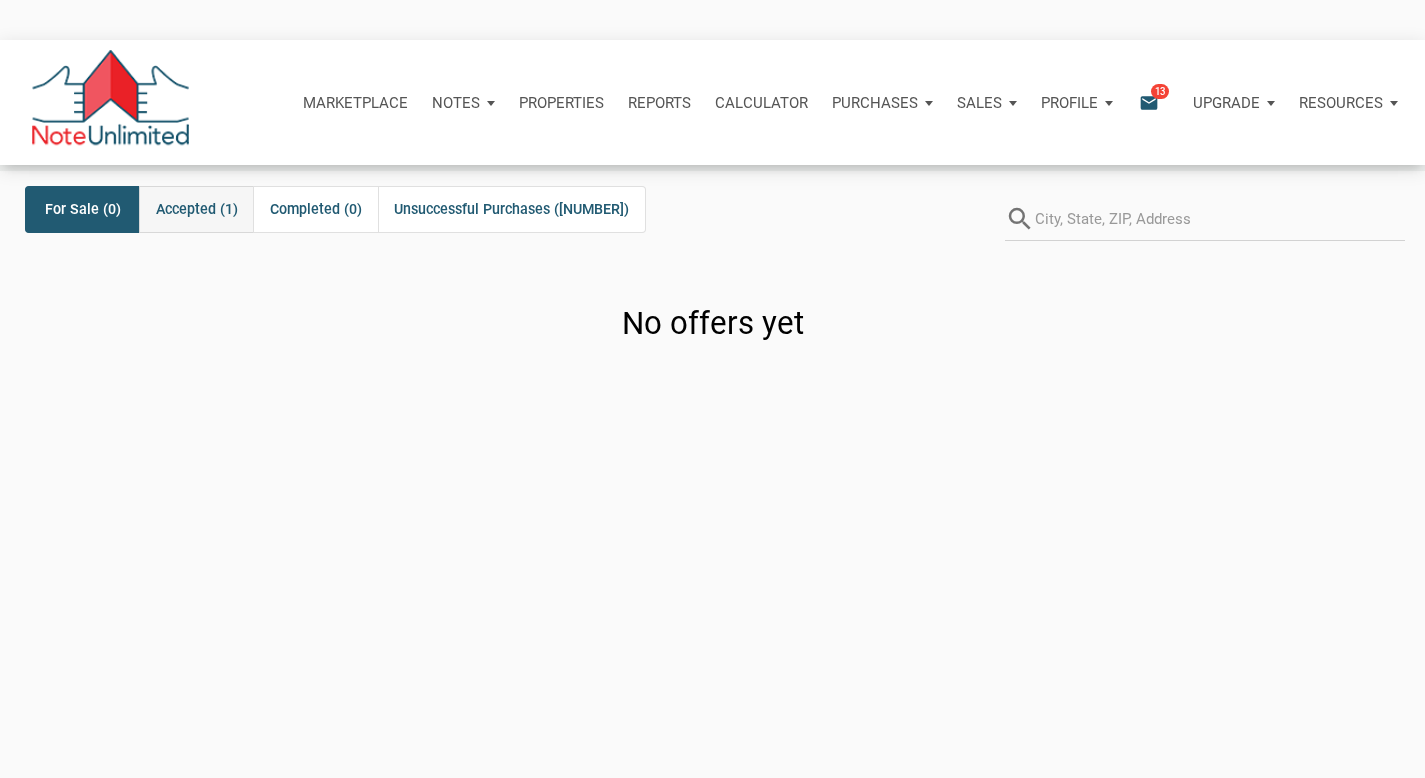 click on "Accepted (1)" at bounding box center (196, 209) 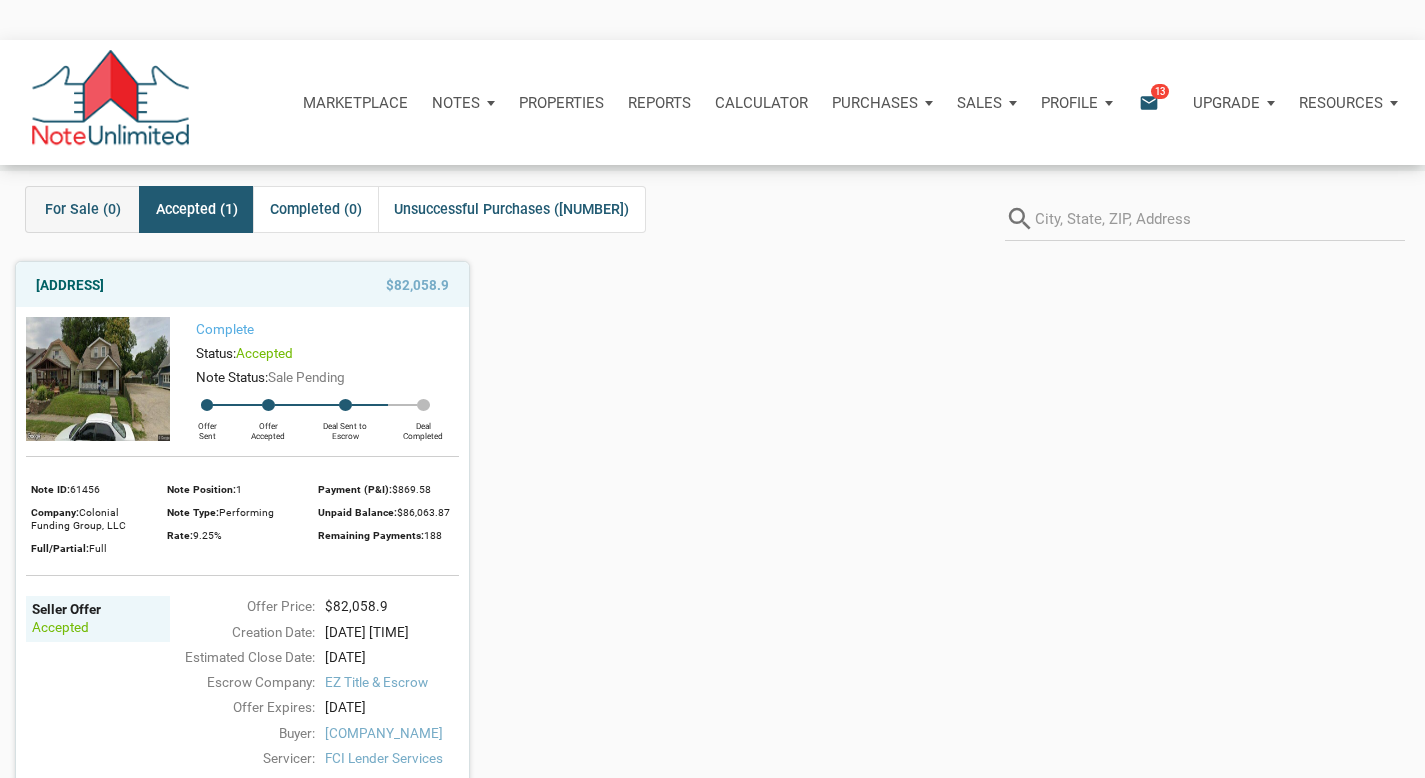 click on "For Sale (0)" at bounding box center (82, 209) 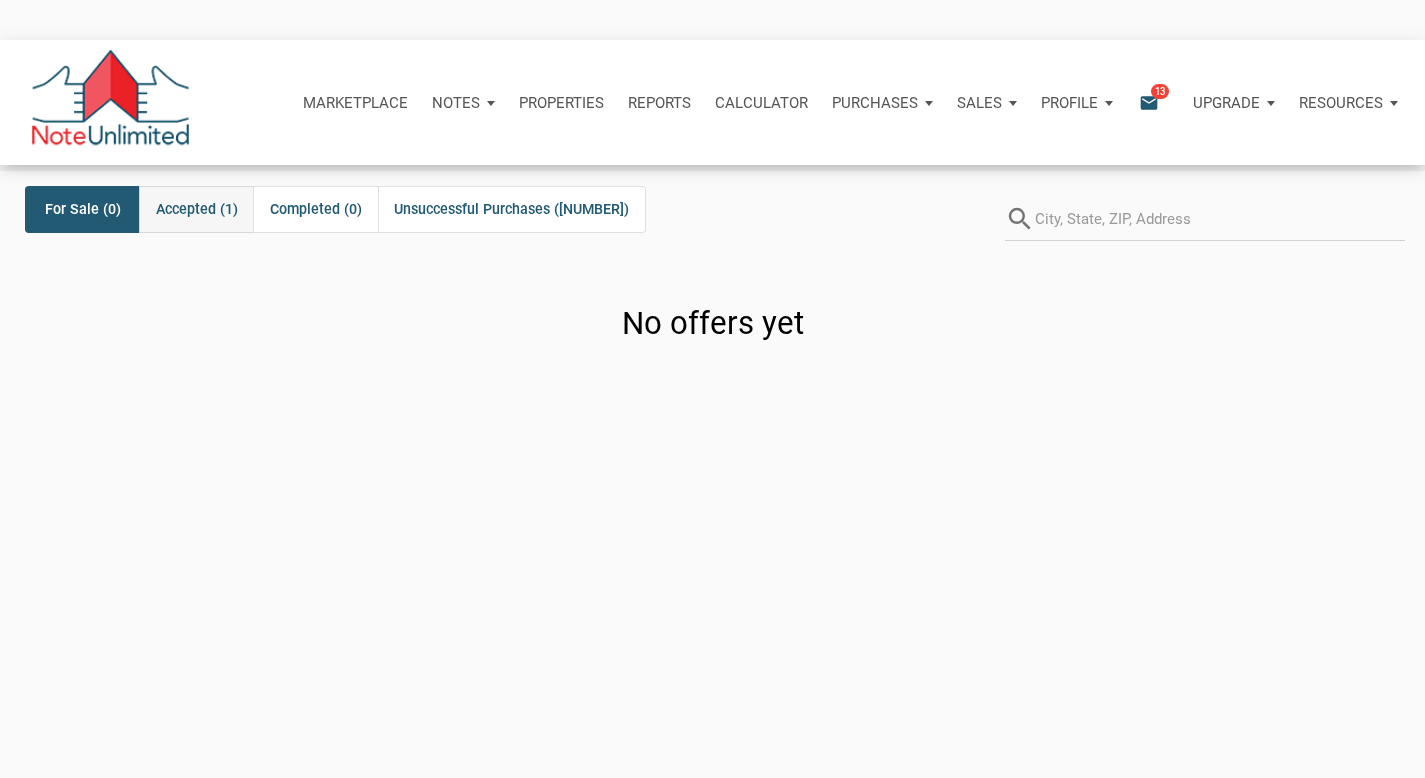 click on "Accepted (1)" at bounding box center (197, 209) 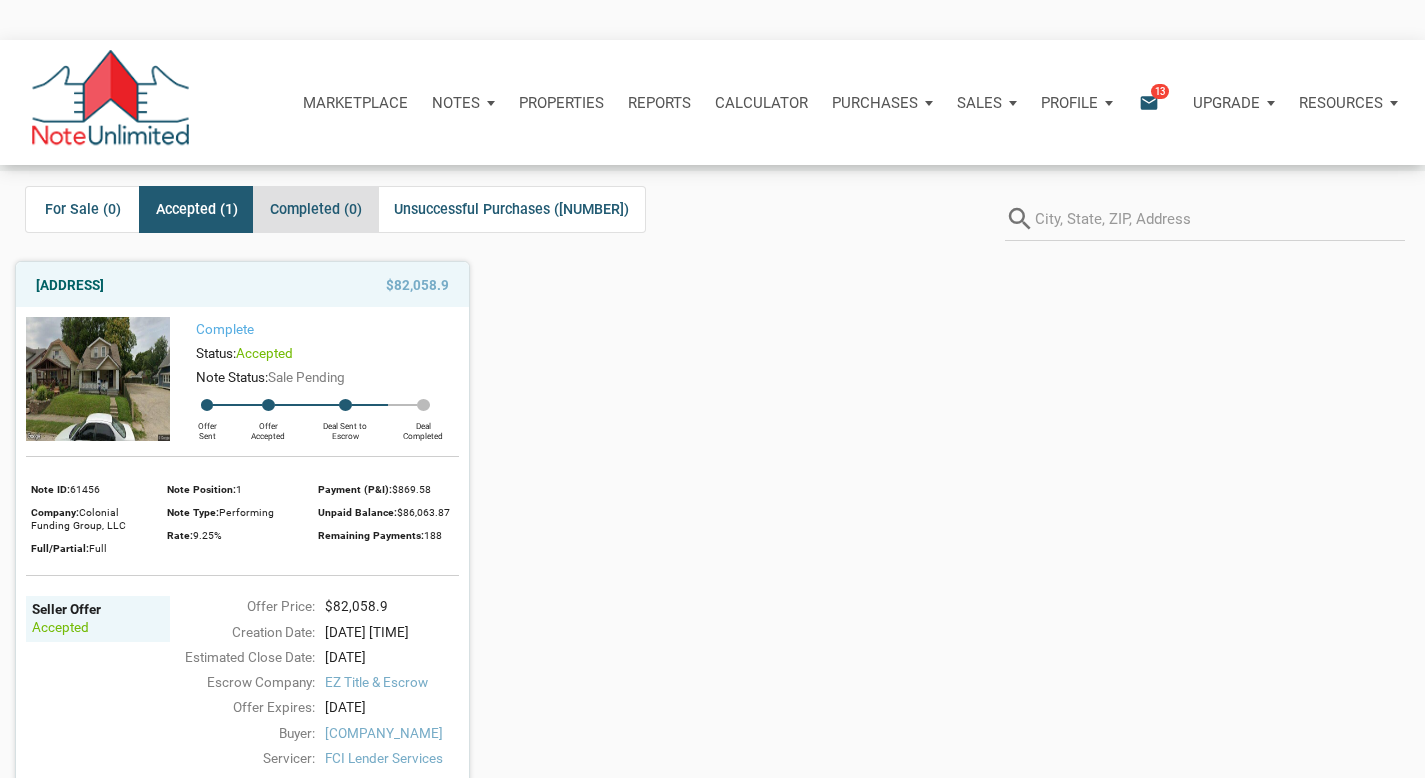 click on "Completed (0)" at bounding box center (316, 209) 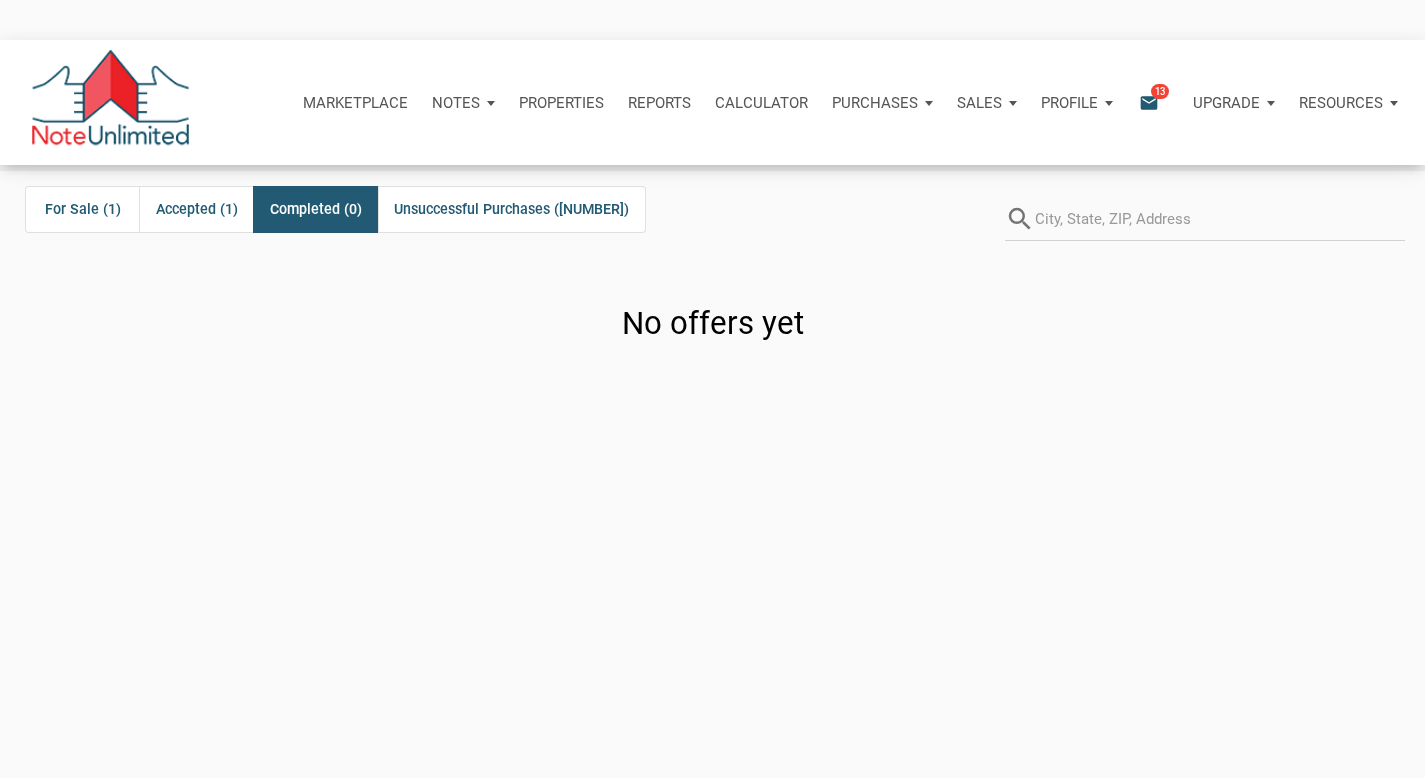 click at bounding box center (712, 389) 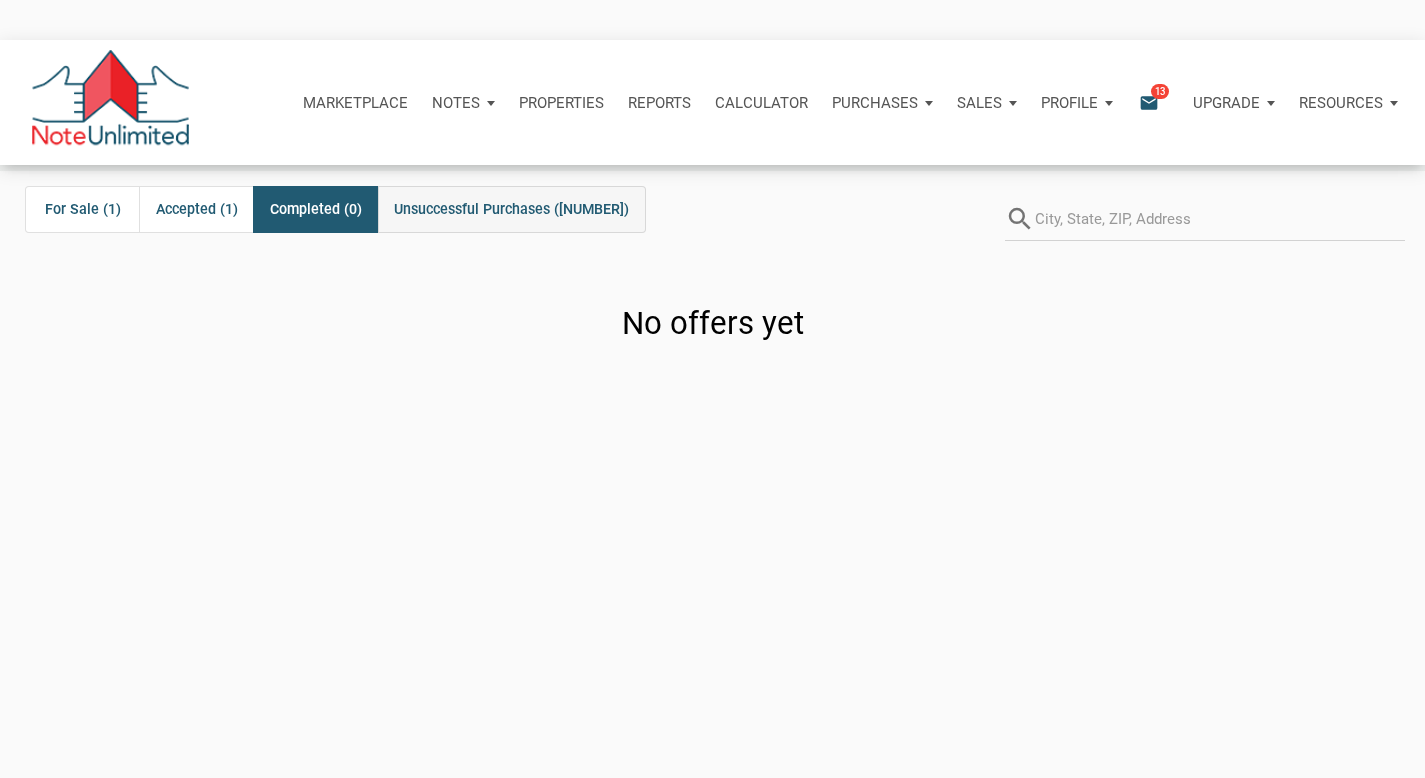 click on "Unsuccessful Purchases ([NUMBER])" at bounding box center (511, 209) 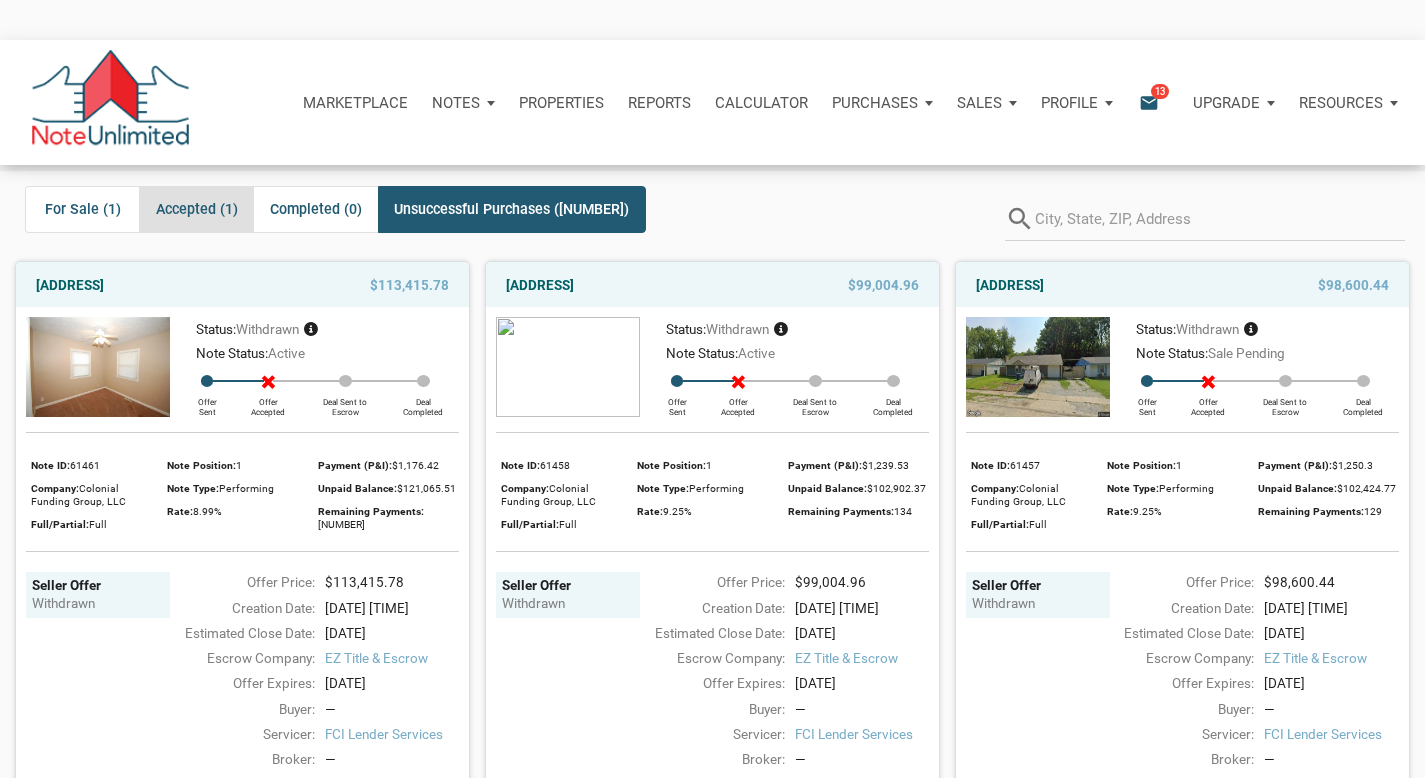click on "Accepted (1)" at bounding box center [196, 209] 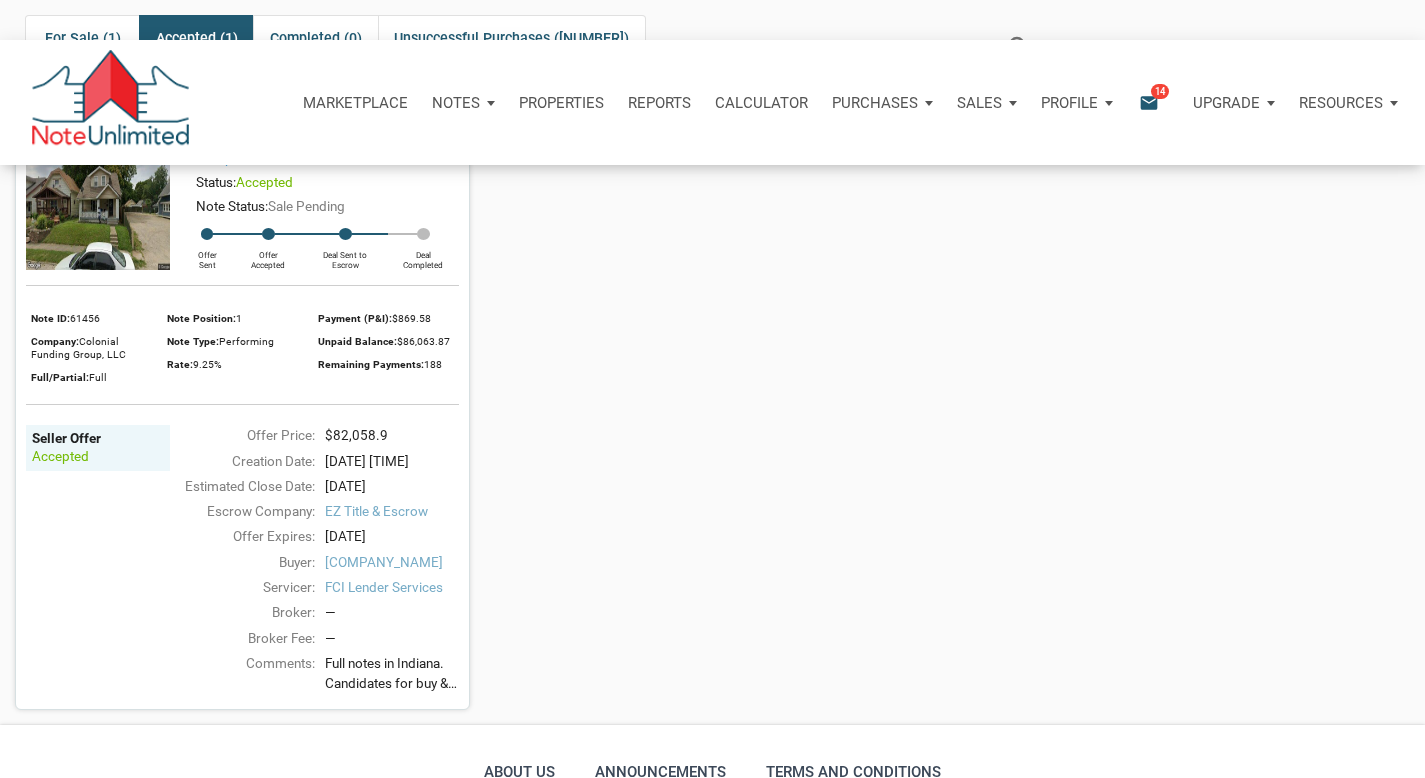 scroll, scrollTop: 238, scrollLeft: 0, axis: vertical 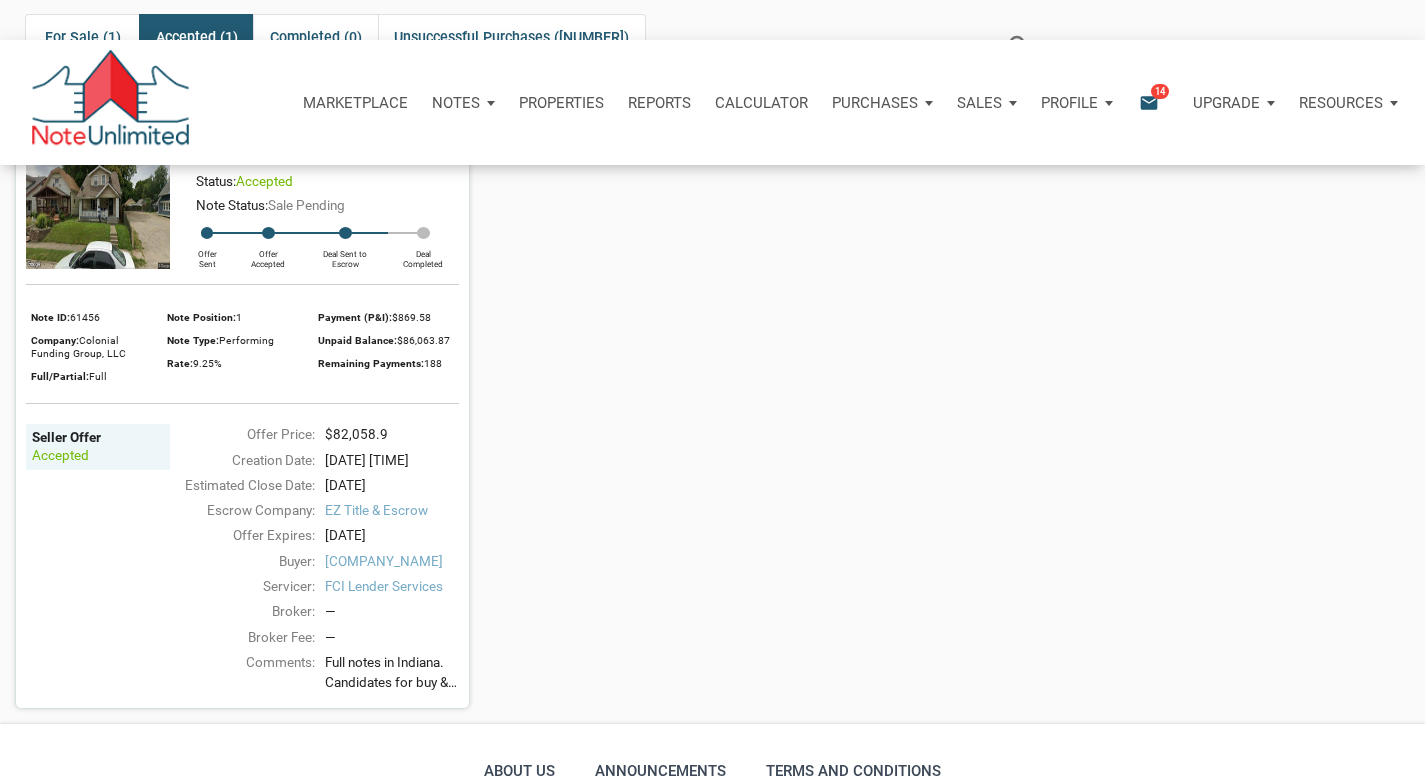 drag, startPoint x: 351, startPoint y: 394, endPoint x: 395, endPoint y: 401, distance: 44.553337 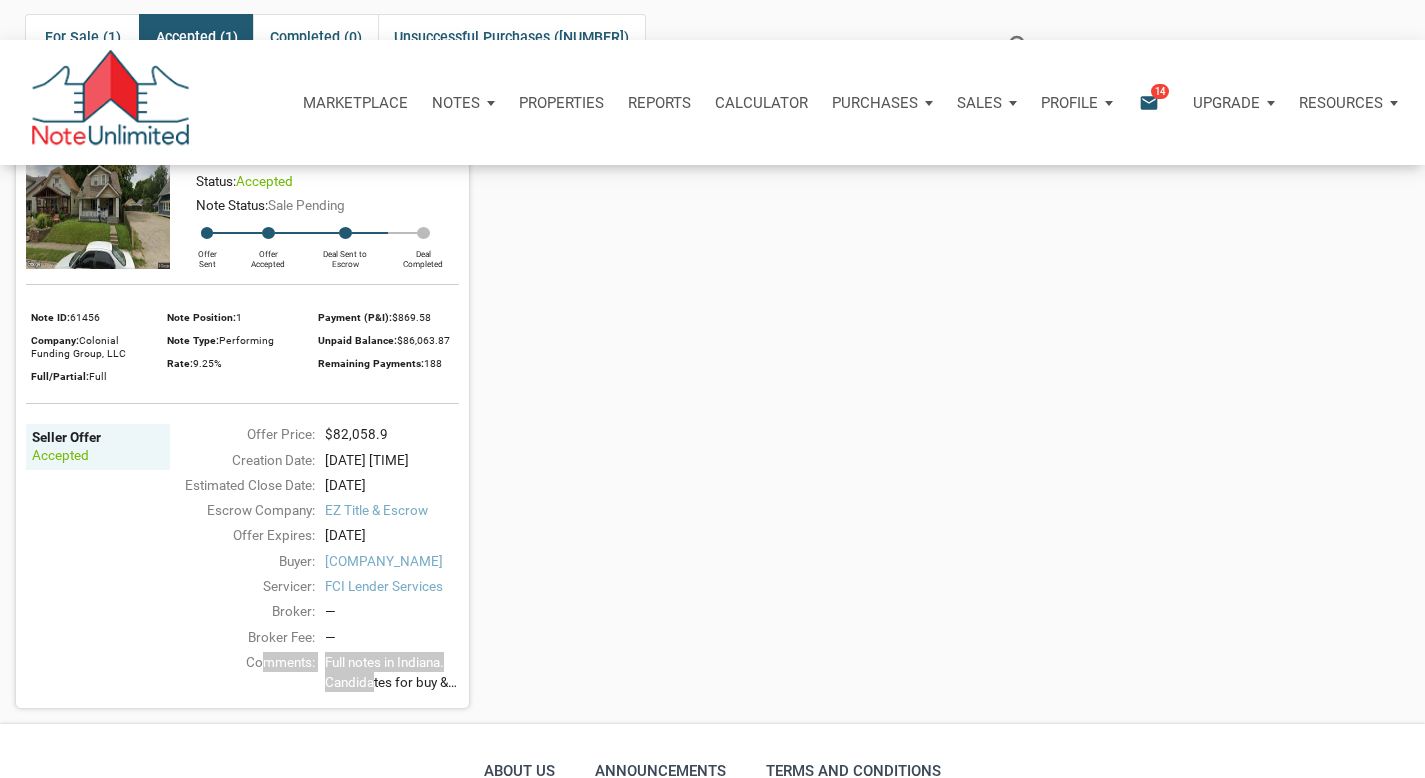 drag, startPoint x: 260, startPoint y: 663, endPoint x: 371, endPoint y: 675, distance: 111.64677 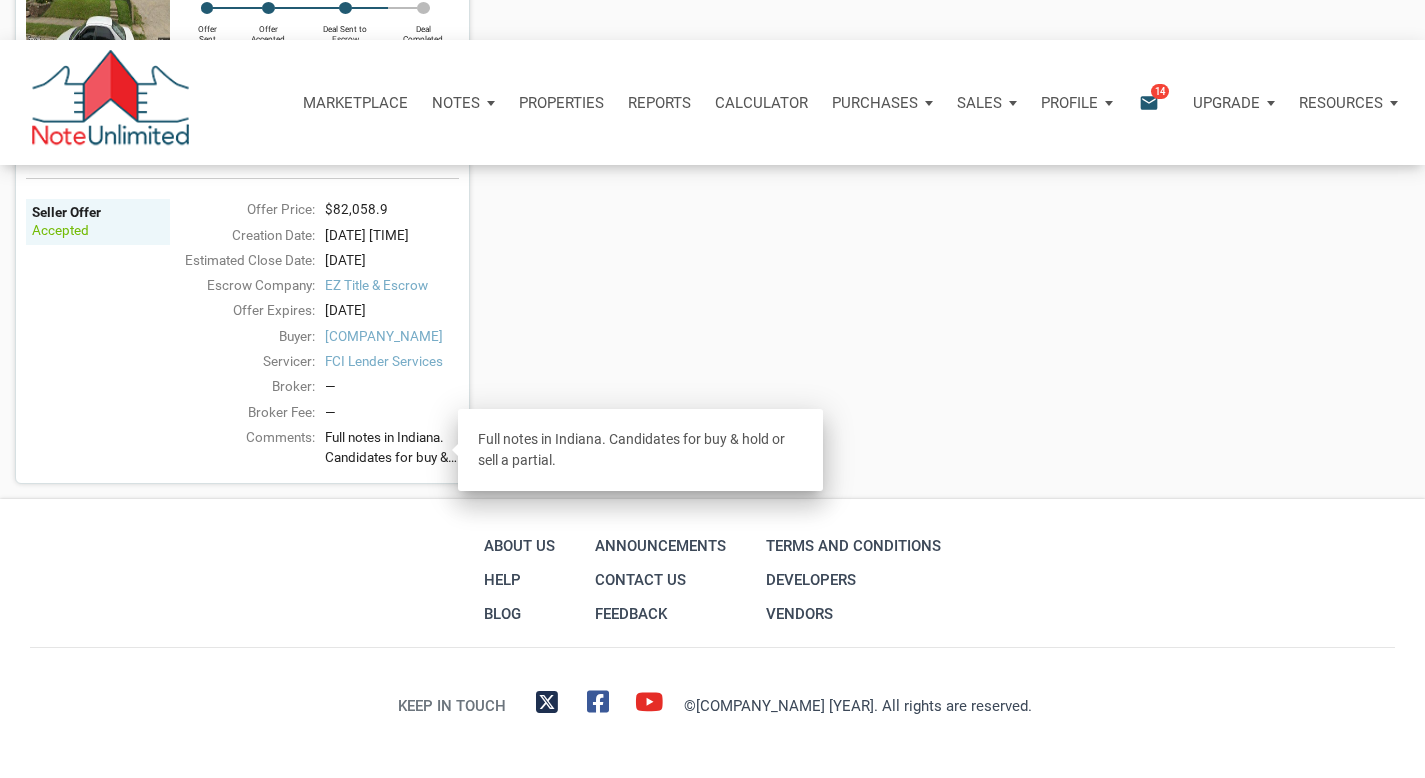 scroll, scrollTop: 467, scrollLeft: 0, axis: vertical 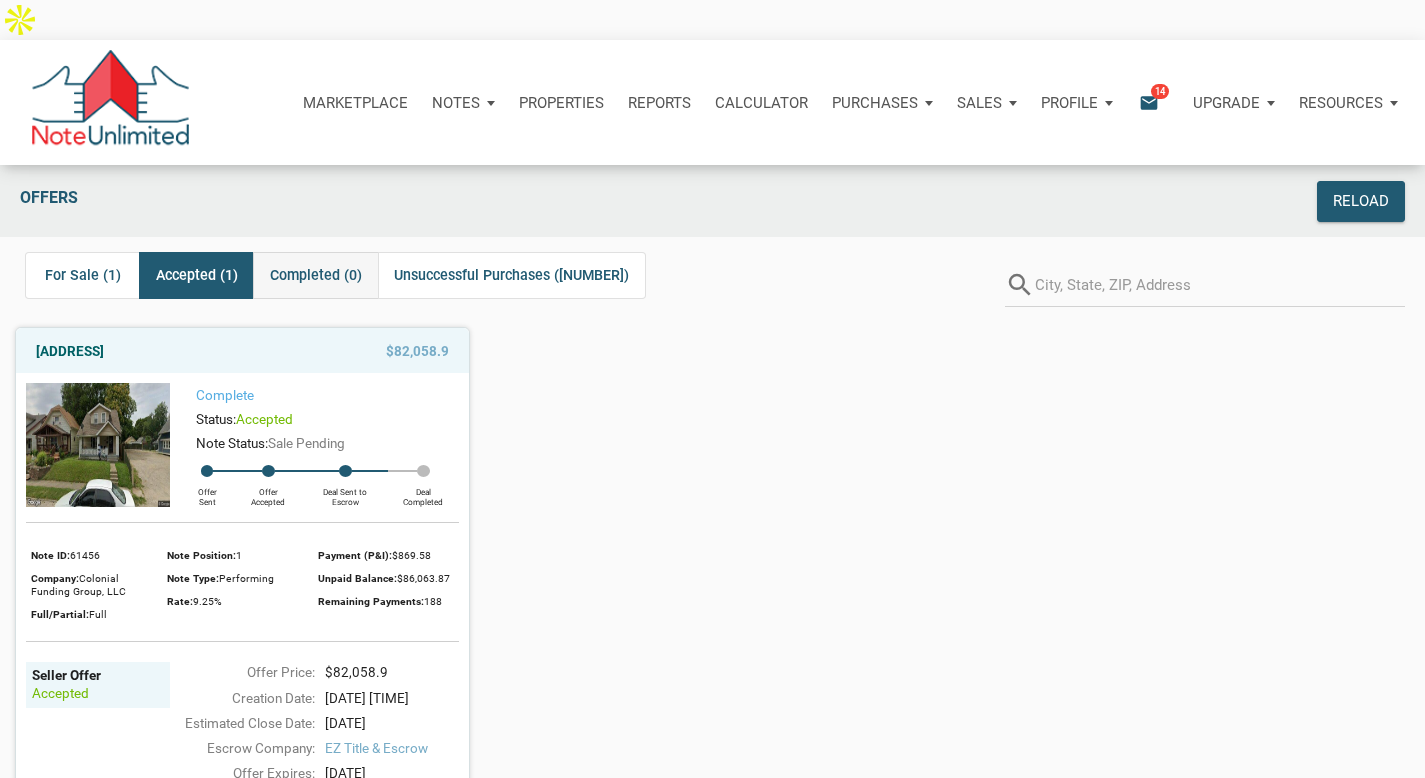 click on "Completed (0)" at bounding box center [316, 275] 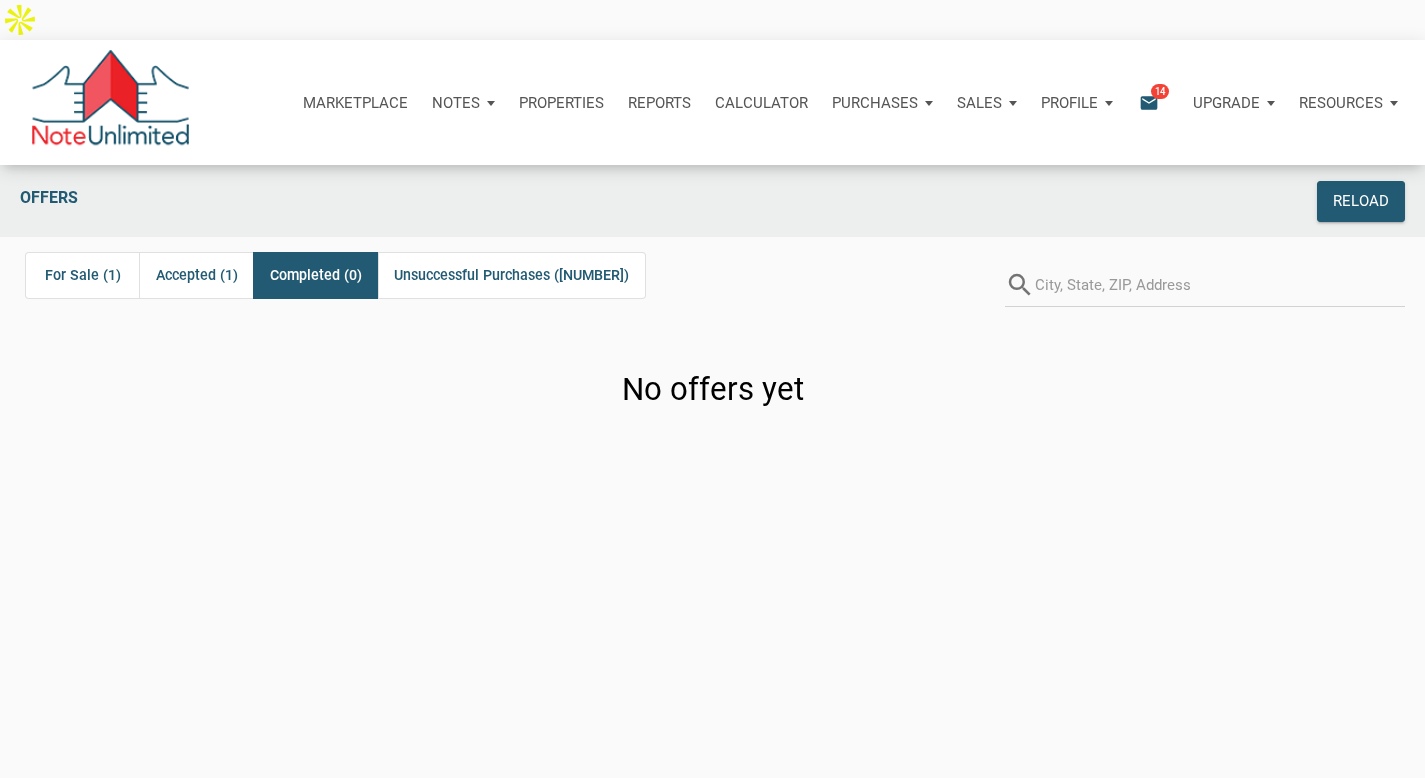 click on "Marketplace   Notes    Dashboard   Transactions  Properties   Reports   Calculator   Purchases   Offers  Orders  Sales   Offers  Orders  Profile    Settings  Logout  Notifications   email   14     Upgrade    Personal Business Resources    Download notes template csv   Download NOD template csv file   Download notes payments template csv file   Download properties template csv  Offers Reload   For Sale (1) Accepted (1) Completed (0) Unsuccessful Purchases (8) search             No offers yet" at bounding box center (712, 491) 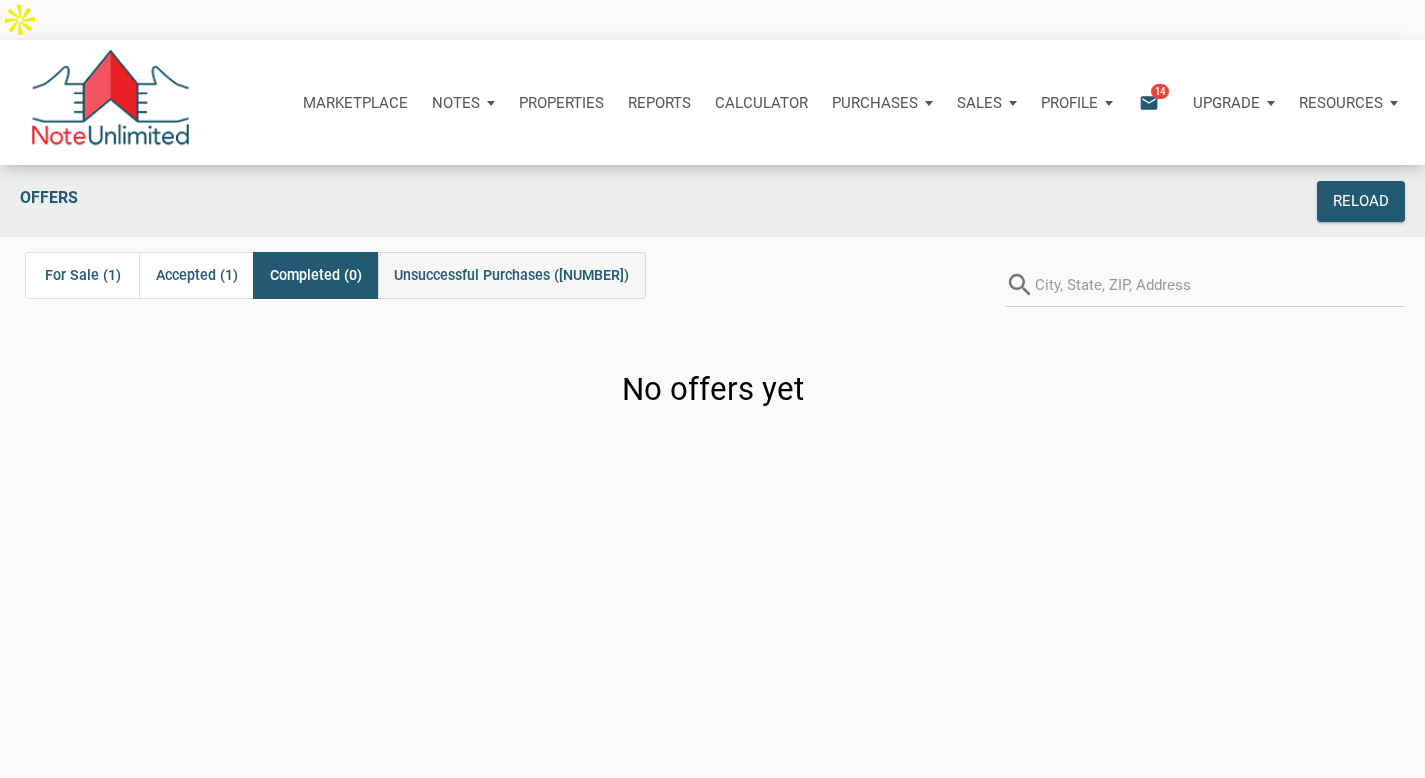 click on "Unsuccessful Purchases ([NUMBER])" at bounding box center (511, 275) 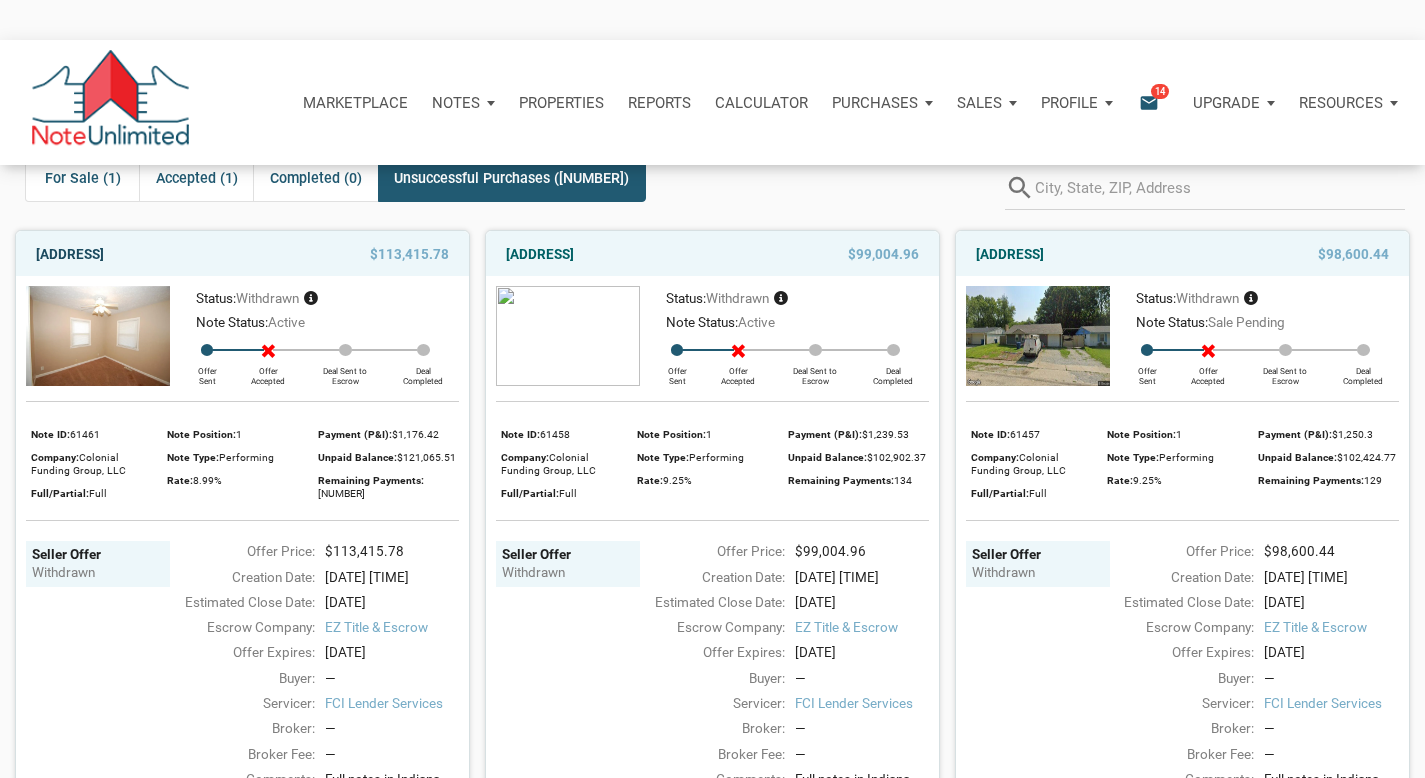scroll, scrollTop: 0, scrollLeft: 0, axis: both 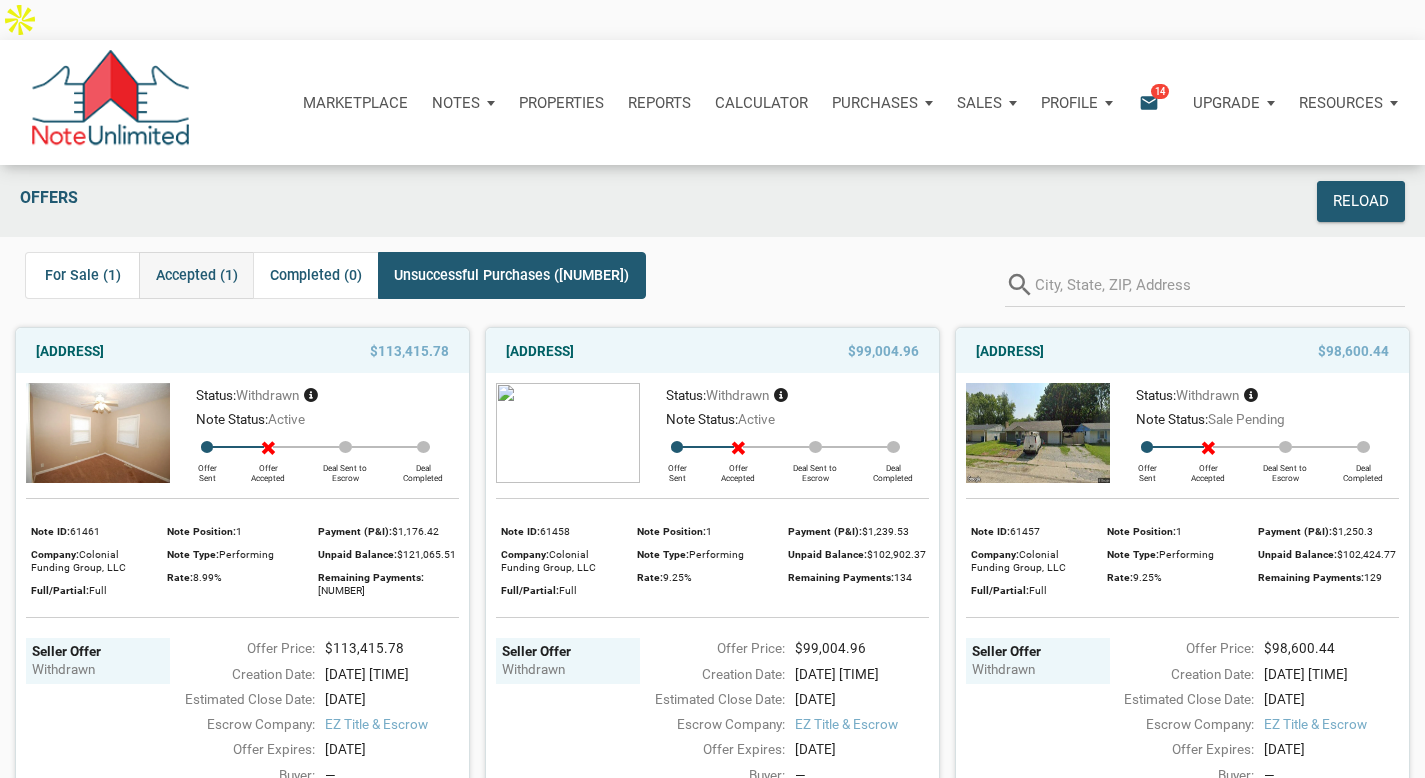 click on "Accepted (1)" at bounding box center (197, 275) 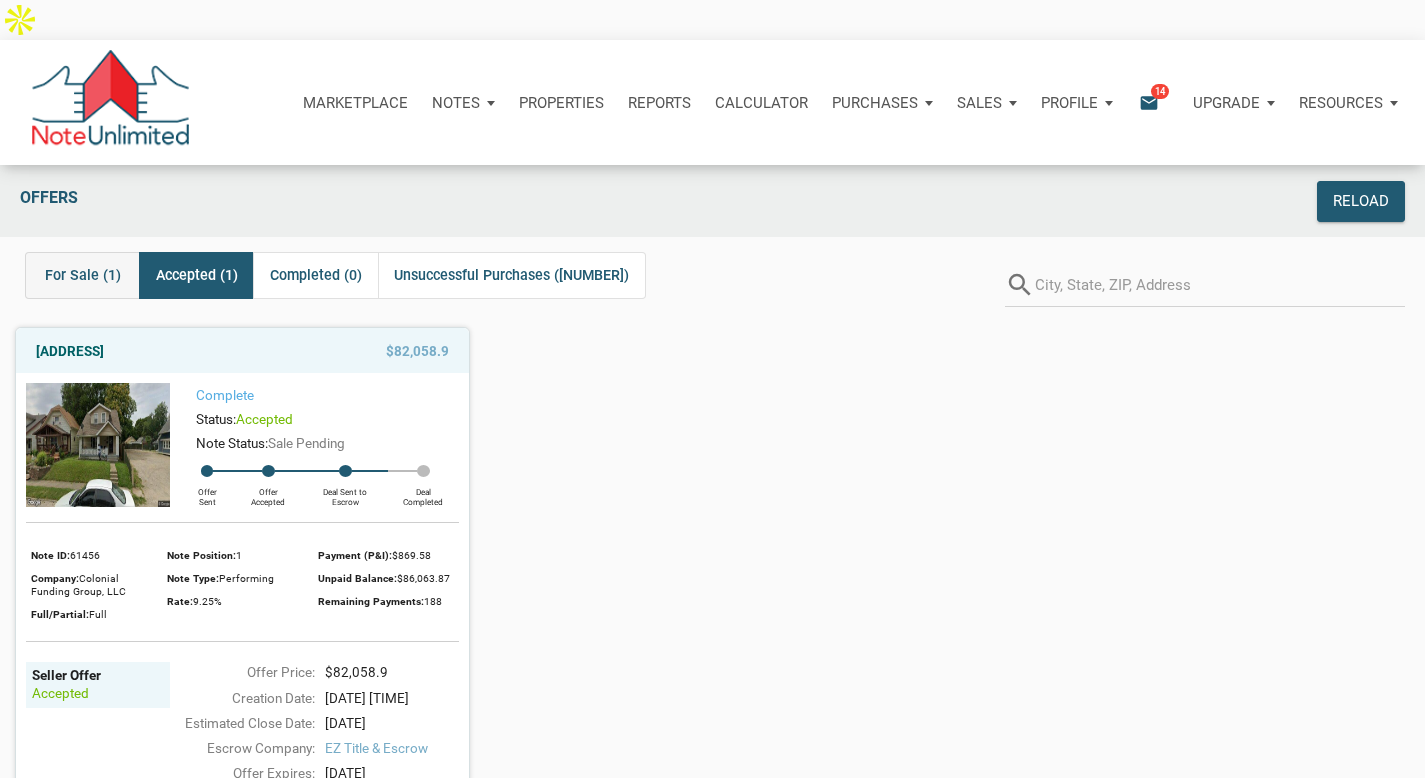 click on "For Sale (1)" at bounding box center (83, 275) 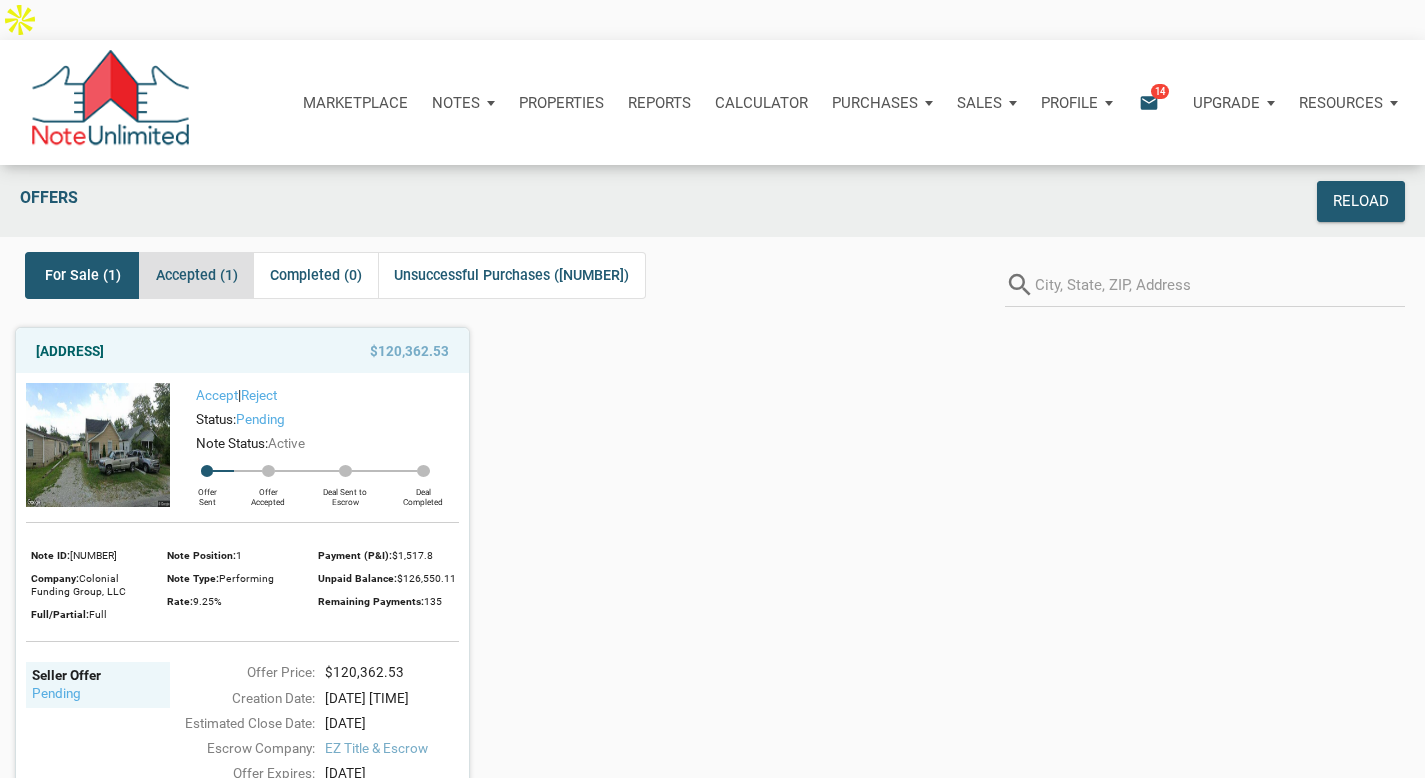 click on "Accepted (1)" at bounding box center [197, 275] 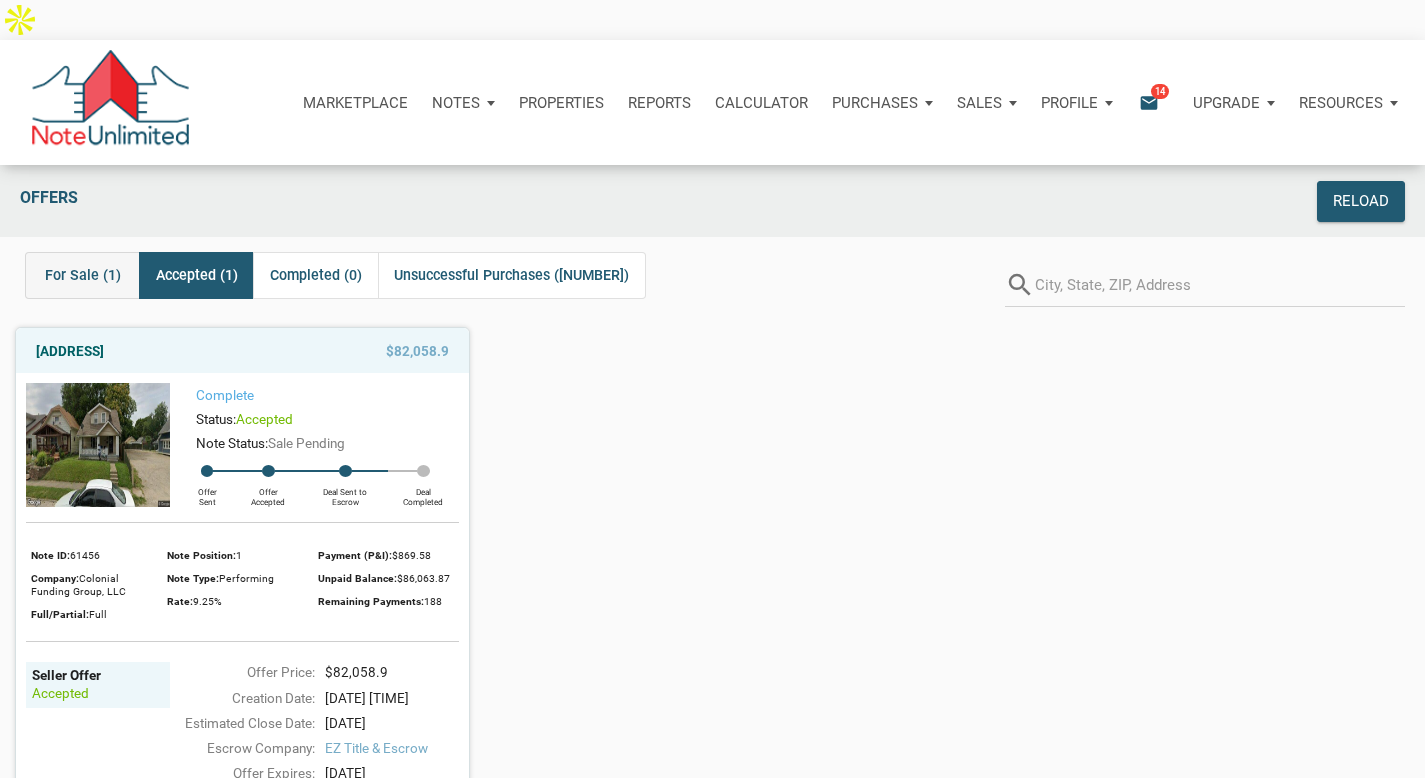 click on "For Sale (1)" at bounding box center (83, 275) 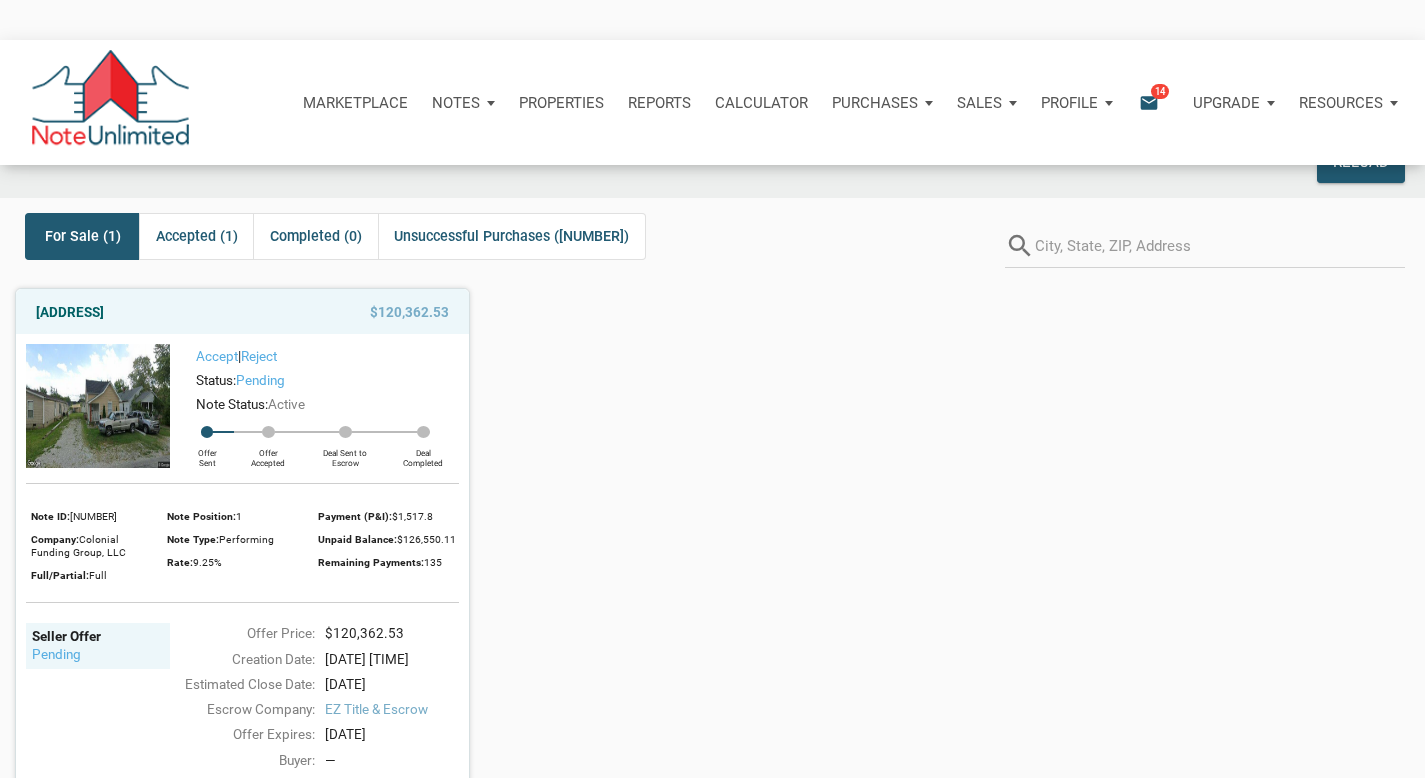 scroll, scrollTop: 38, scrollLeft: 0, axis: vertical 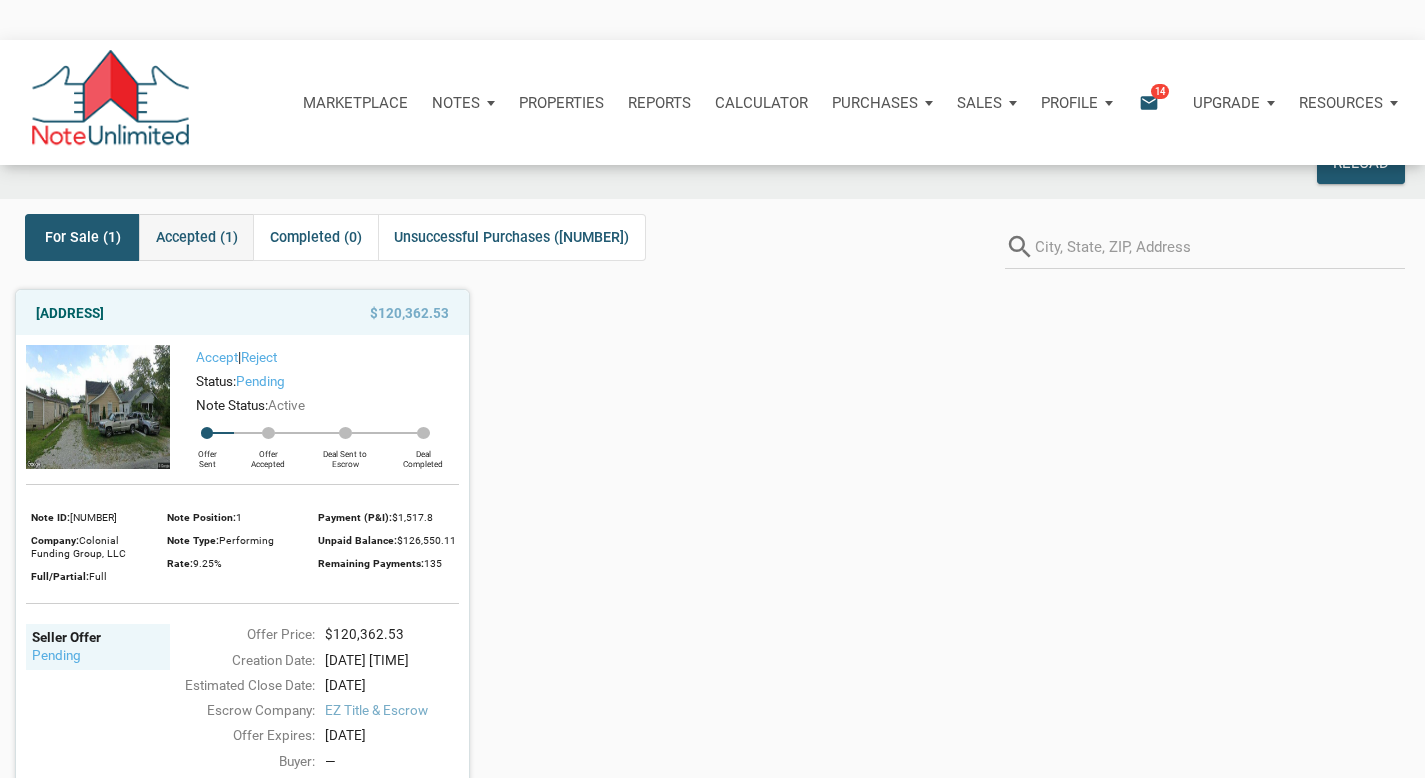 click on "Accepted (1)" at bounding box center (197, 237) 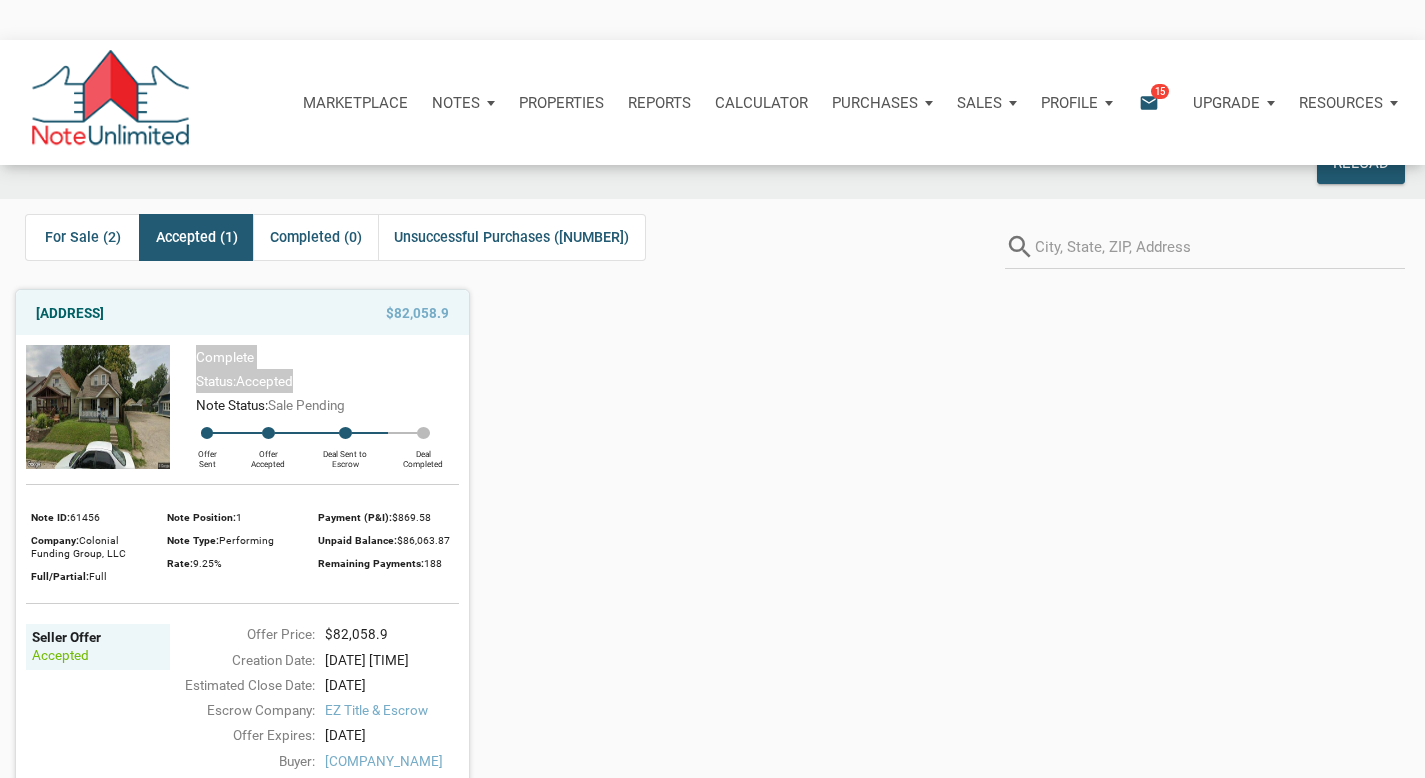 drag, startPoint x: 302, startPoint y: 337, endPoint x: 199, endPoint y: 320, distance: 104.393486 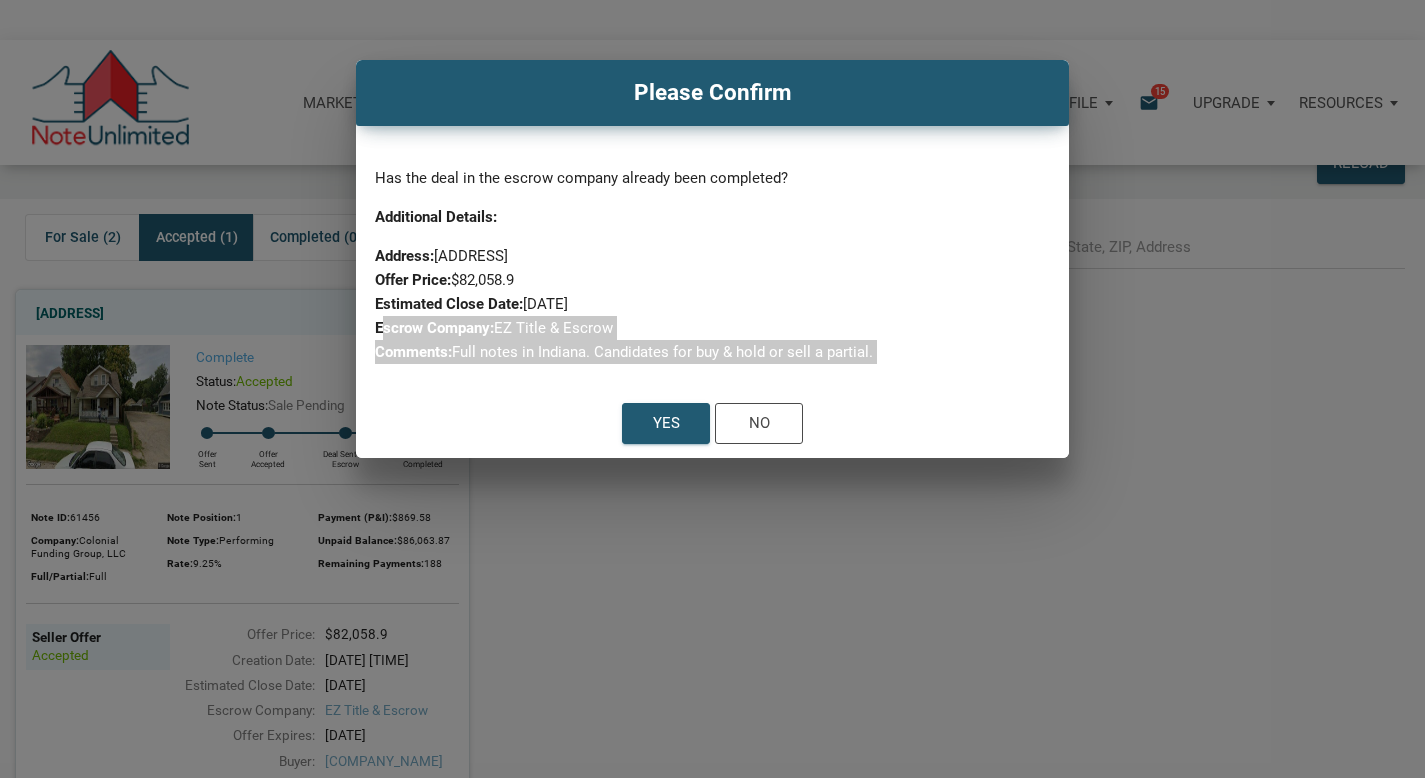 drag, startPoint x: 199, startPoint y: 320, endPoint x: 406, endPoint y: 334, distance: 207.47289 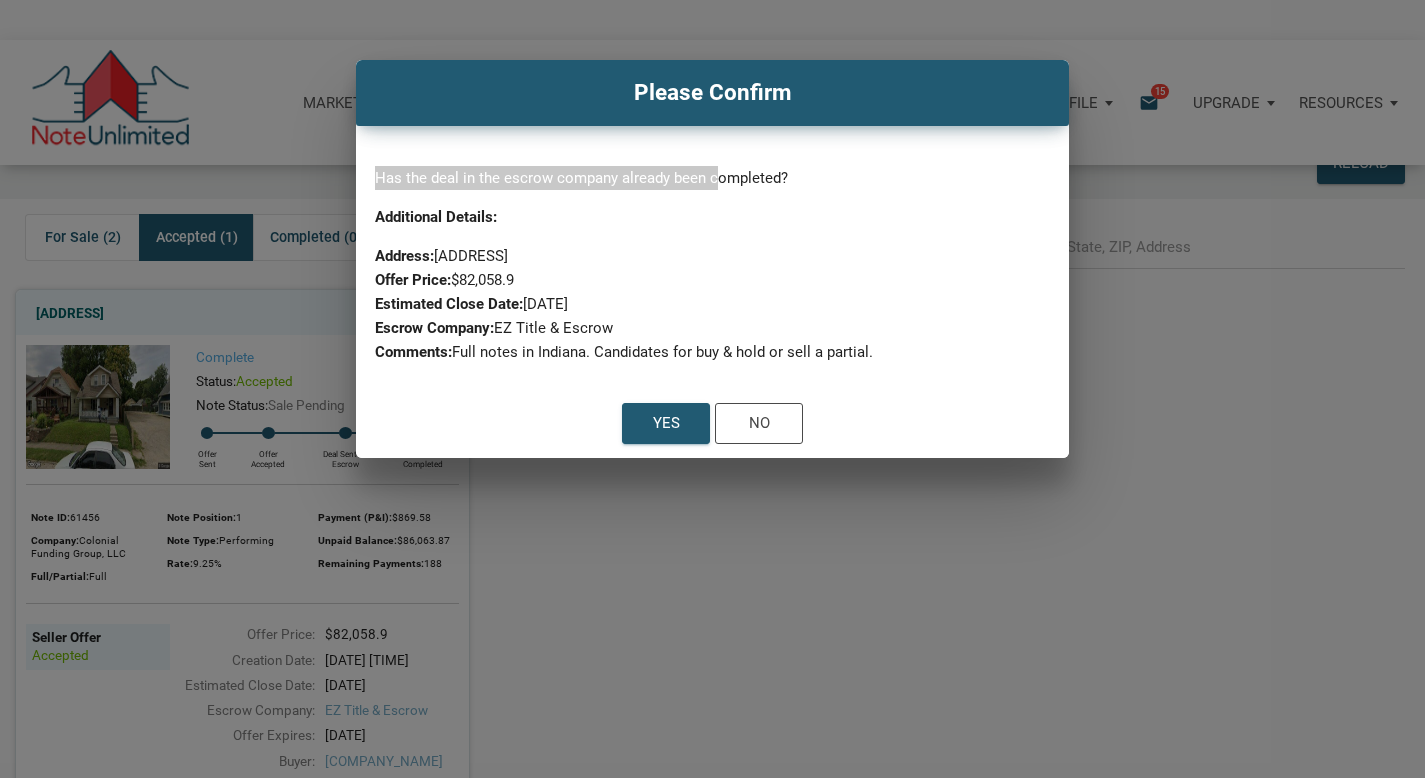 drag, startPoint x: 374, startPoint y: 184, endPoint x: 717, endPoint y: 186, distance: 343.00583 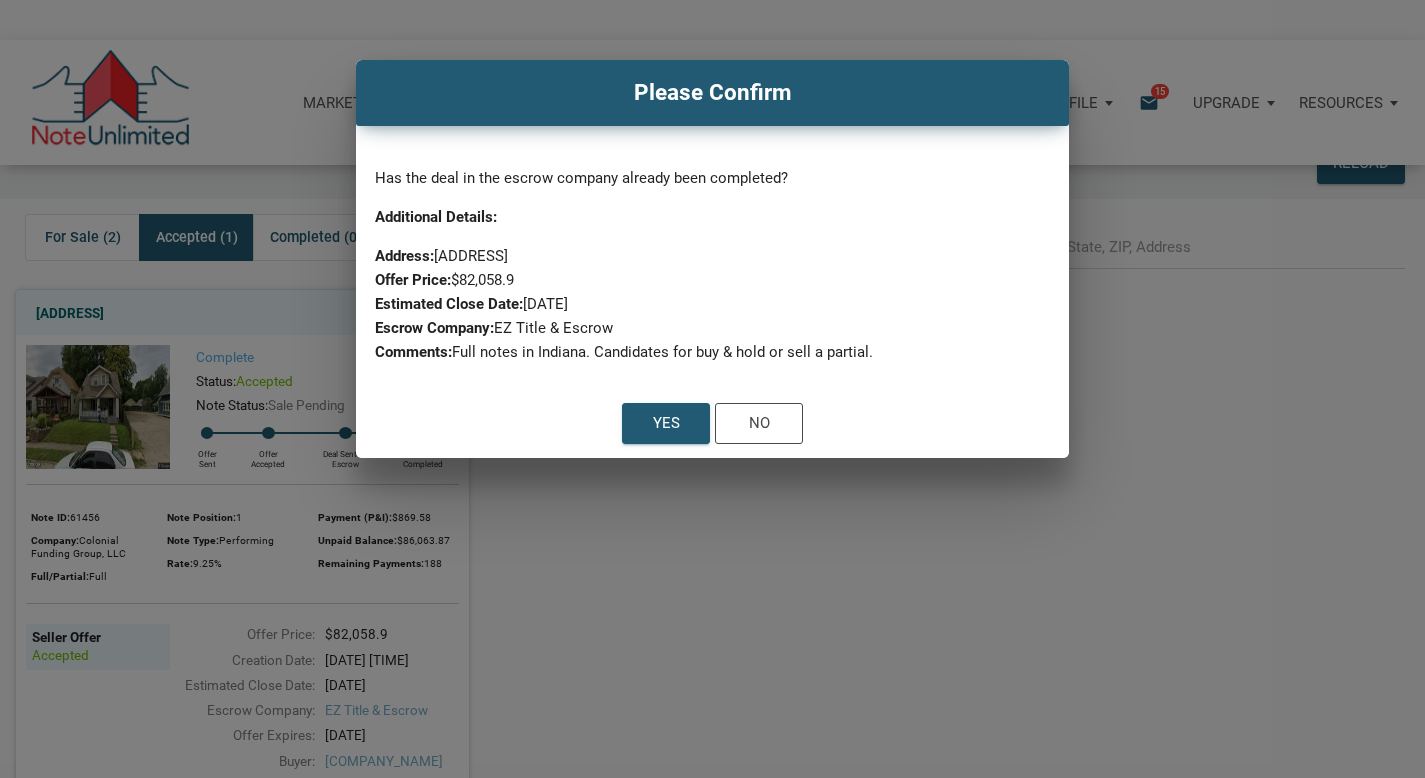 click on "Has the deal in the escrow company already been completed?" at bounding box center [712, 178] 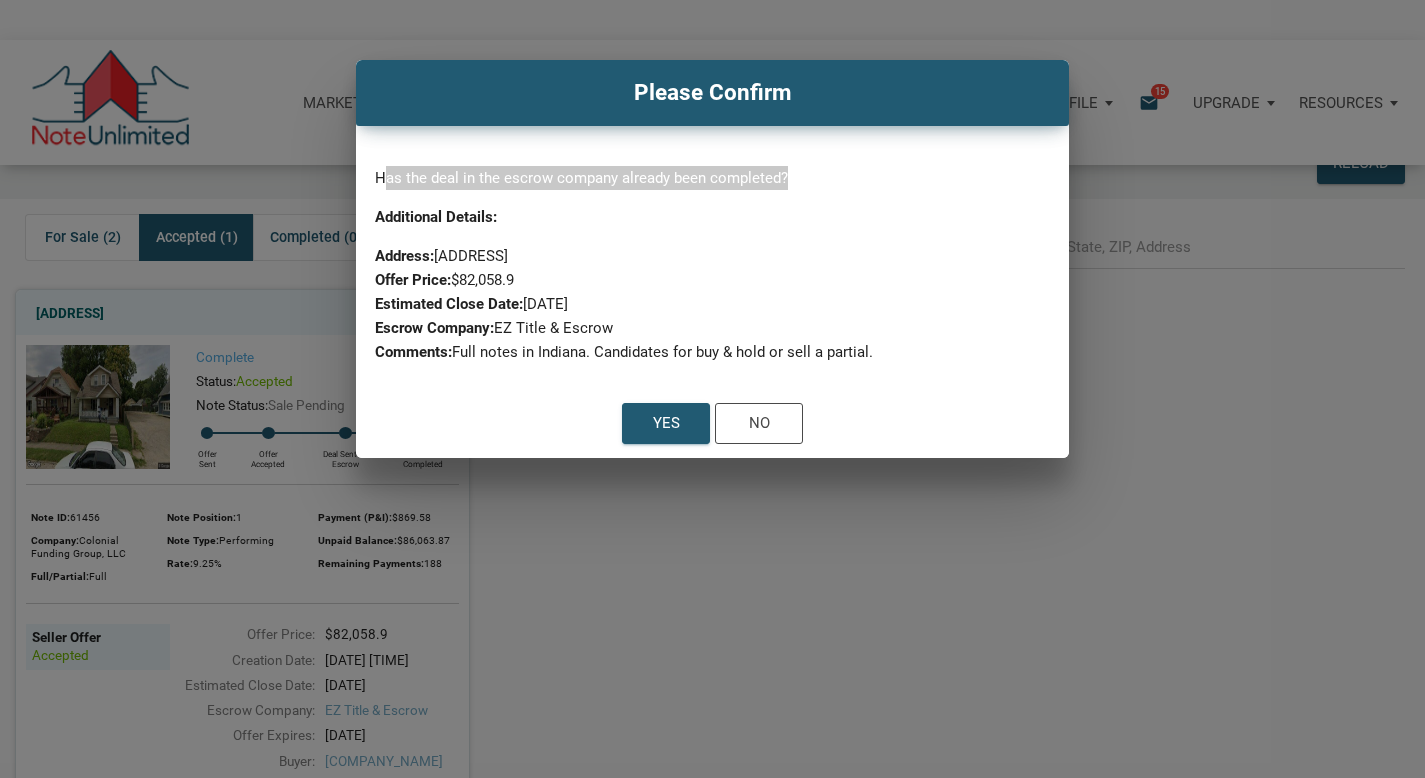 drag, startPoint x: 785, startPoint y: 178, endPoint x: 383, endPoint y: 186, distance: 402.0796 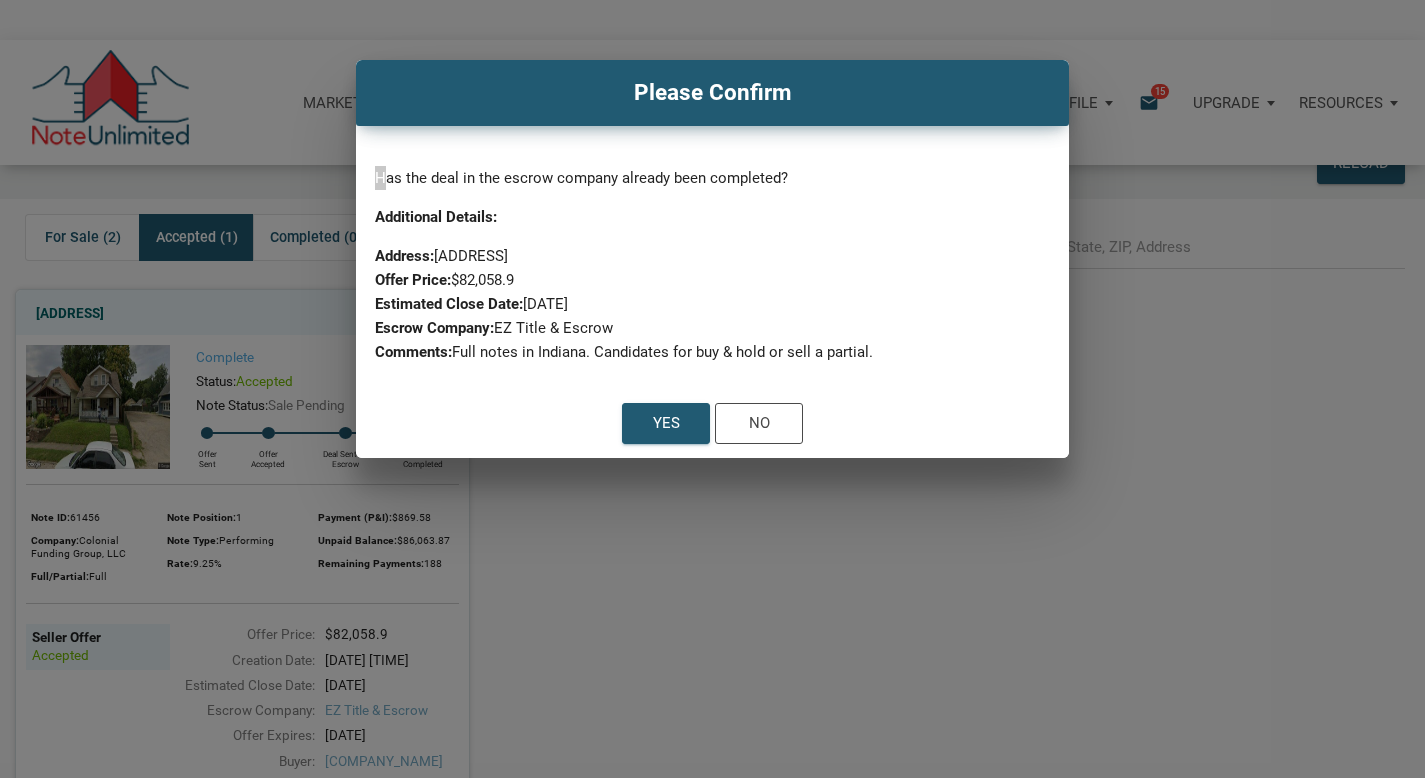 click on "Has the deal in the escrow company already been completed?" at bounding box center [712, 178] 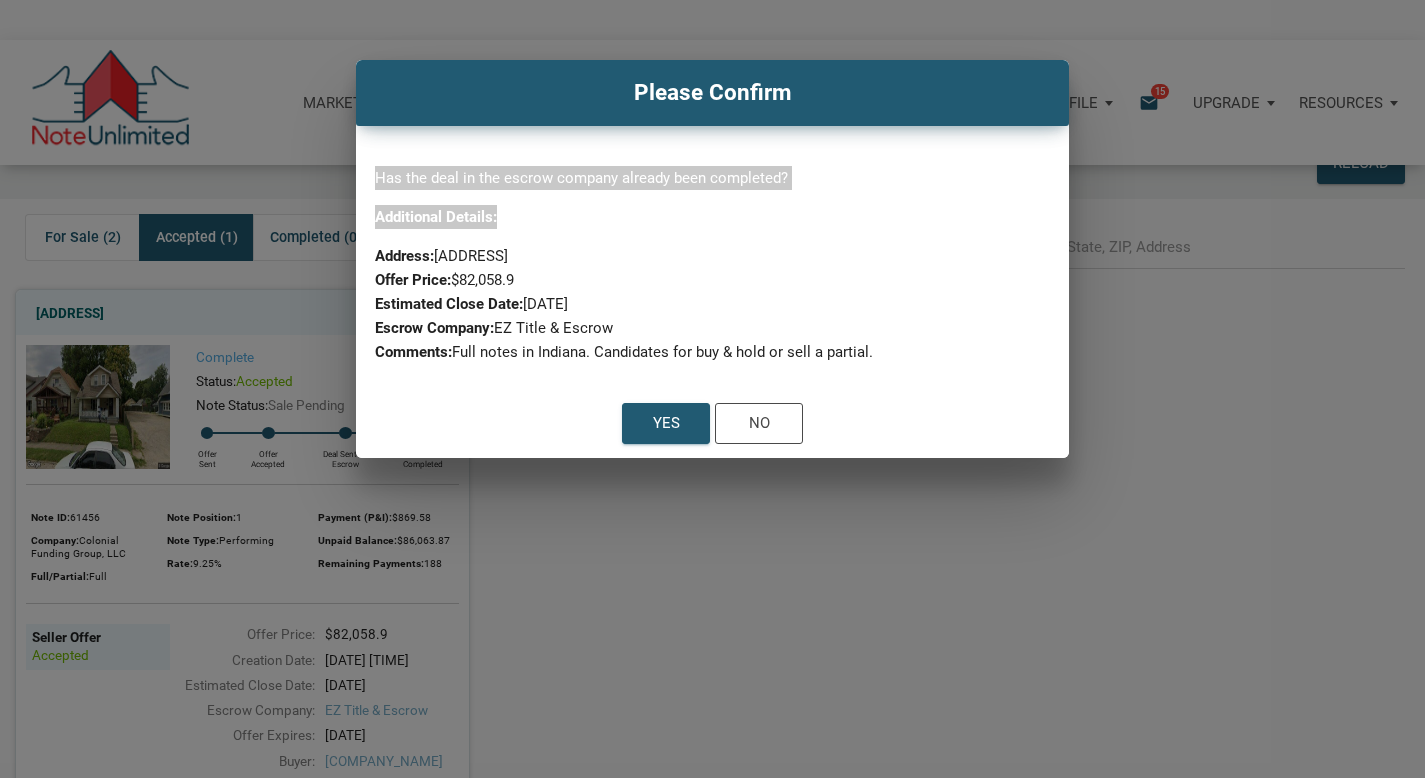 drag, startPoint x: 378, startPoint y: 184, endPoint x: 671, endPoint y: 218, distance: 294.9661 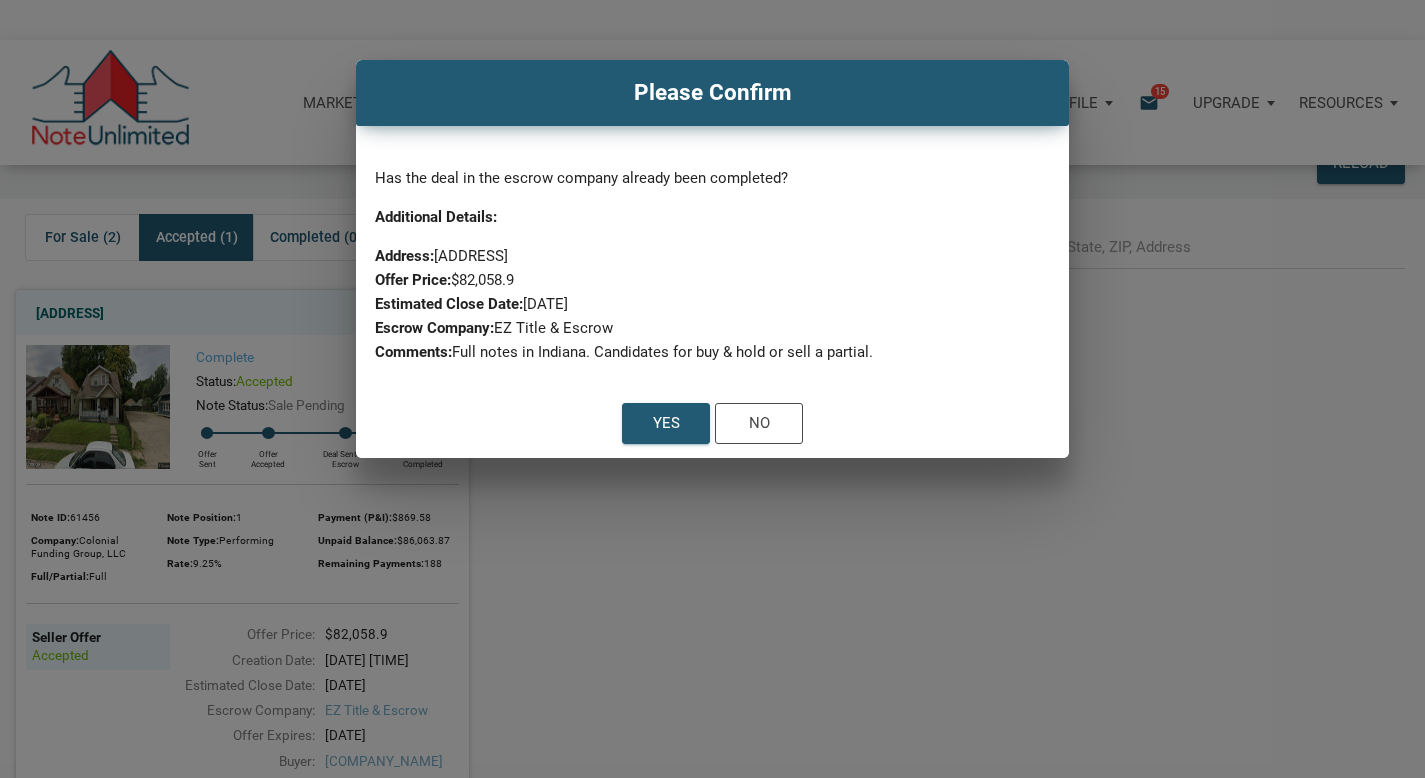 click on "Please Confirm Has the deal in the escrow company already been completed? Additional Details: Address: [NUMBER] [STREET], [CITY], [STATE], [POSTAL_CODE] Offer Price: $[PRICE] Estimated Close Date: [DATE] Escrow Company: [COMPANY_NAME] Comments: Full notes in Indiana. Candidates for buy & hold or sell a partial. Yes No" at bounding box center [712, 259] 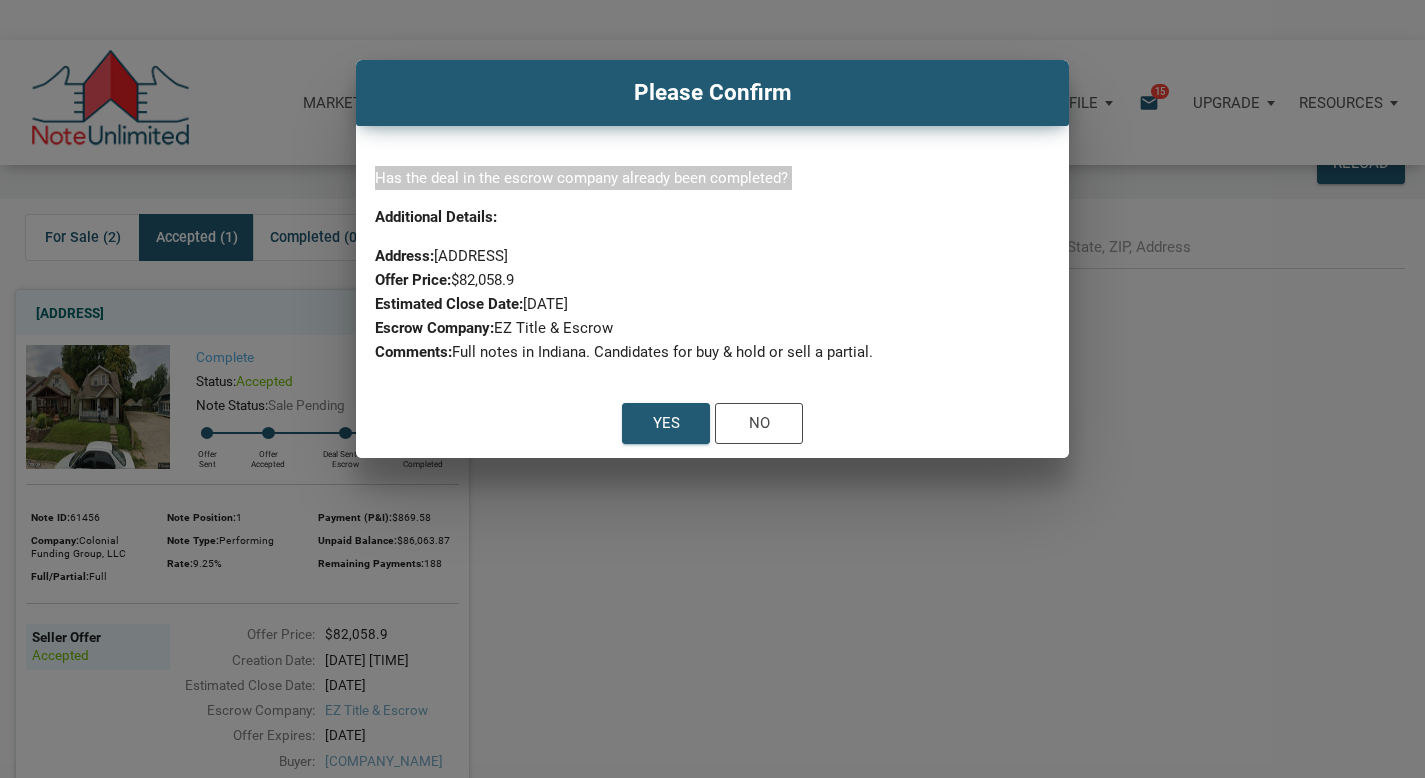 drag, startPoint x: 375, startPoint y: 176, endPoint x: 721, endPoint y: 193, distance: 346.4174 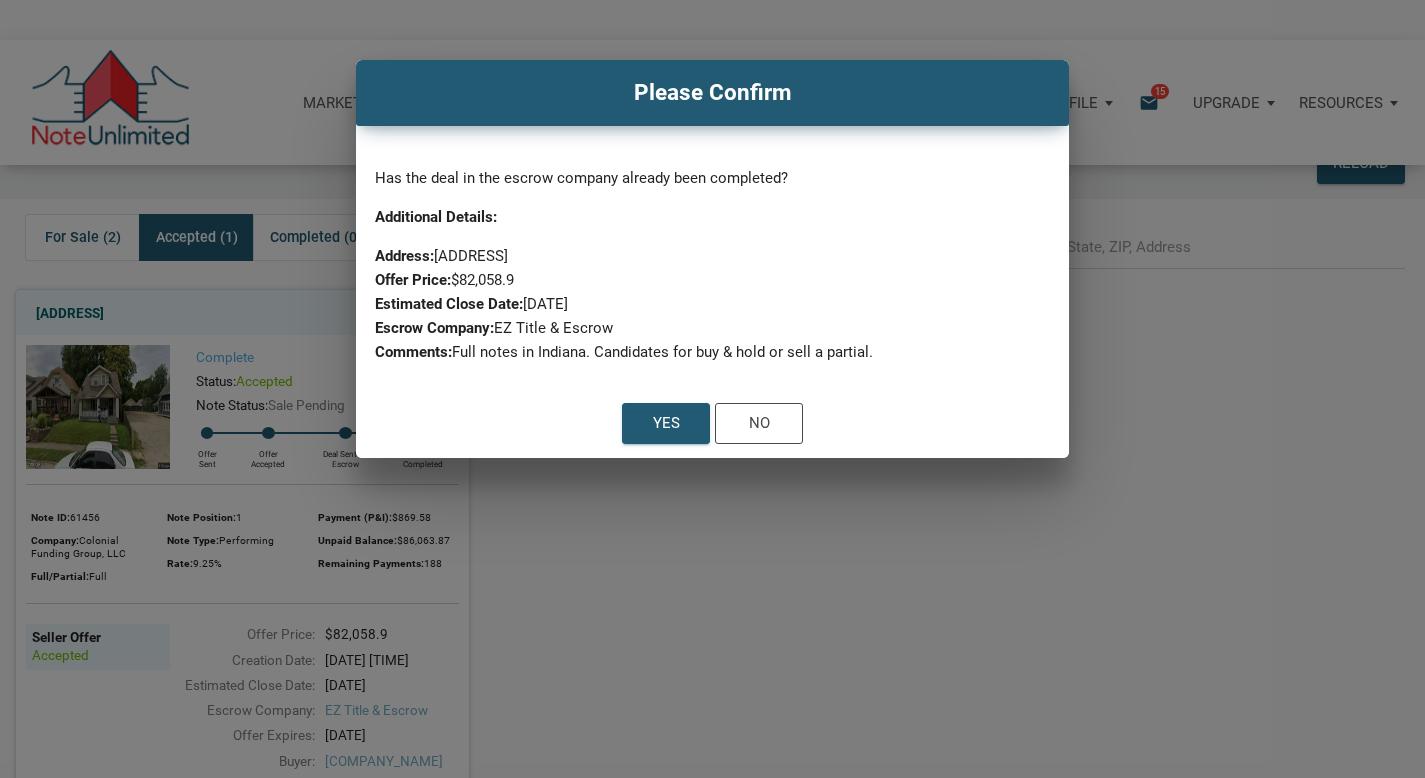 click on "Has the deal in the escrow company already been completed? Additional Details: Address: [NUMBER] [STREET], [CITY], [STATE], [POSTAL_CODE] Offer Price: $[PRICE] Estimated Close Date: [DATE] Escrow Company: [COMPANY_NAME] Comments: Full notes in Indiana. Candidates for buy & hold or sell a partial." at bounding box center (712, 245) 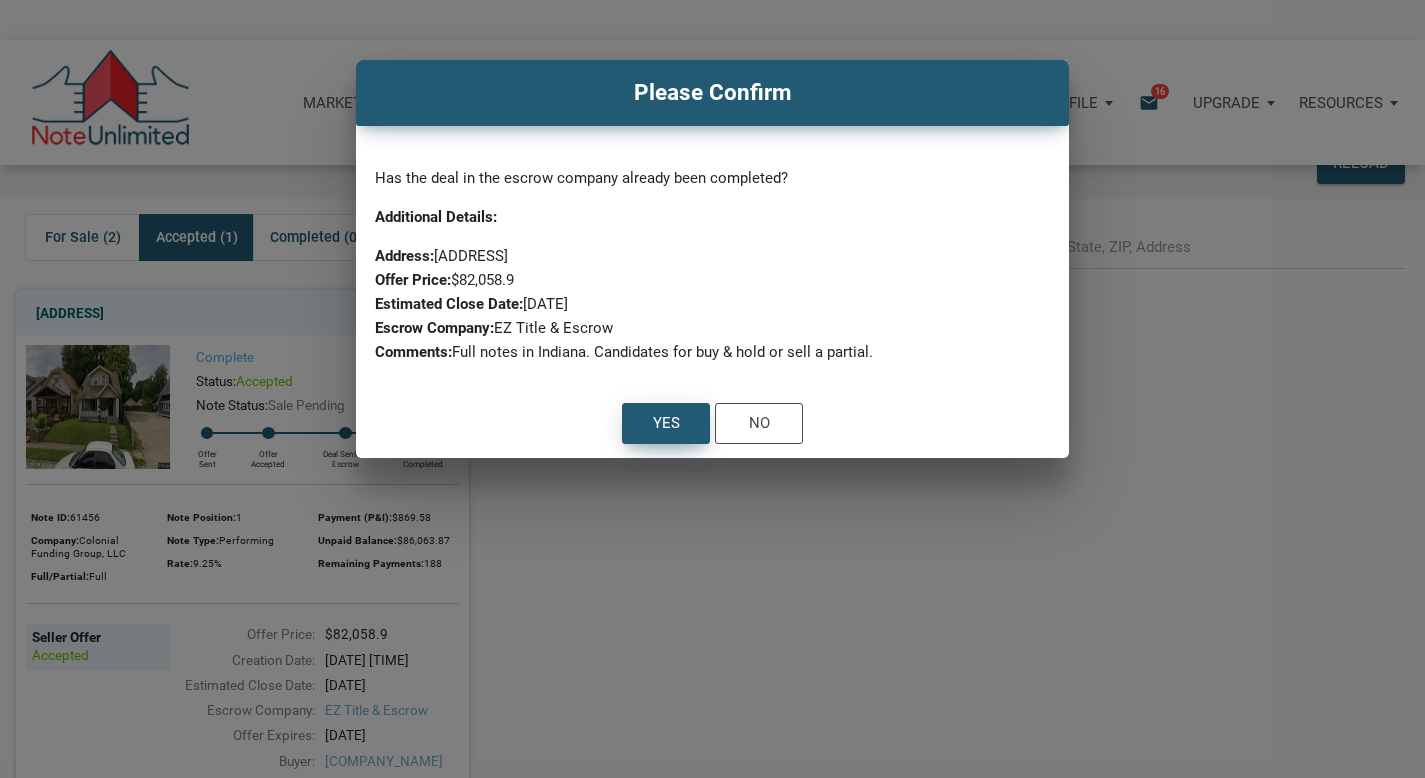 click on "Yes" at bounding box center [666, 423] 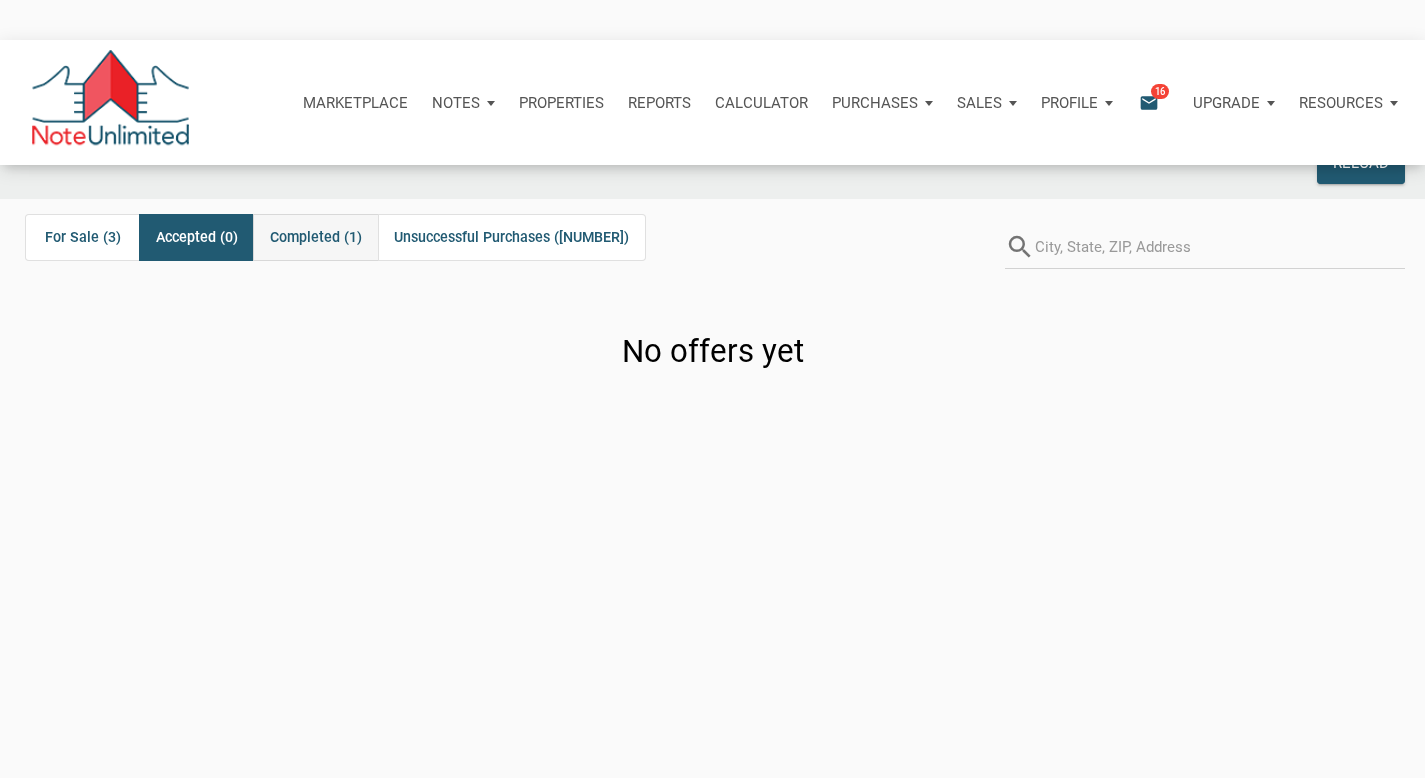 click on "Completed (1)" at bounding box center [316, 237] 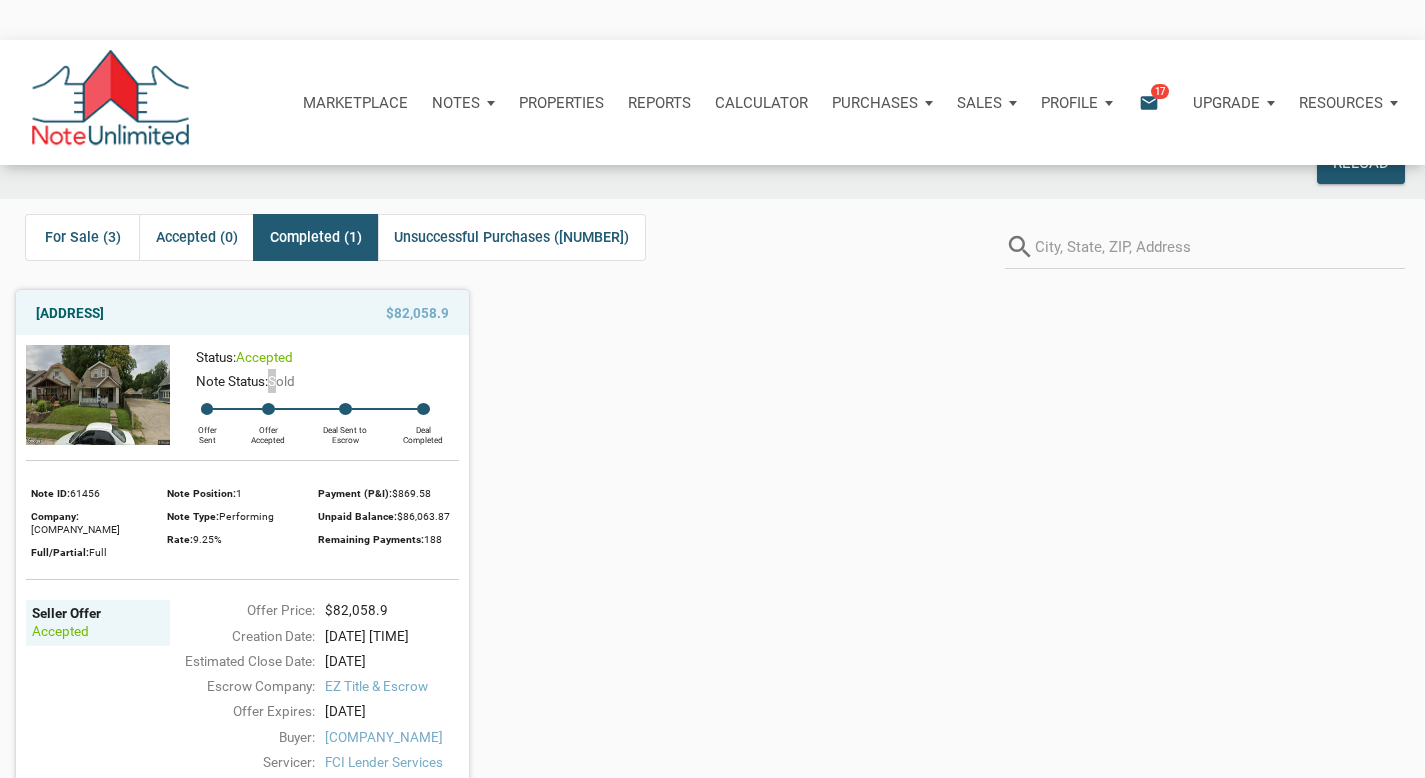 click on "Sold" at bounding box center (281, 381) 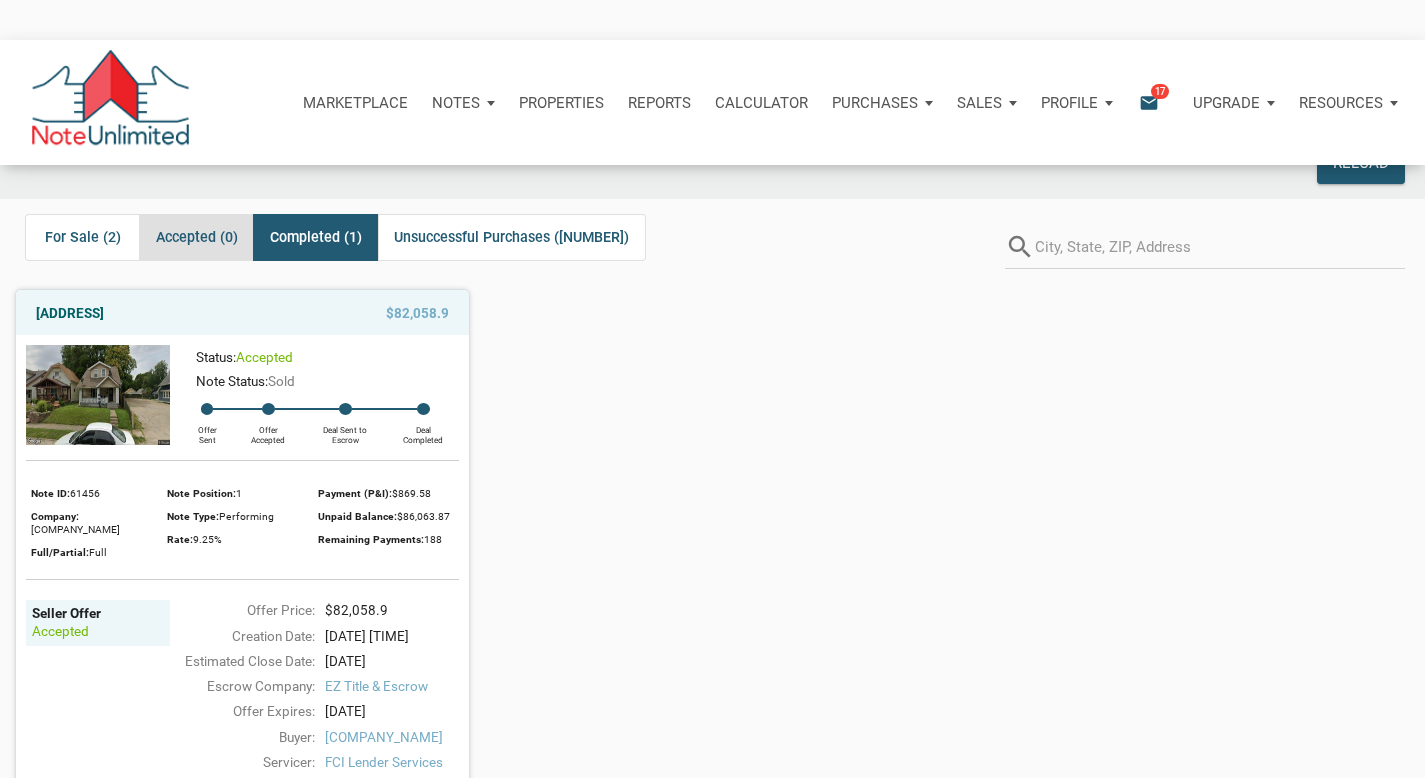 click on "Accepted (0)" at bounding box center (197, 237) 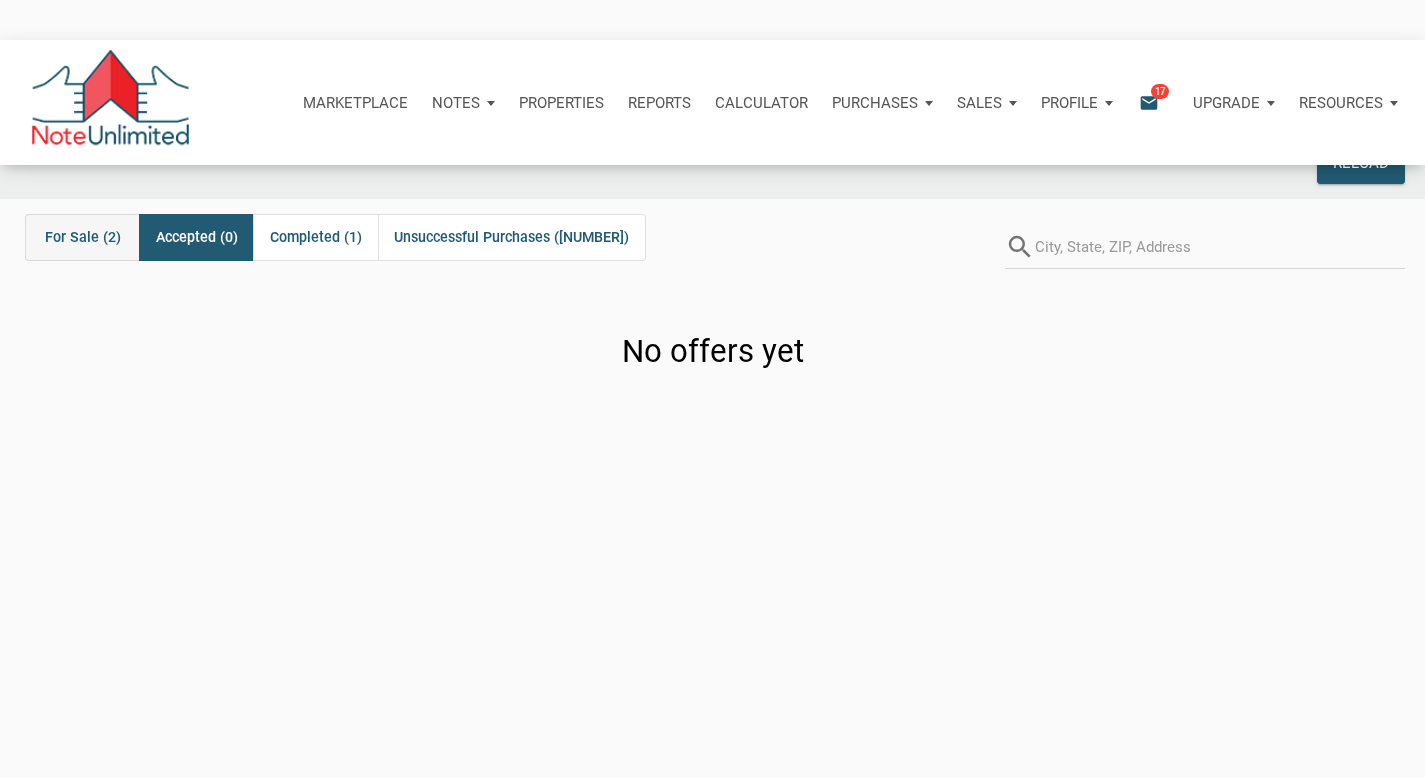 click on "For Sale (2)" at bounding box center (83, 237) 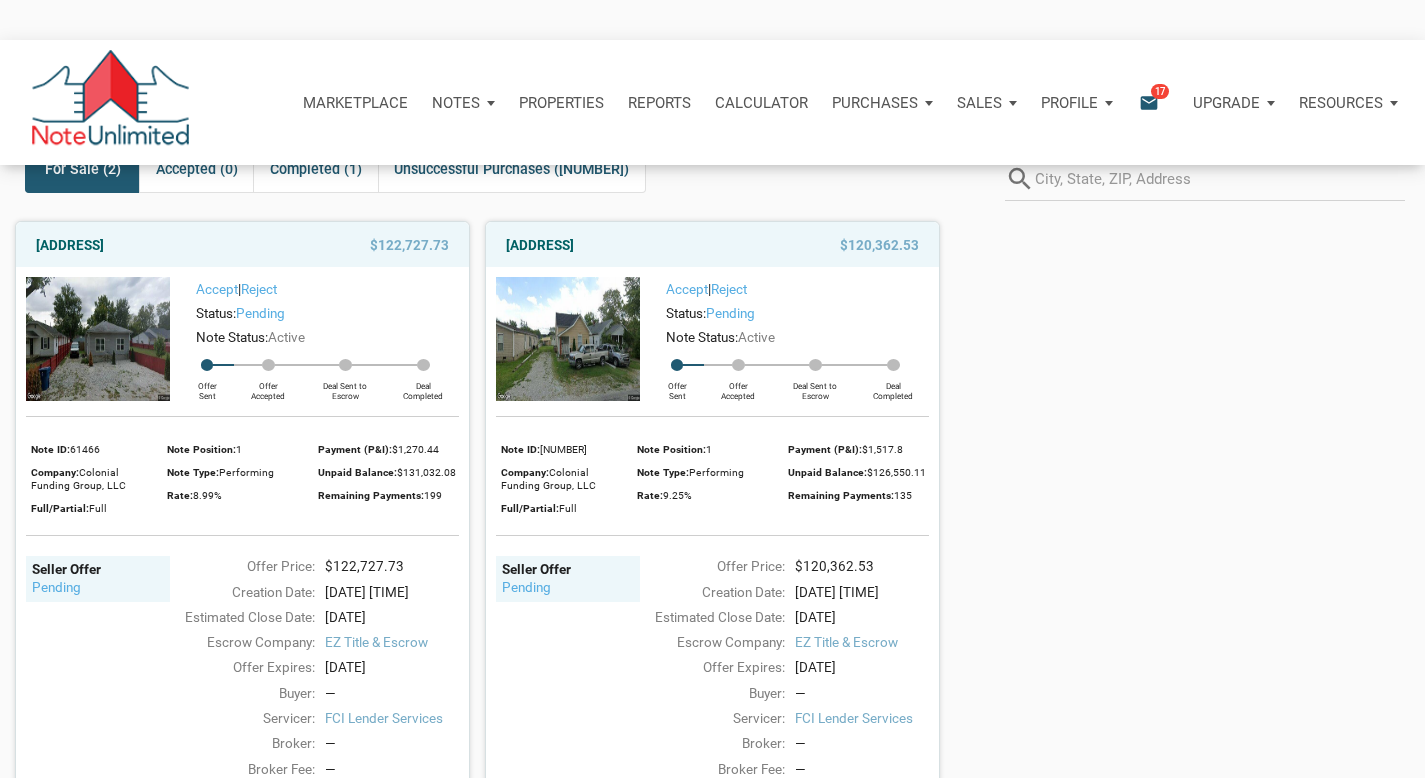scroll, scrollTop: 110, scrollLeft: 0, axis: vertical 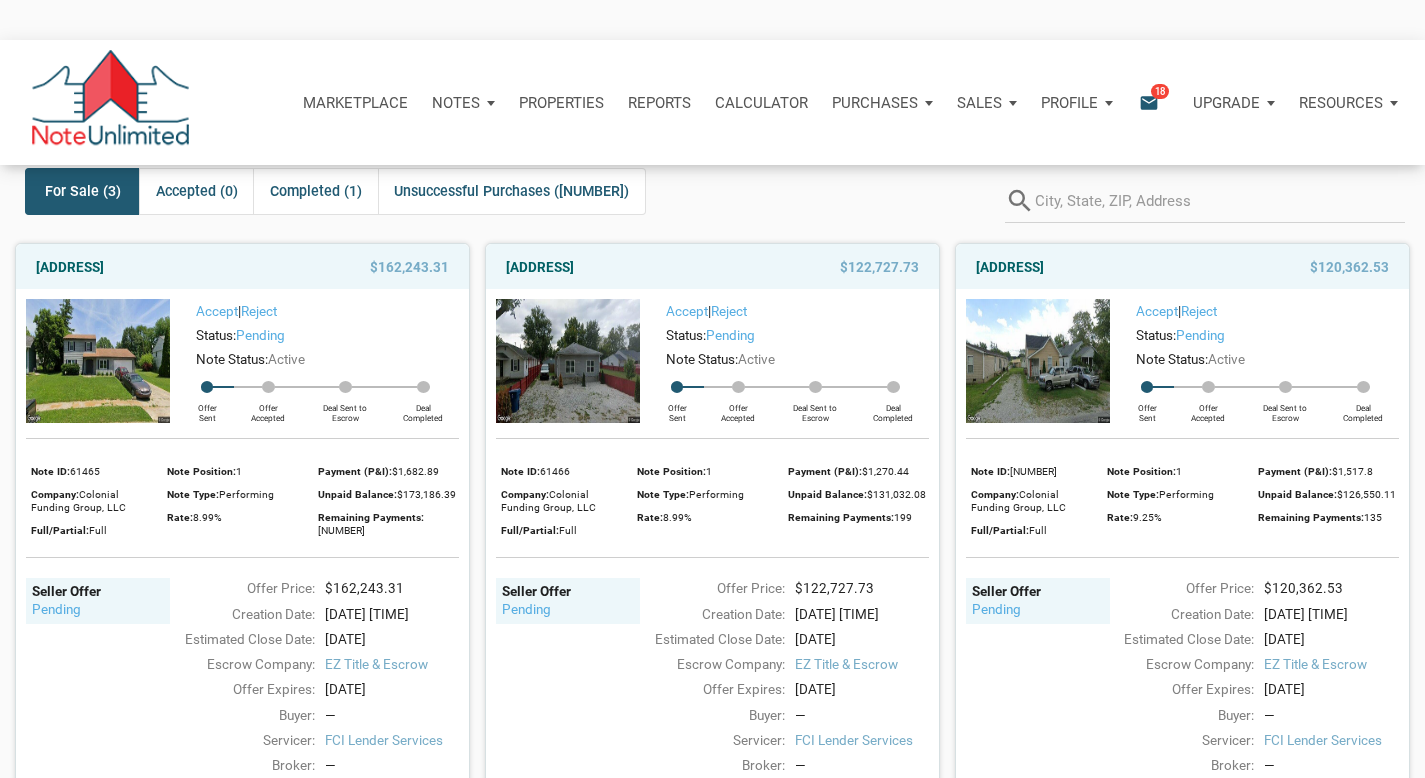 click on "email" at bounding box center [1149, 102] 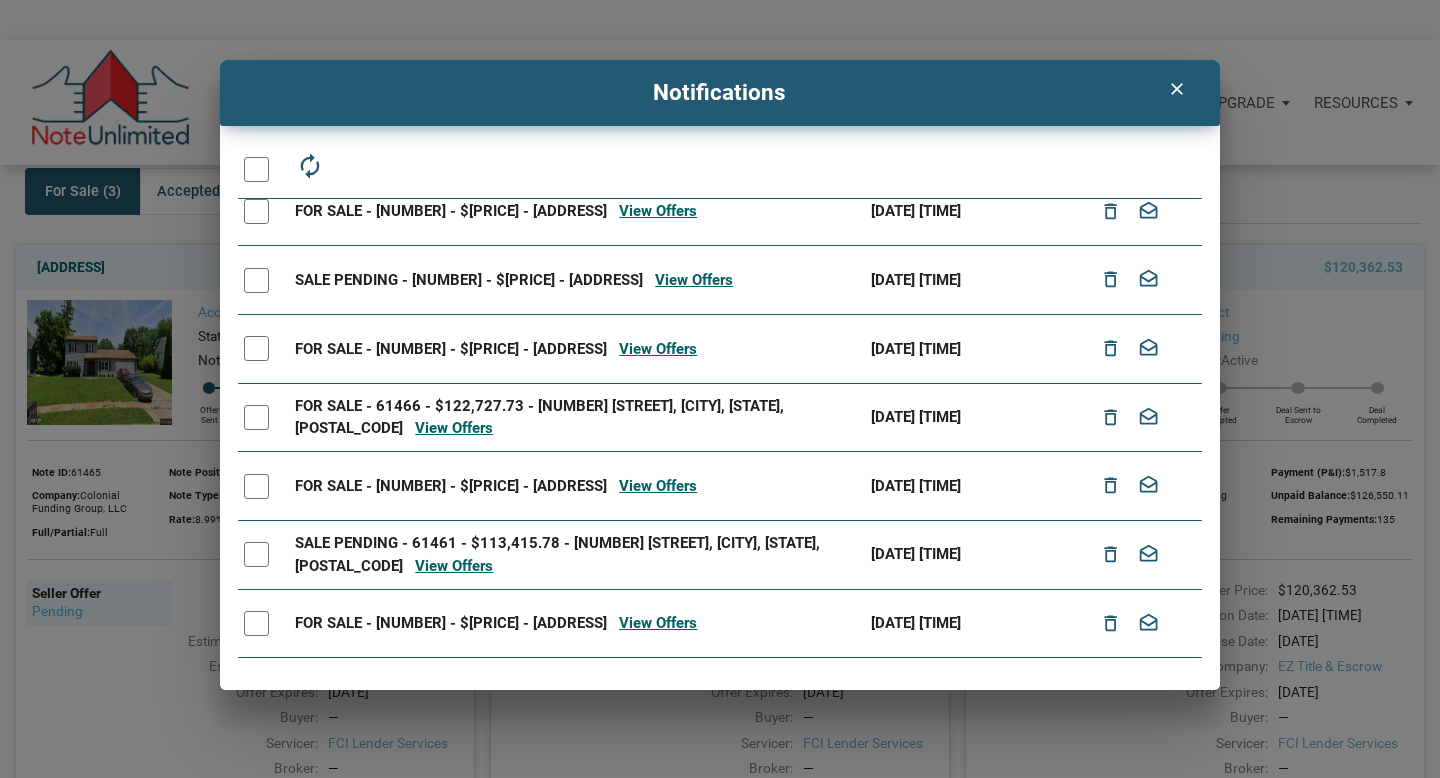 scroll, scrollTop: 0, scrollLeft: 0, axis: both 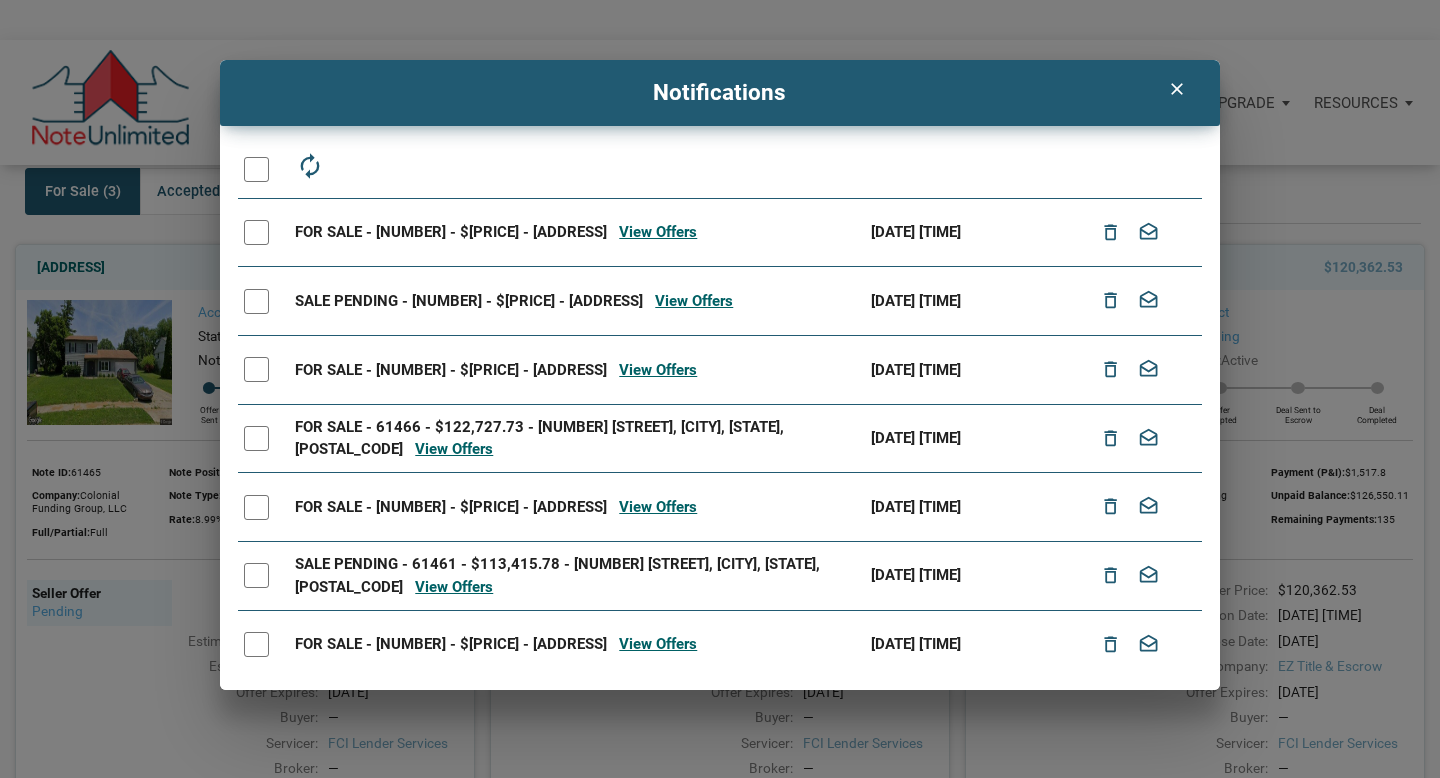 click on "clear" at bounding box center [1177, 89] 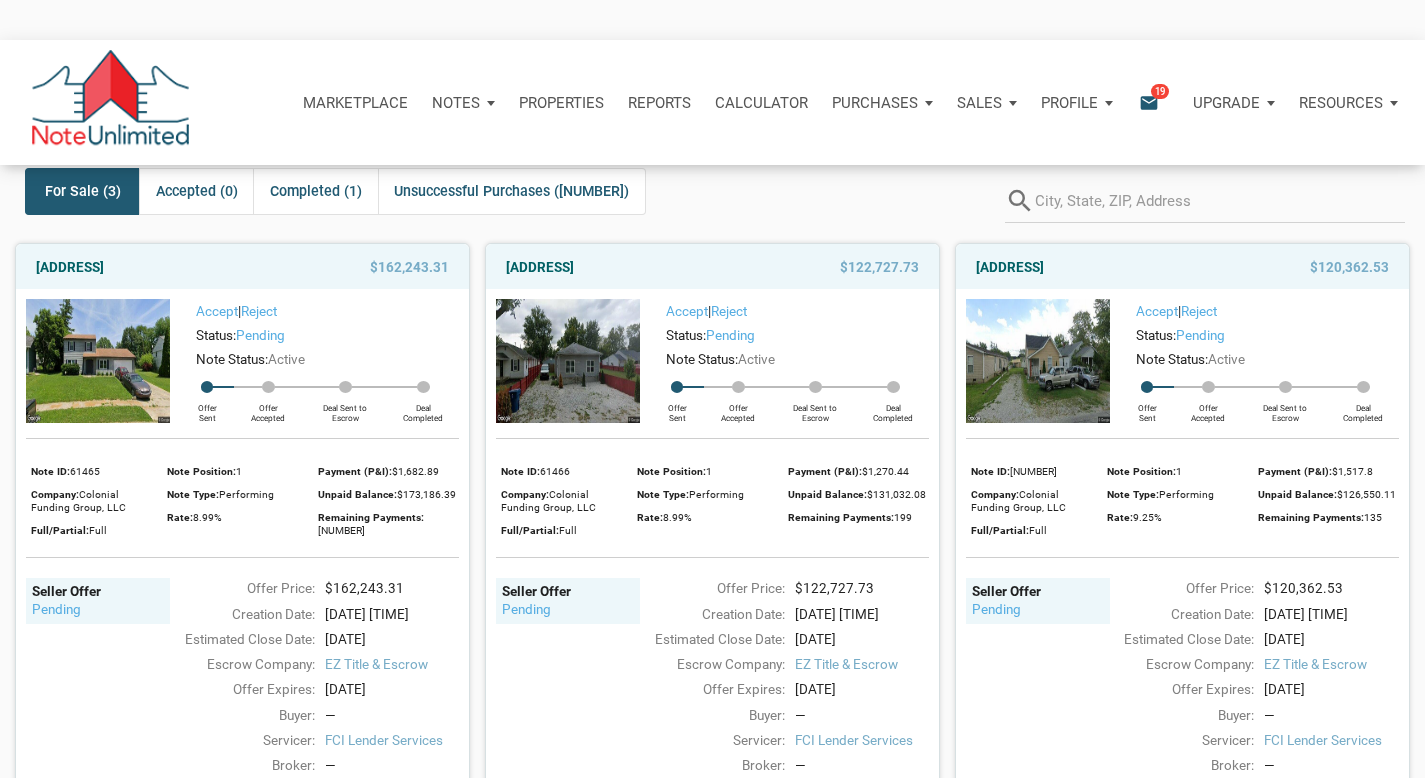 click on "email" at bounding box center [1149, 102] 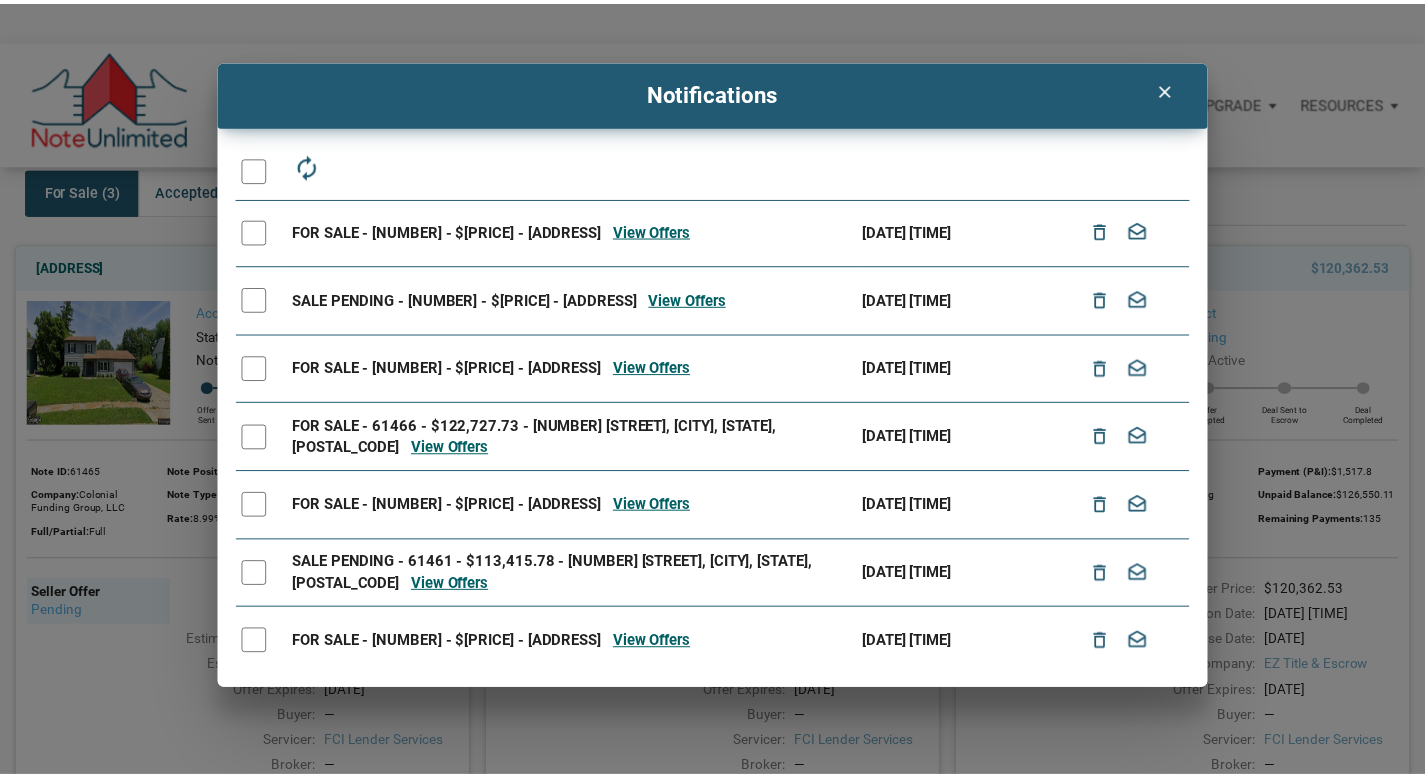 scroll, scrollTop: 0, scrollLeft: 0, axis: both 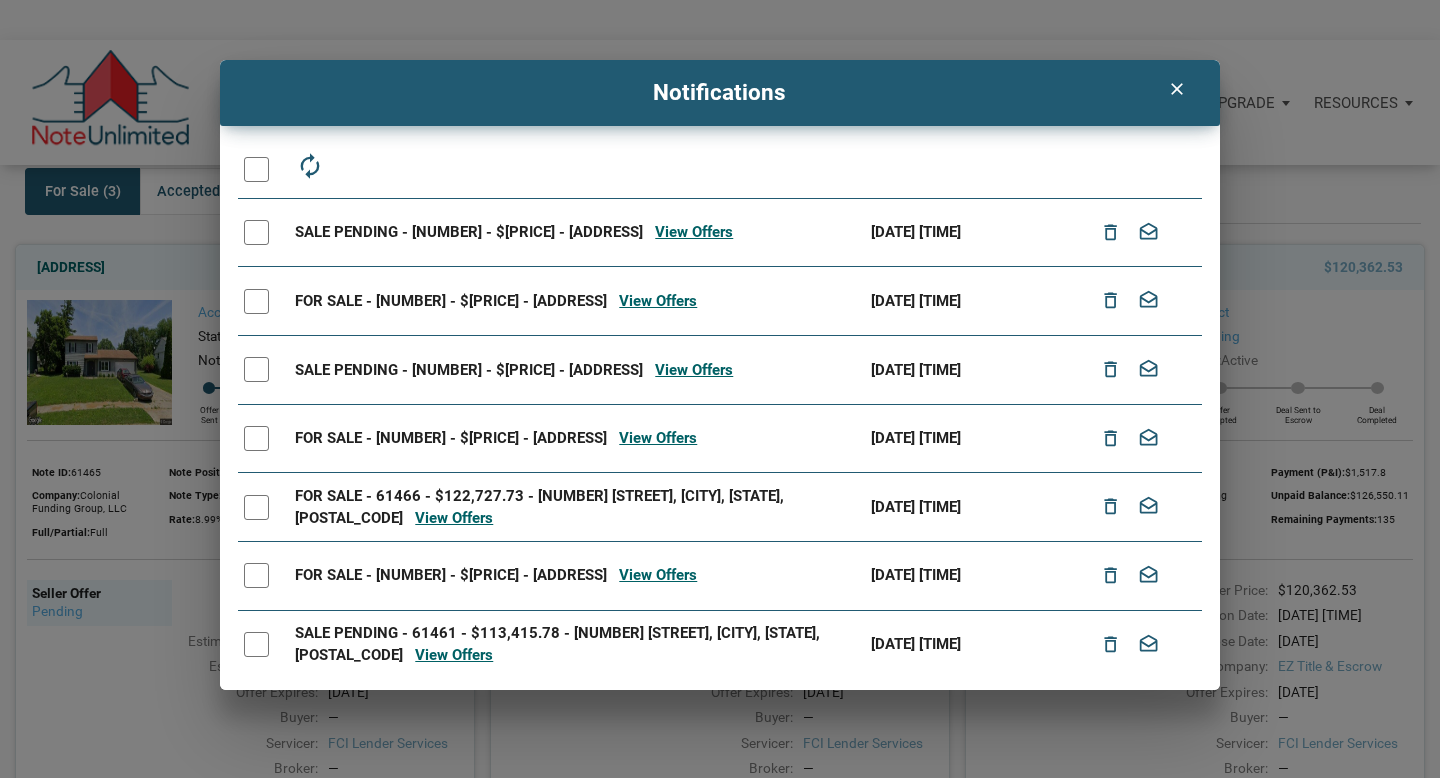 click on "clear" at bounding box center [1177, 89] 